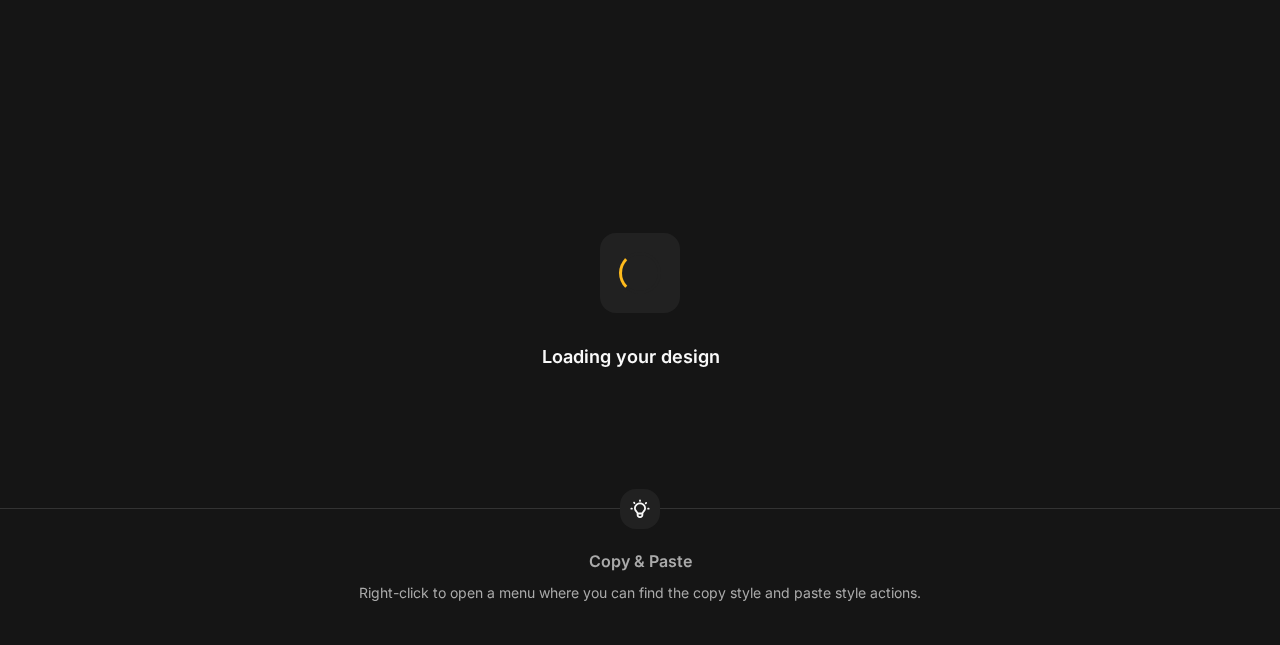 scroll, scrollTop: 0, scrollLeft: 0, axis: both 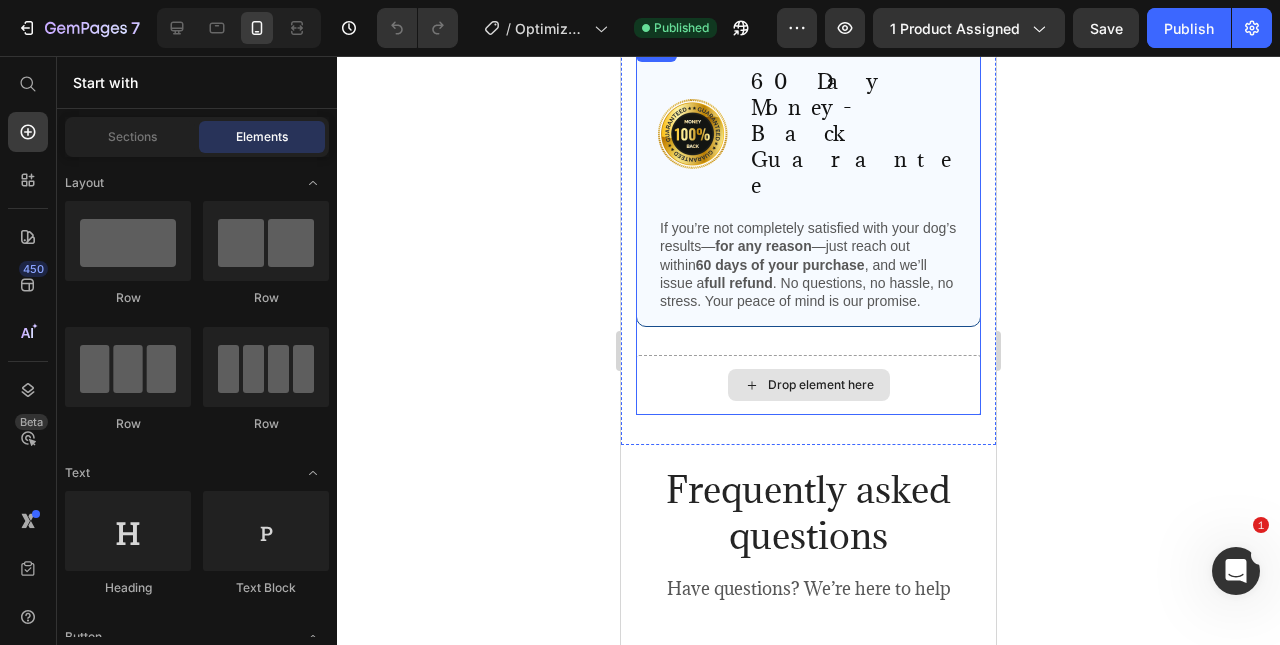 click on "Drop element here" at bounding box center (808, 385) 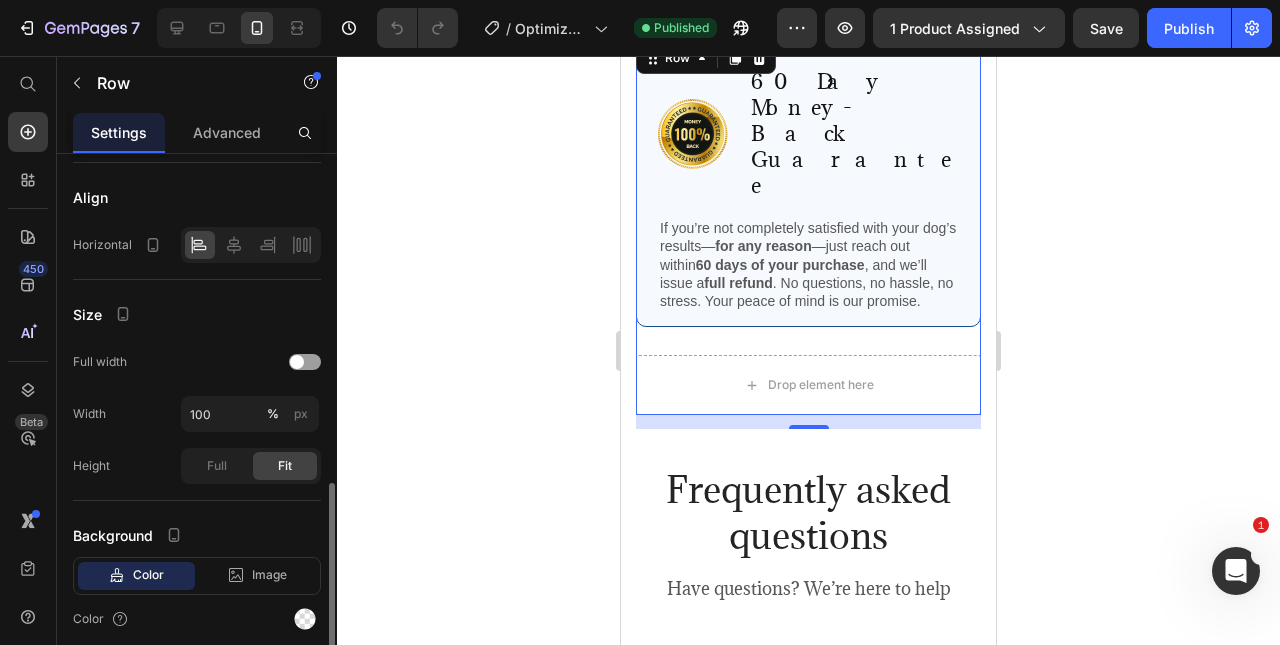 scroll, scrollTop: 474, scrollLeft: 0, axis: vertical 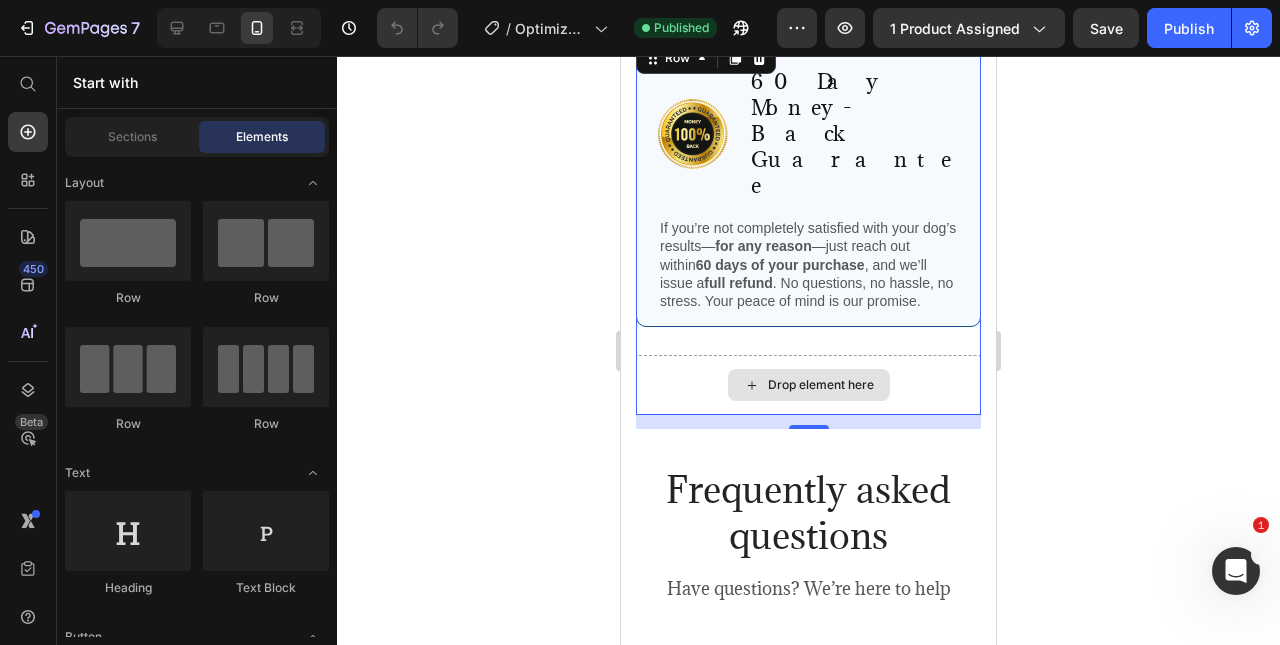 click on "Drop element here" at bounding box center (809, 385) 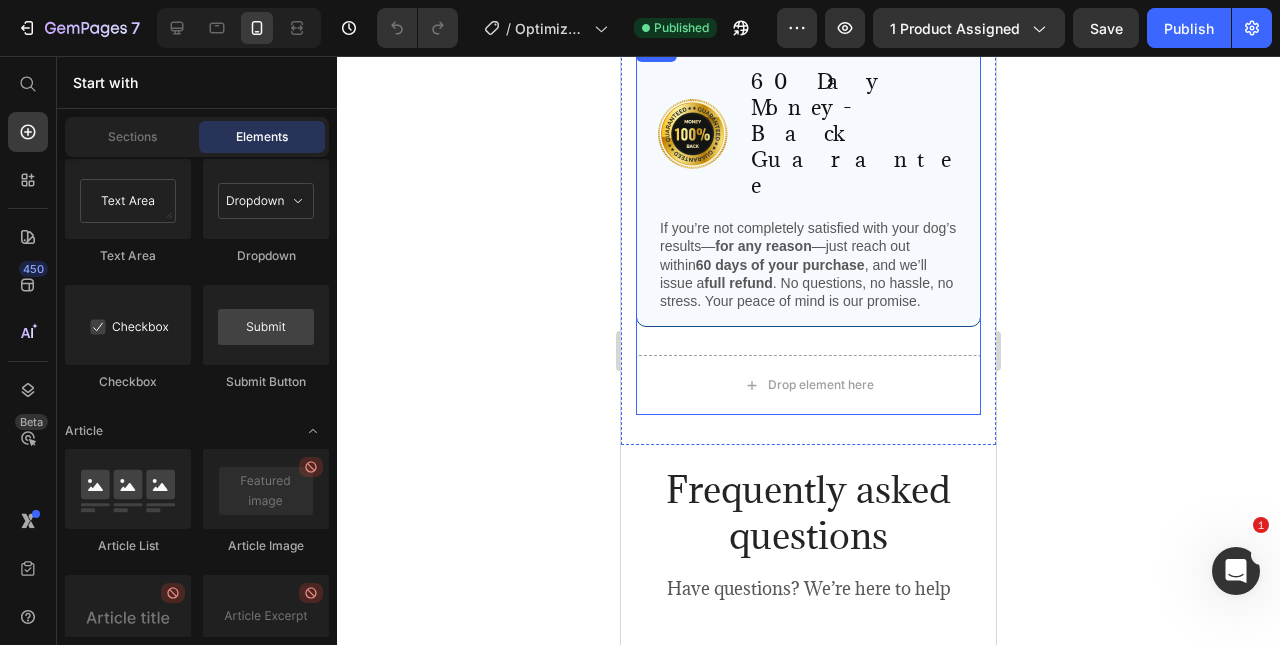 scroll, scrollTop: 5200, scrollLeft: 0, axis: vertical 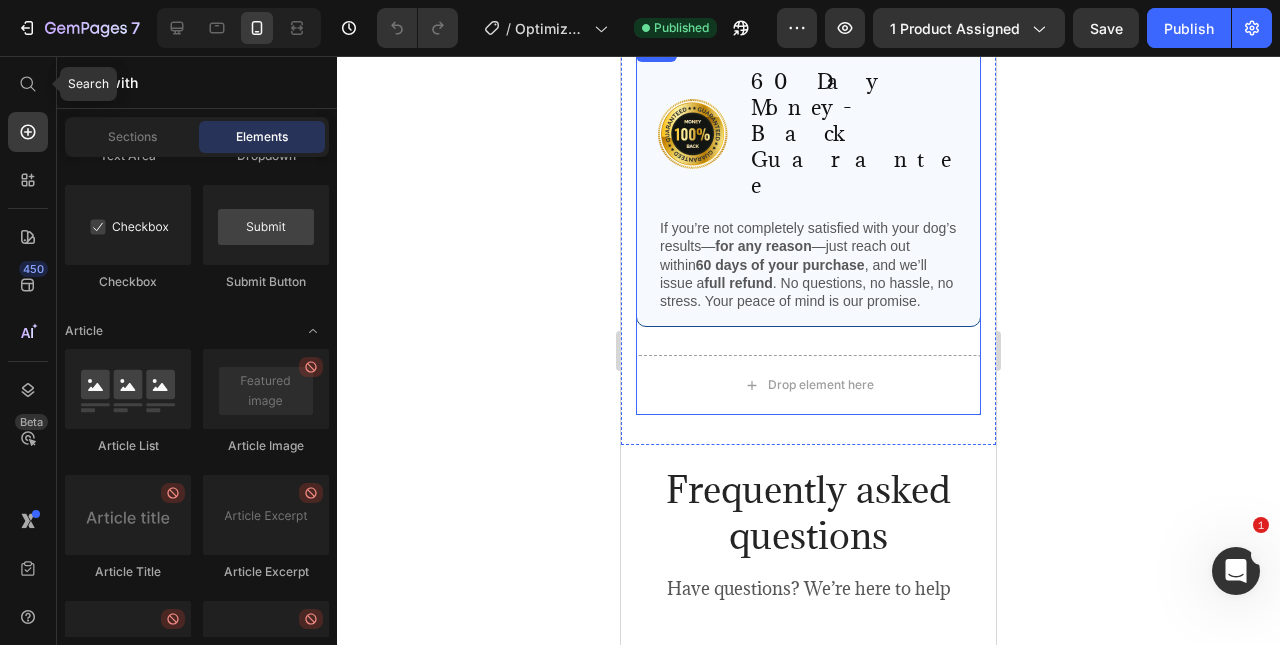 click 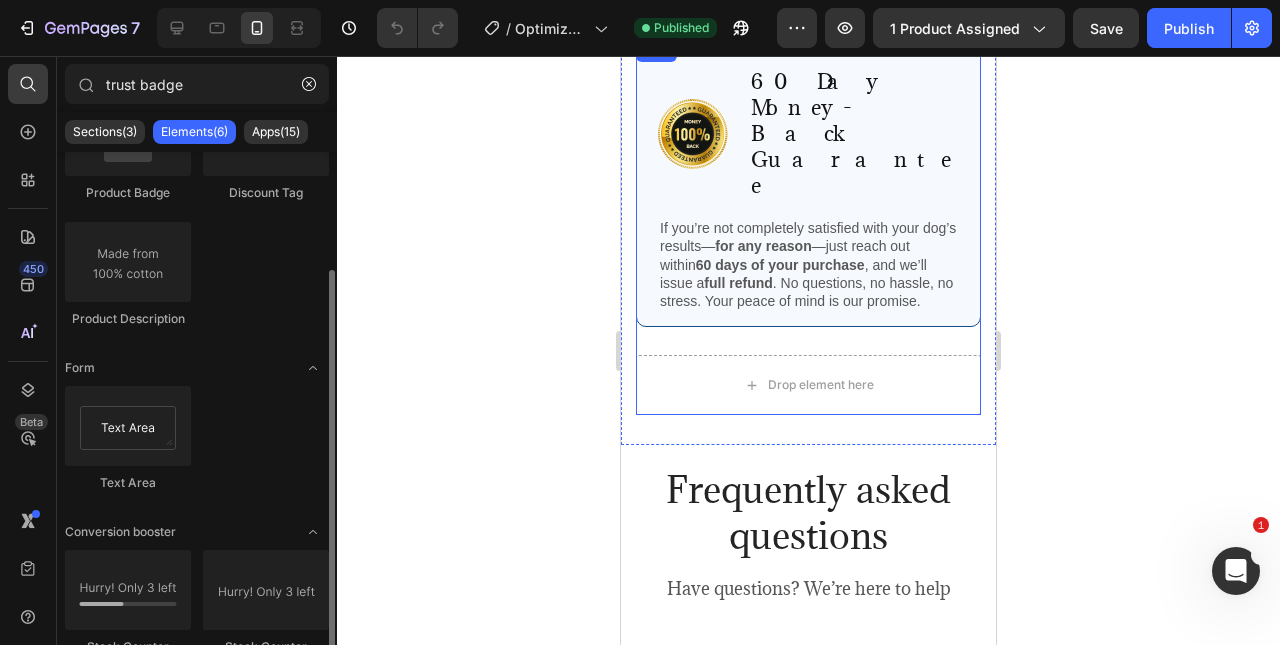 scroll, scrollTop: 120, scrollLeft: 0, axis: vertical 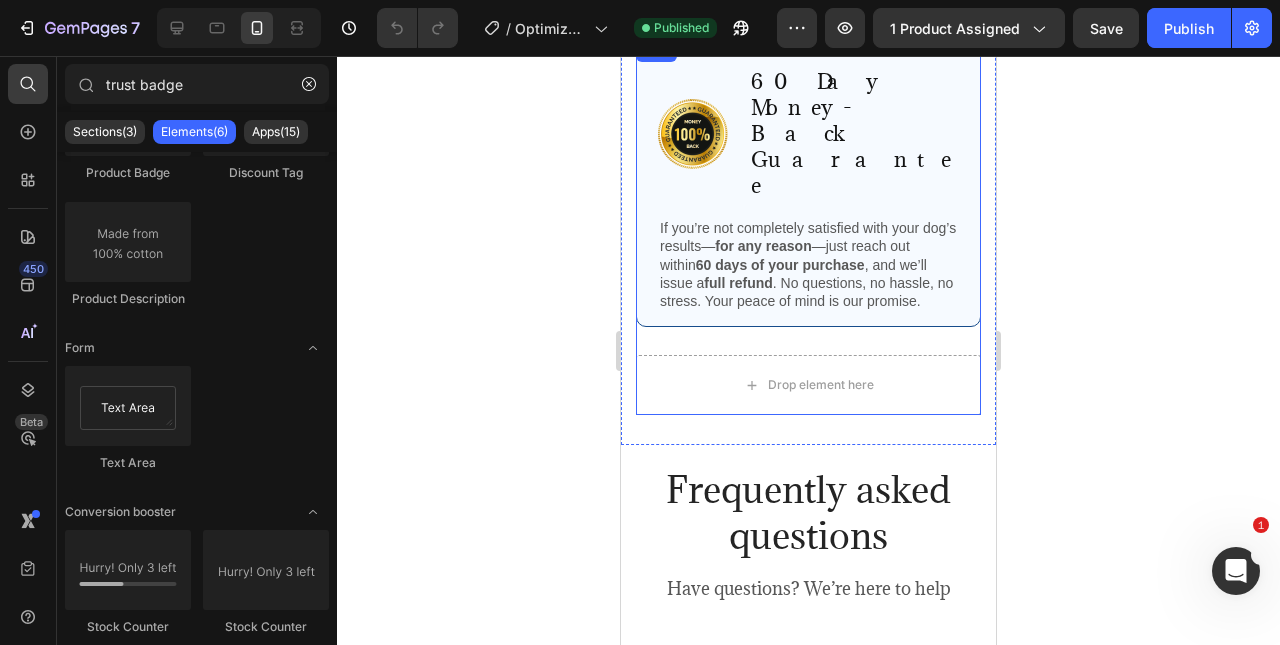 type on "trust badge" 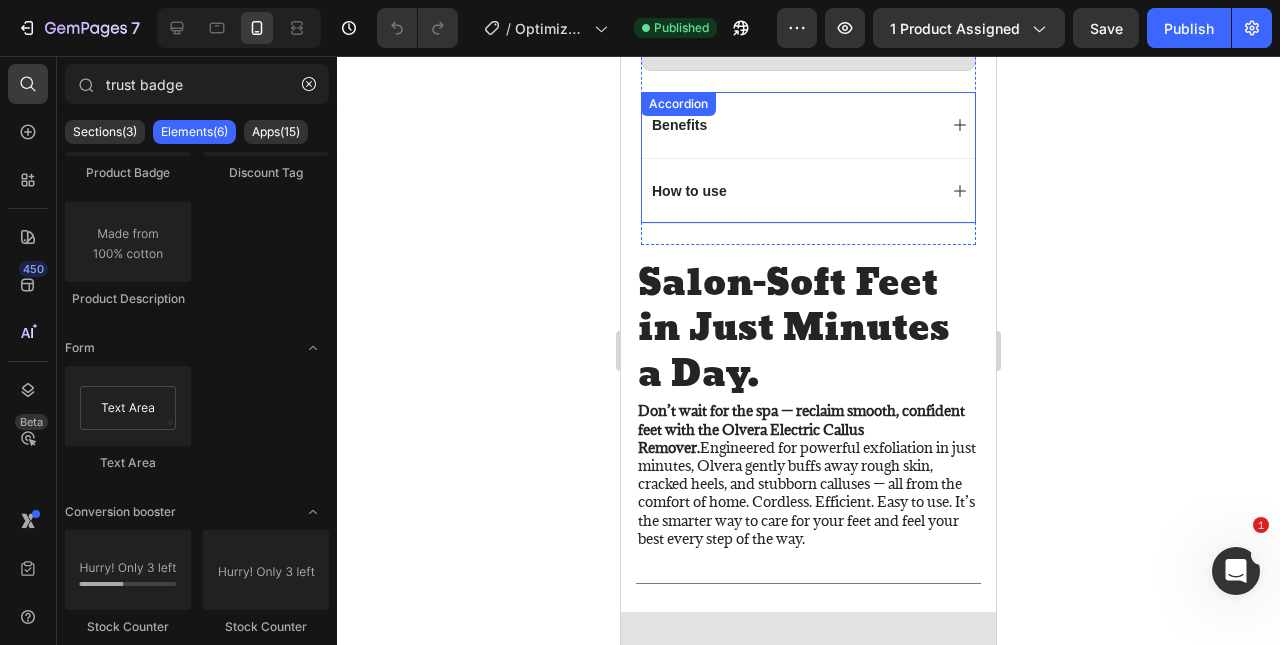 scroll, scrollTop: 1600, scrollLeft: 0, axis: vertical 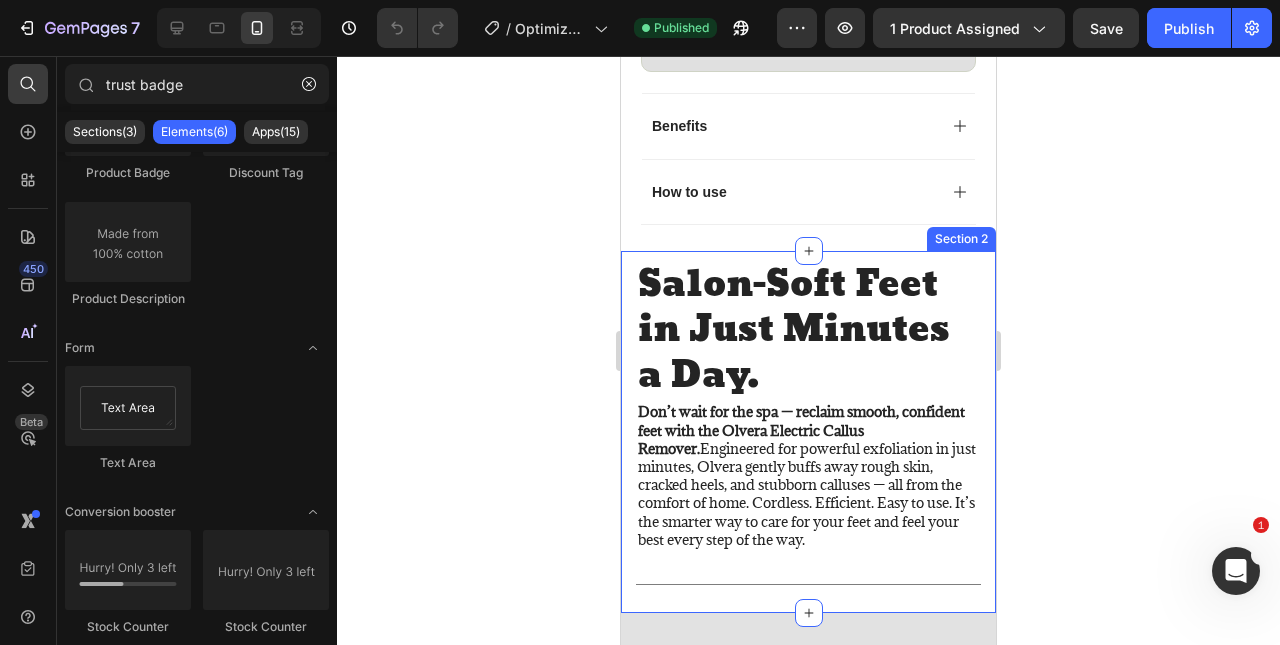 click 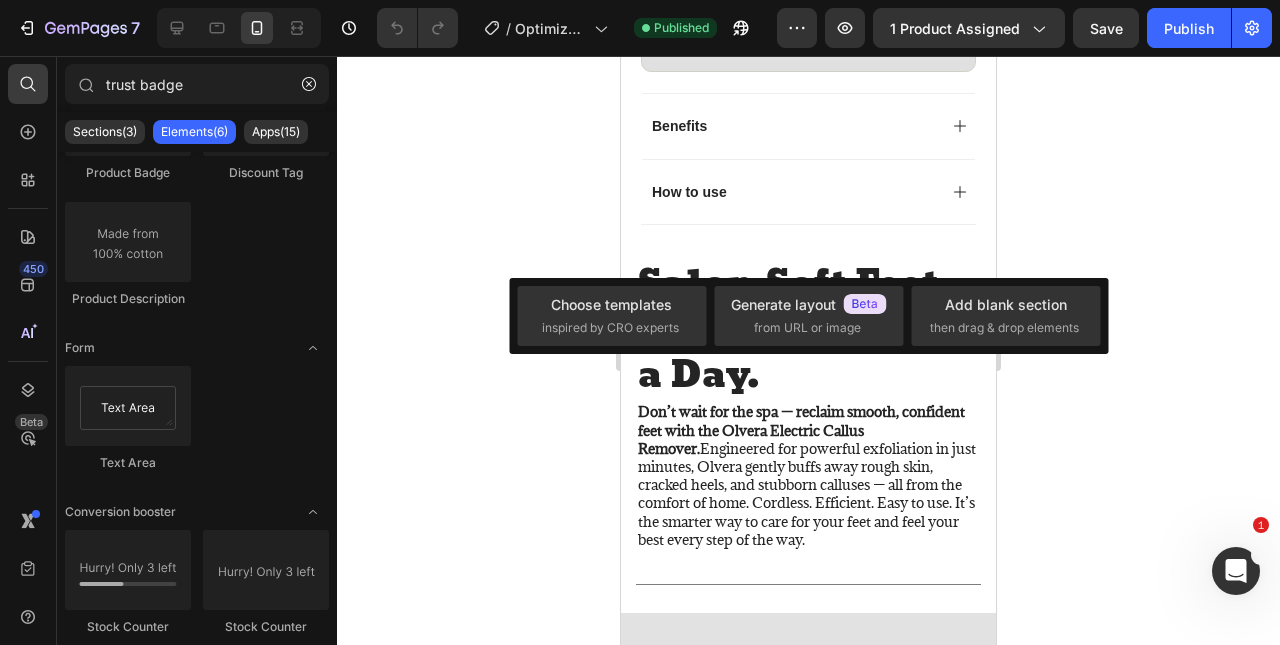 click on "Choose templates" at bounding box center [611, 304] 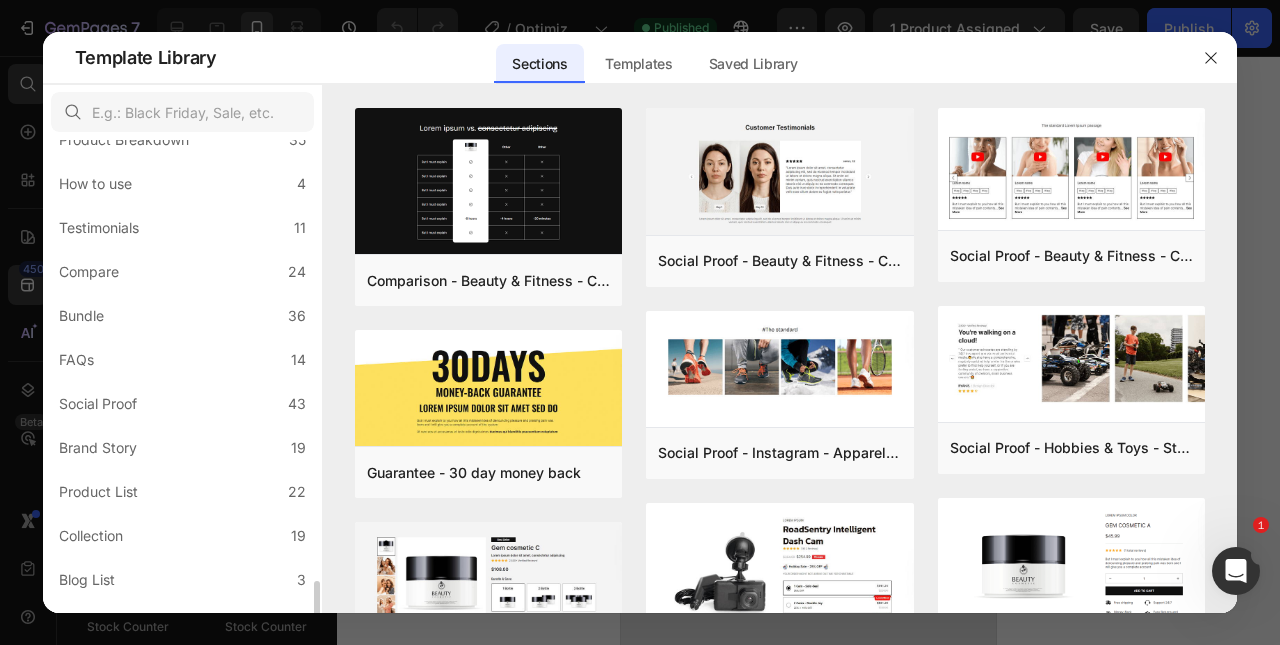 scroll, scrollTop: 500, scrollLeft: 0, axis: vertical 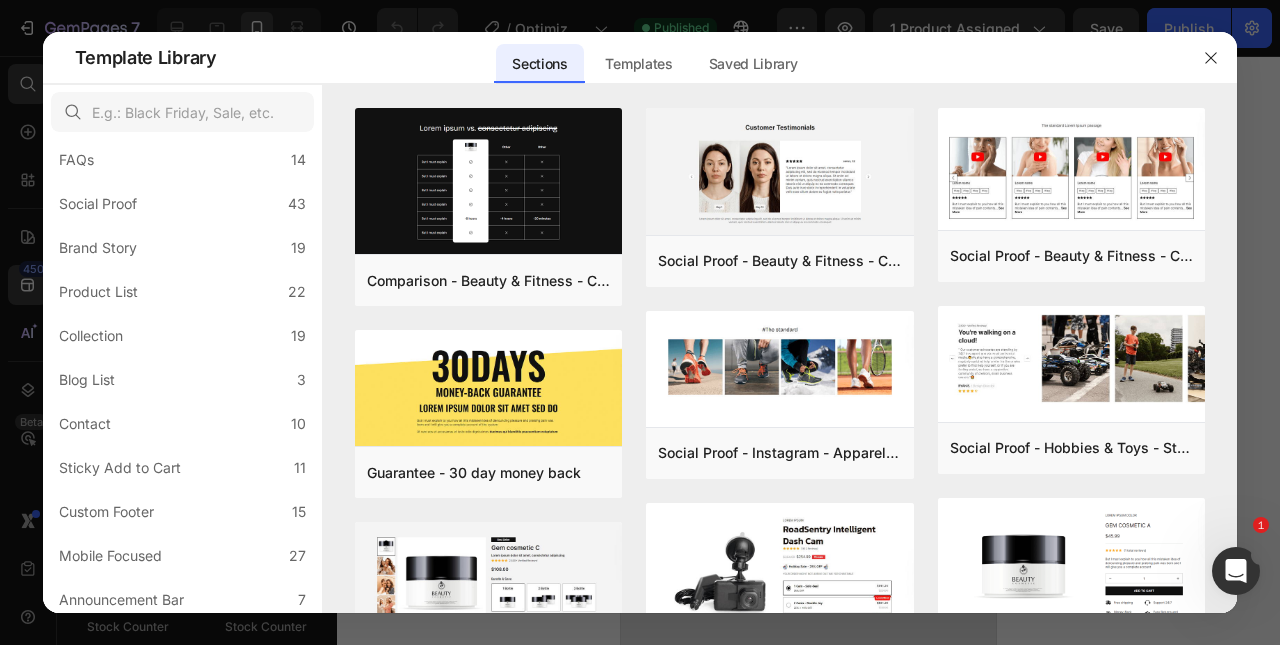 click on "Social Proof 43" 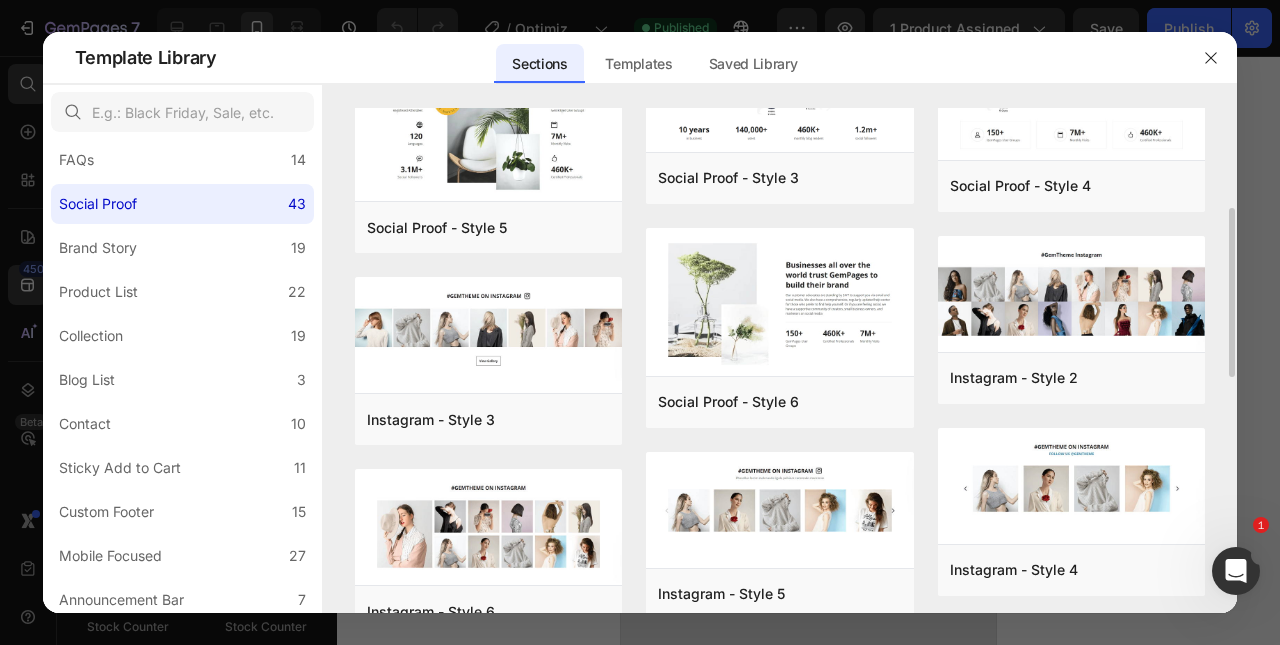scroll, scrollTop: 700, scrollLeft: 0, axis: vertical 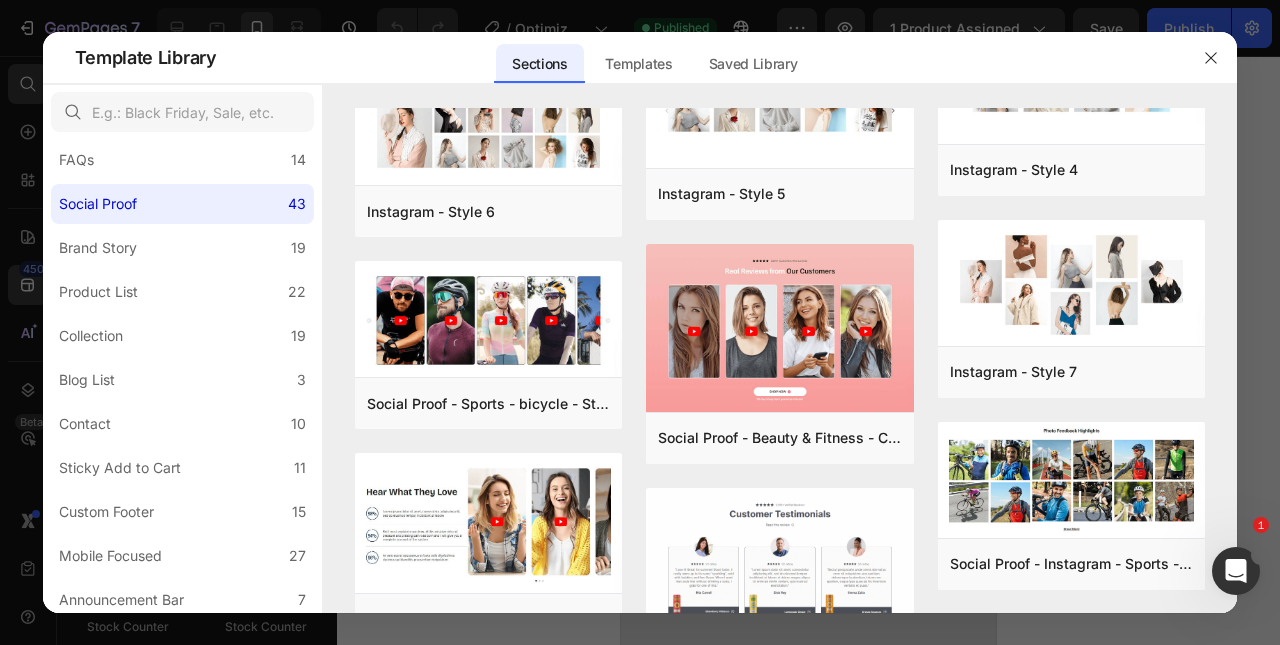 click on "Add to page" at bounding box center [0, 0] 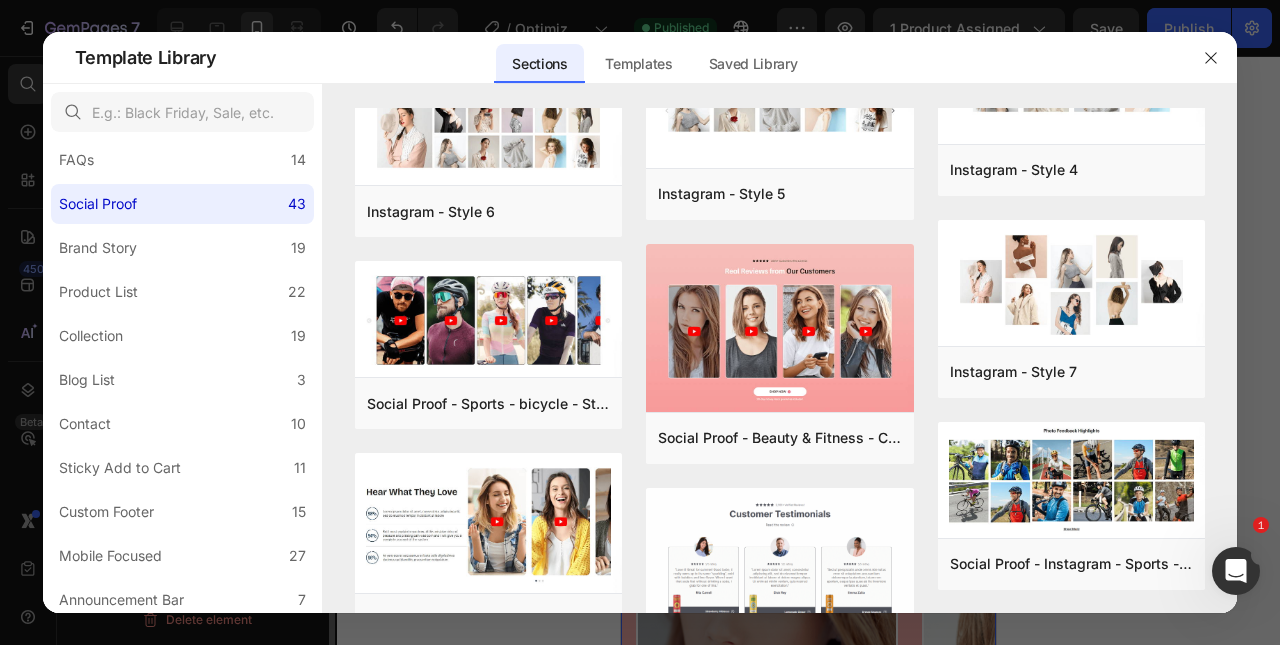 scroll, scrollTop: 0, scrollLeft: 0, axis: both 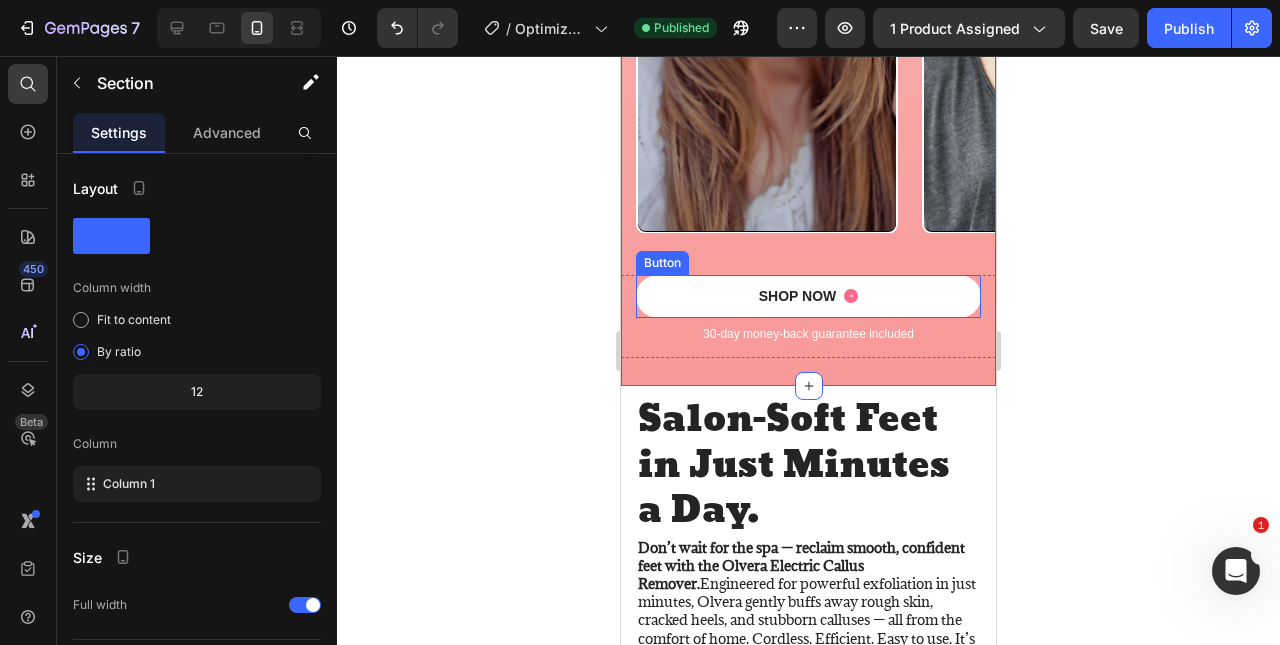 click on "SHOP NOW" at bounding box center (808, 296) 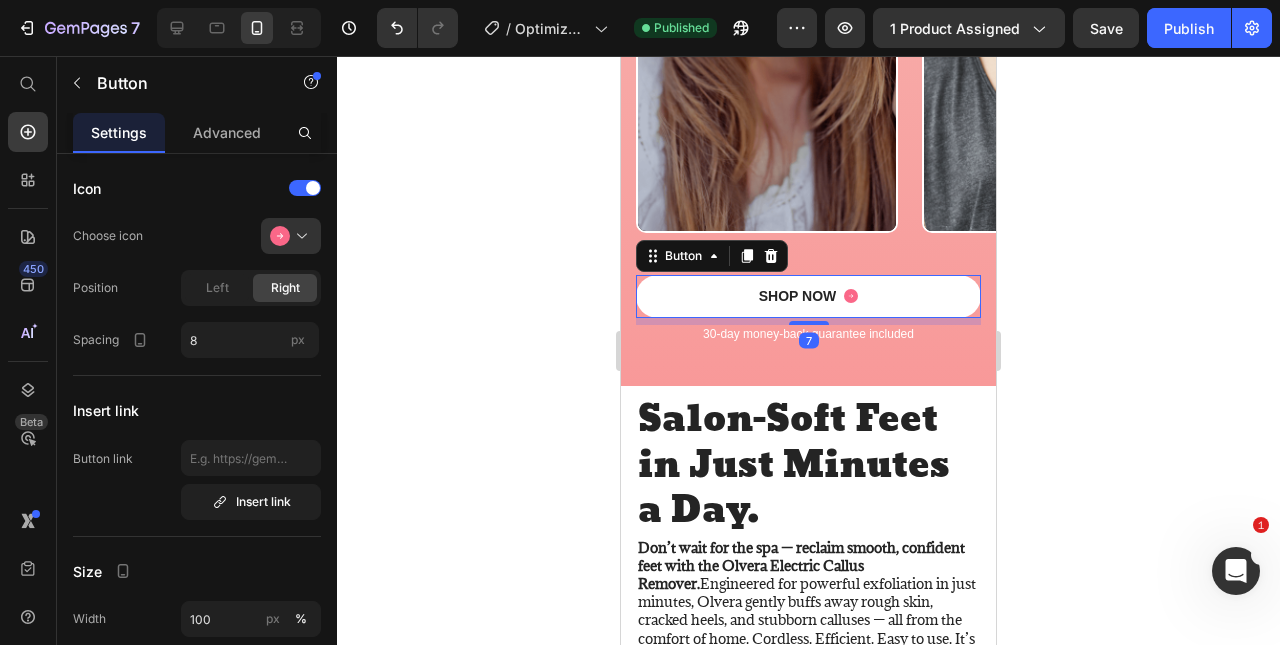 click 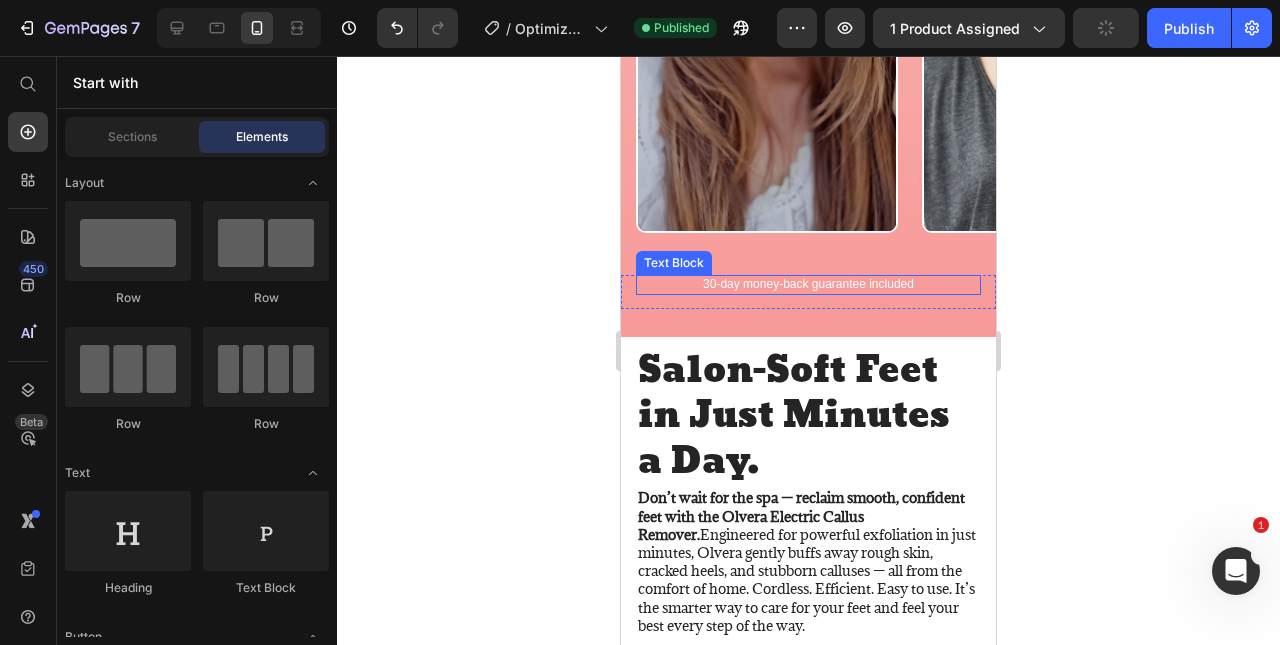 click on "30-day money-back guarantee included" at bounding box center [808, 285] 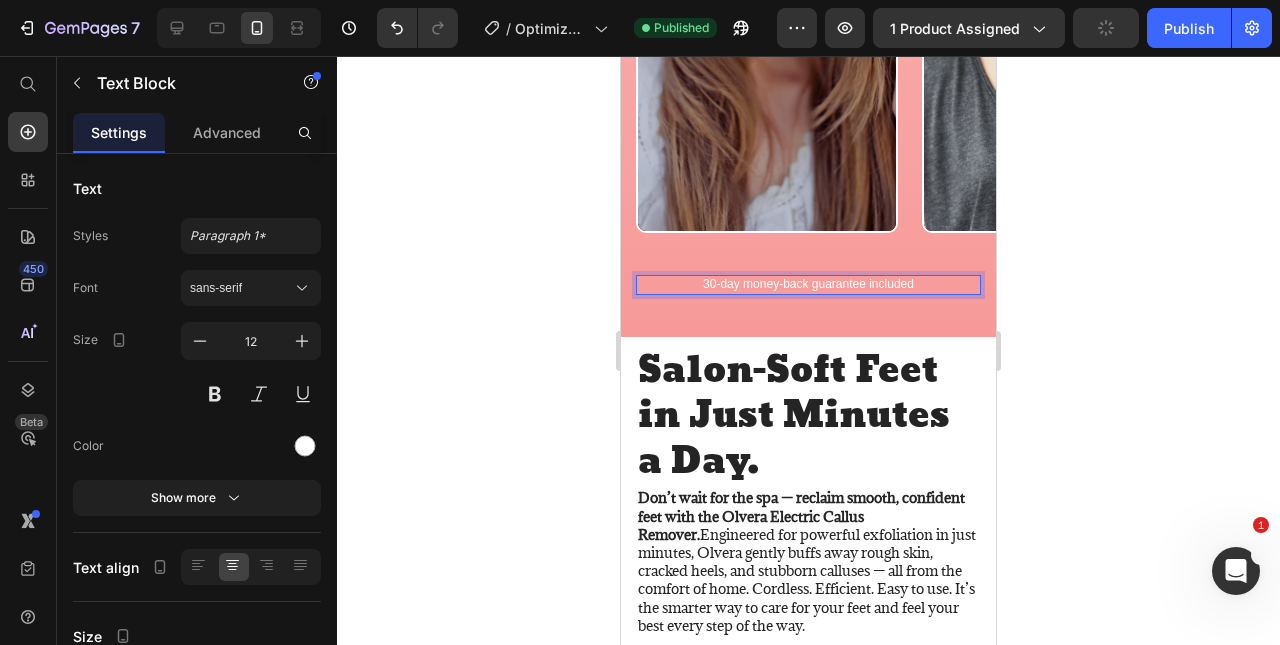 click on "30-day money-back guarantee included" at bounding box center (808, 285) 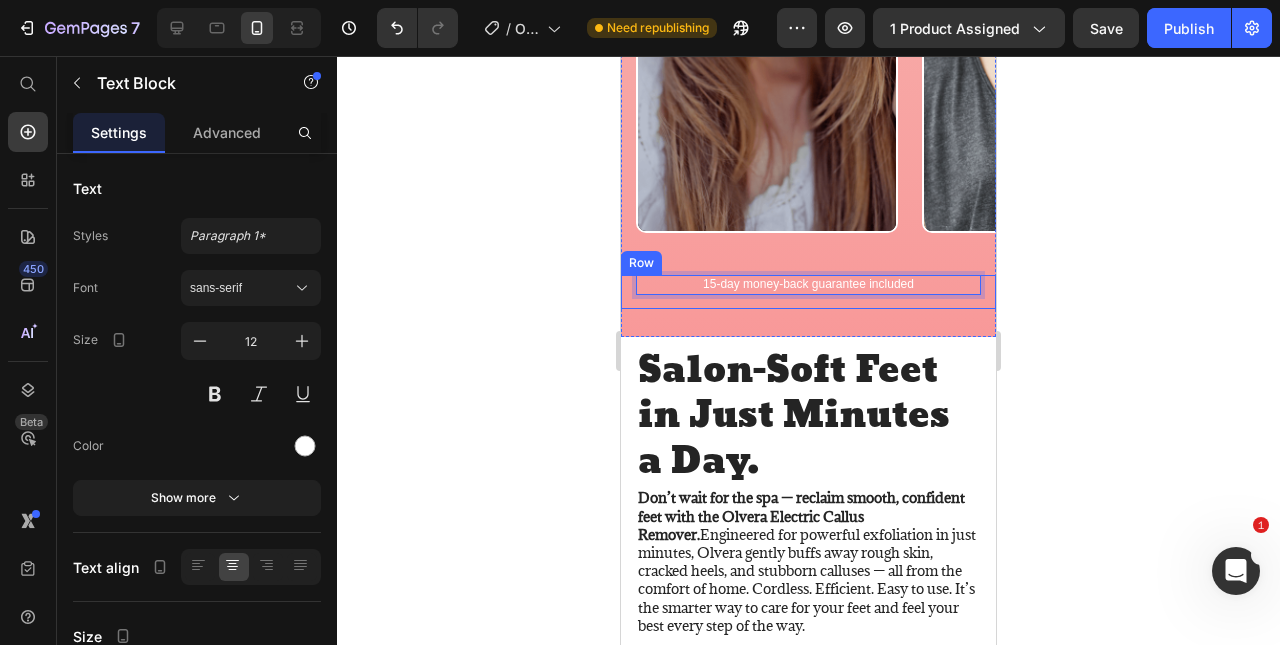click on "15-day money-back guarantee included  Text Block   14 Row" at bounding box center (808, 292) 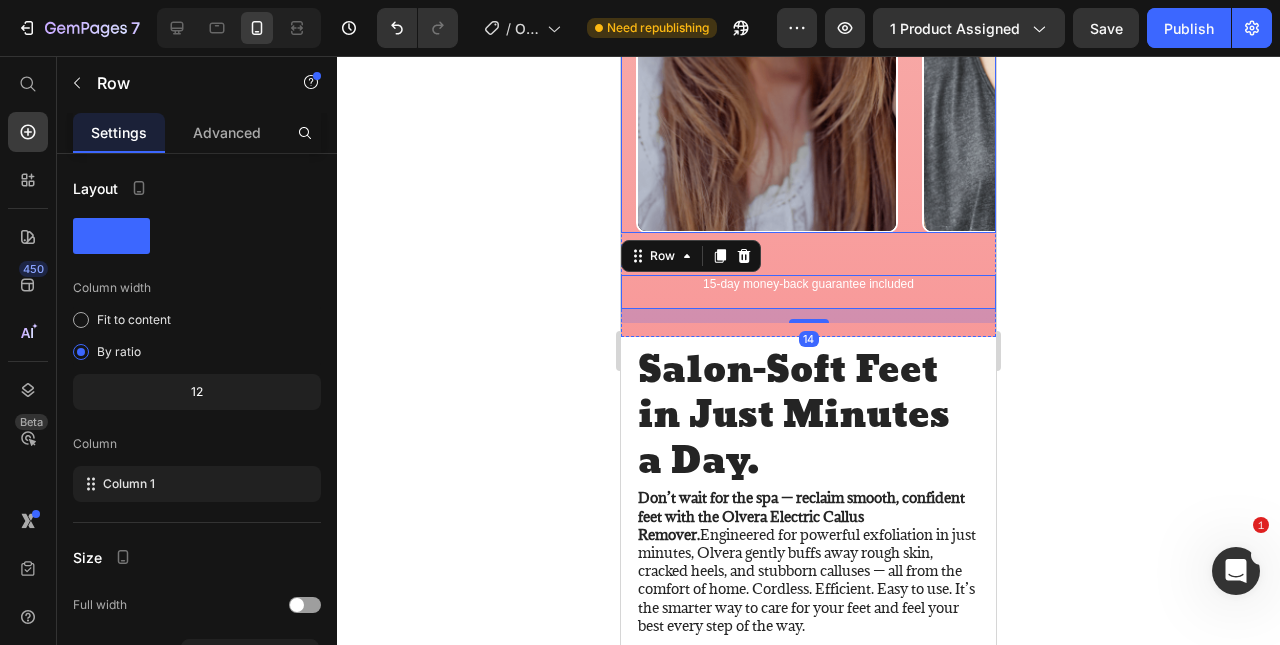 click on "Video Video Video Video Carousel" at bounding box center [808, 2] 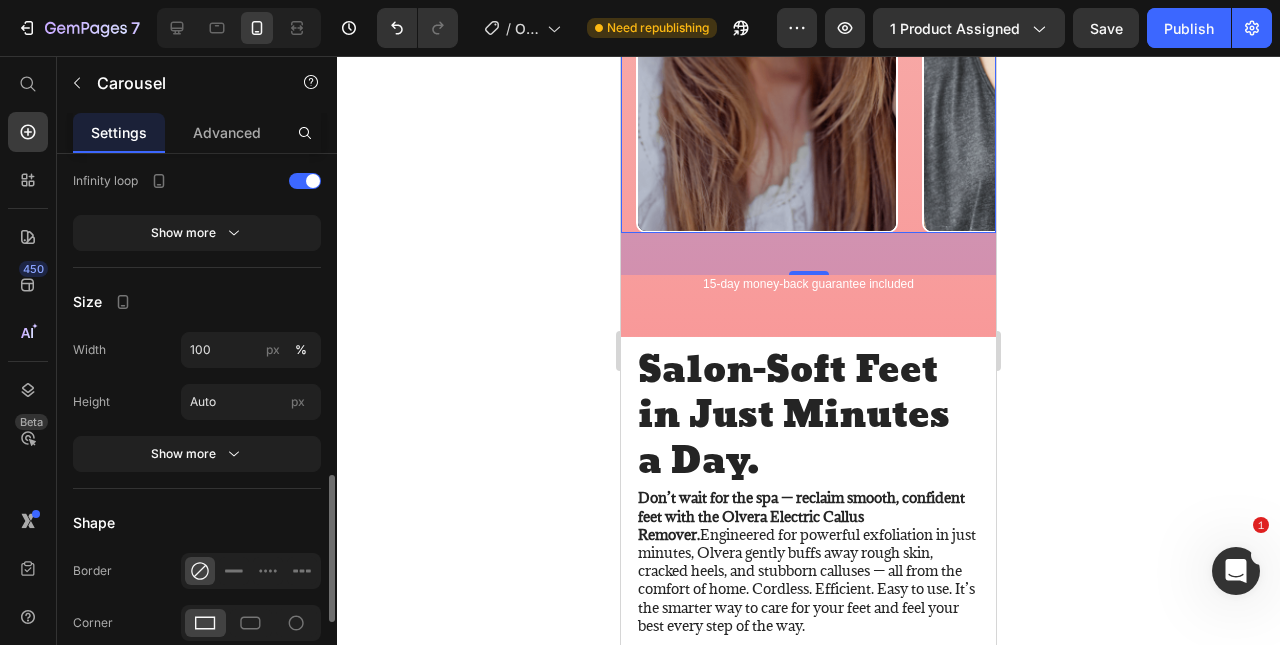 scroll, scrollTop: 891, scrollLeft: 0, axis: vertical 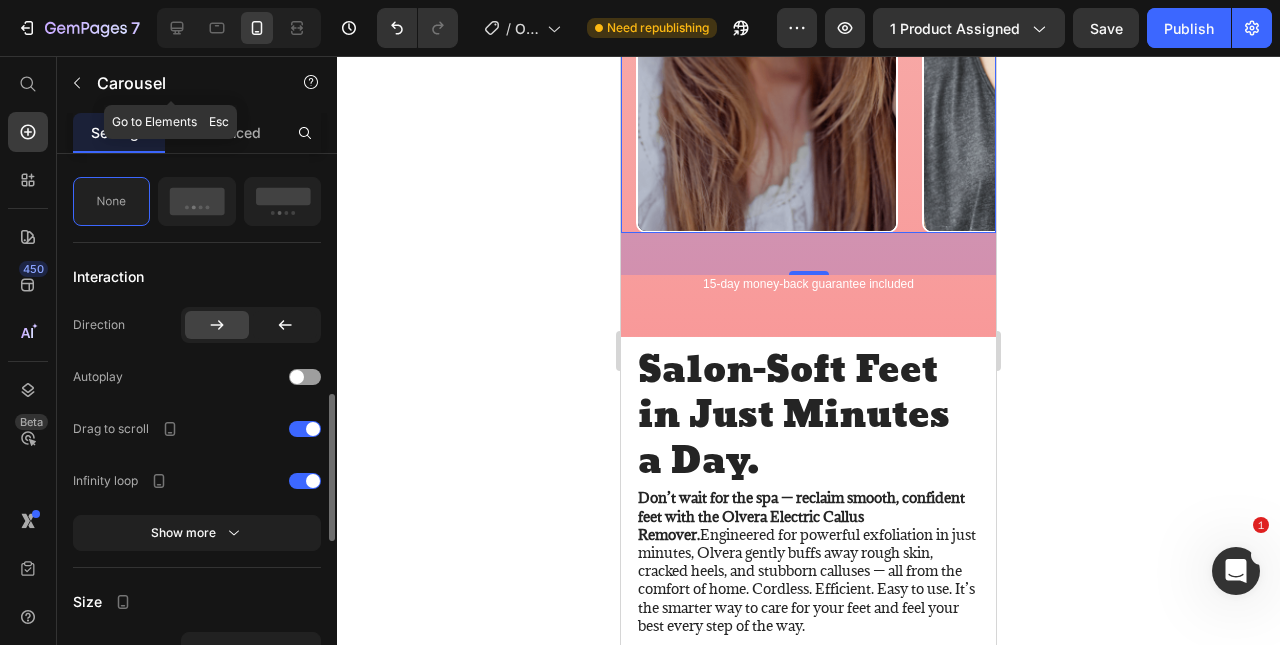 click on "Carousel" at bounding box center [171, 83] 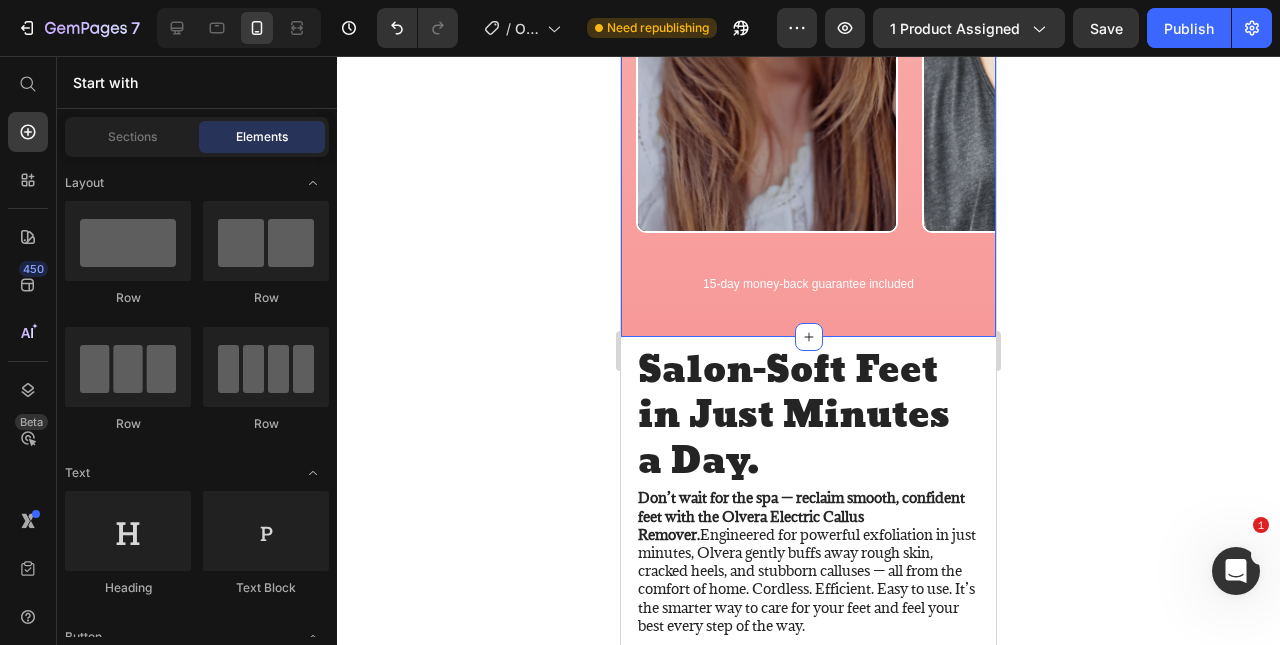 click on "Icon Icon Icon Icon Icon Icon List 2000+ Customers Who Love Us Text Block Row Real Reviews from  Our Customers Heading Row Video Video Video Video Carousel 15-day money-back guarantee included  Text Block Row" at bounding box center [808, -40] 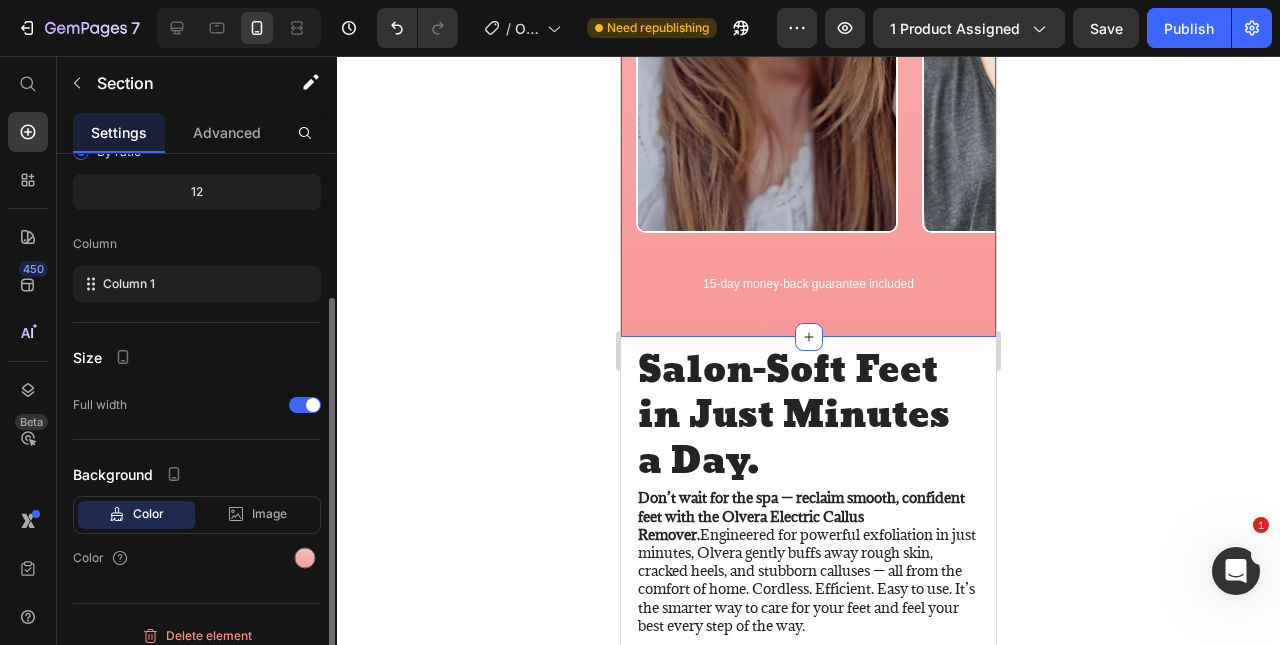 scroll, scrollTop: 214, scrollLeft: 0, axis: vertical 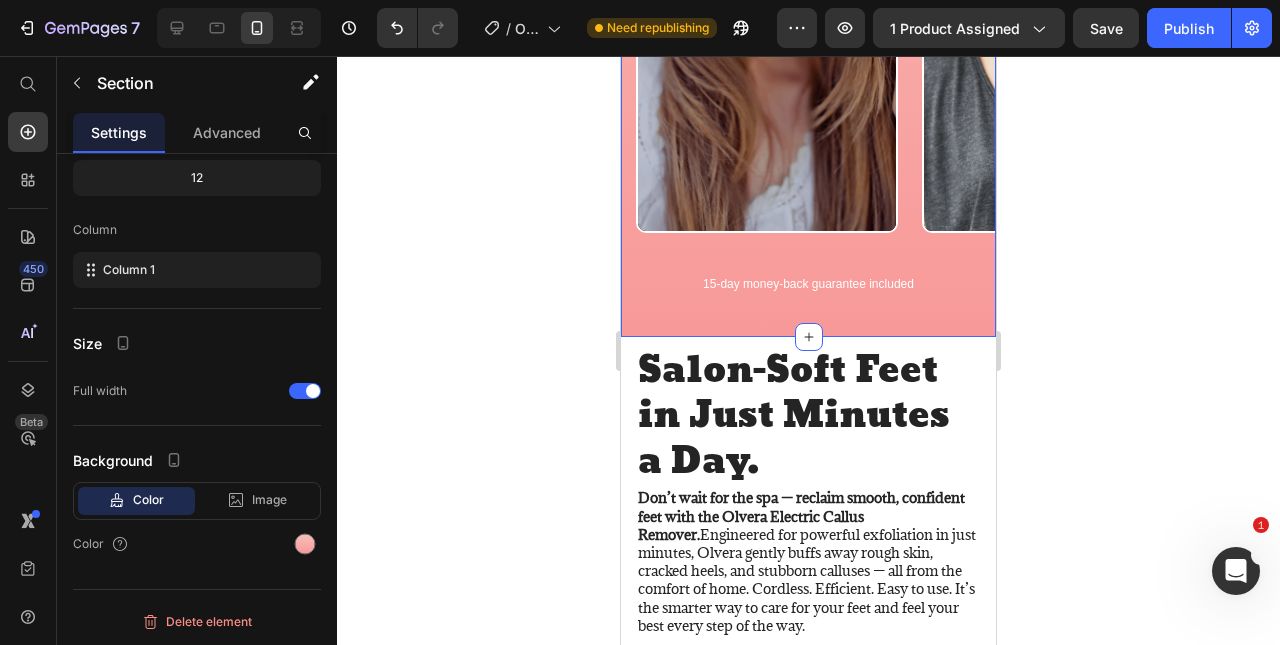 click at bounding box center [305, 544] 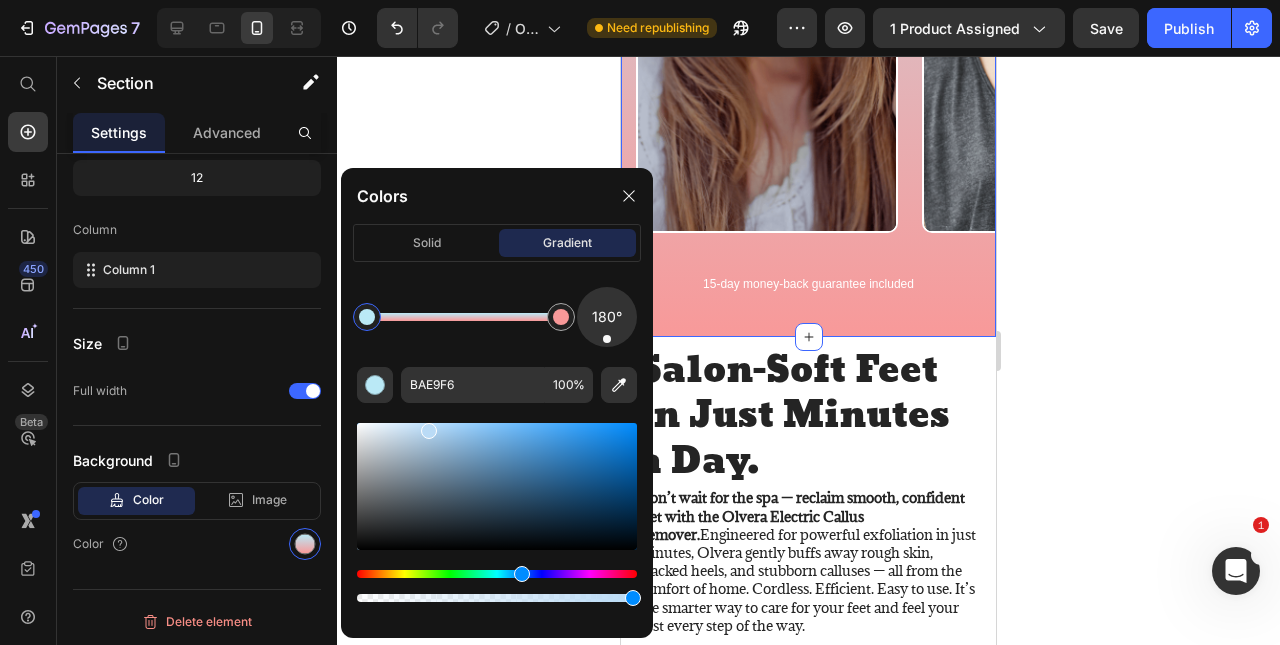 scroll, scrollTop: 214, scrollLeft: 0, axis: vertical 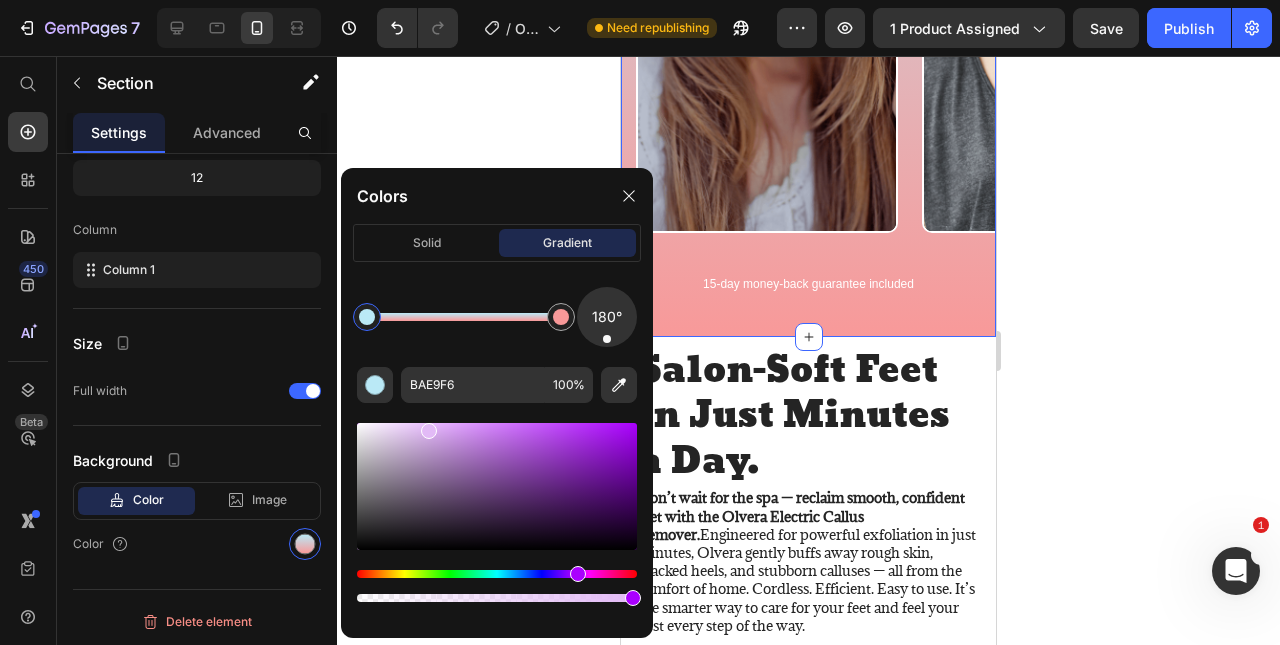 type on "E2BAF6" 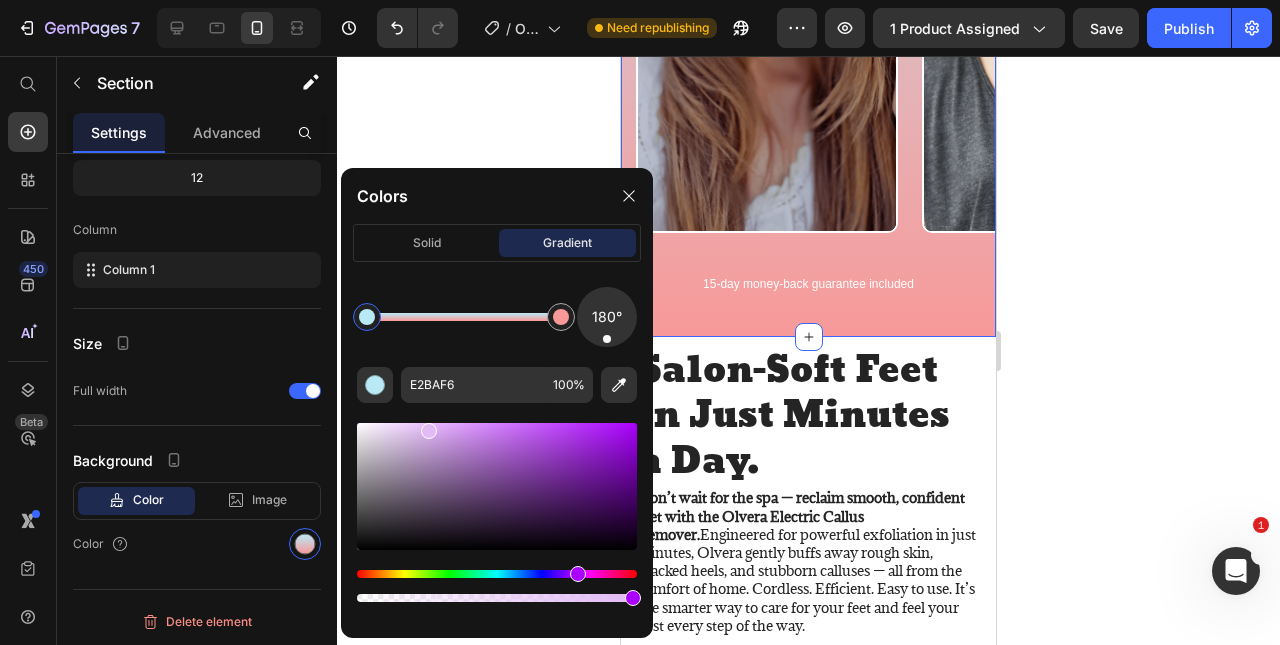 drag, startPoint x: 366, startPoint y: 579, endPoint x: 576, endPoint y: 584, distance: 210.05951 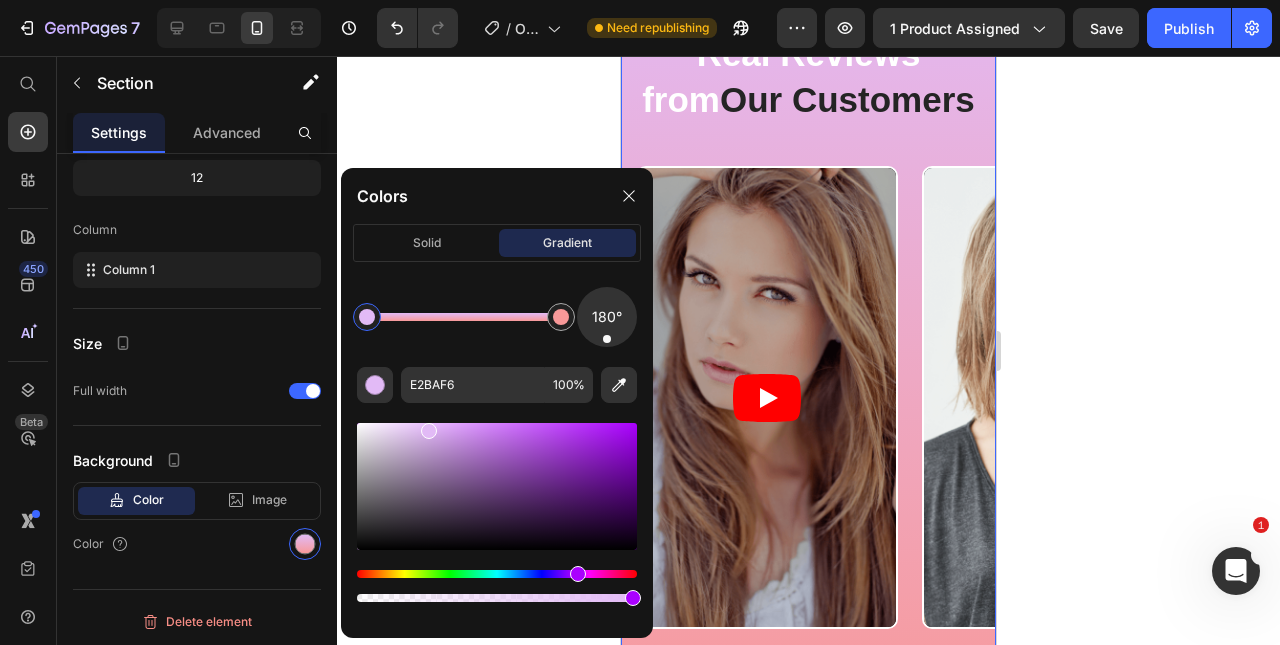 scroll, scrollTop: 1790, scrollLeft: 0, axis: vertical 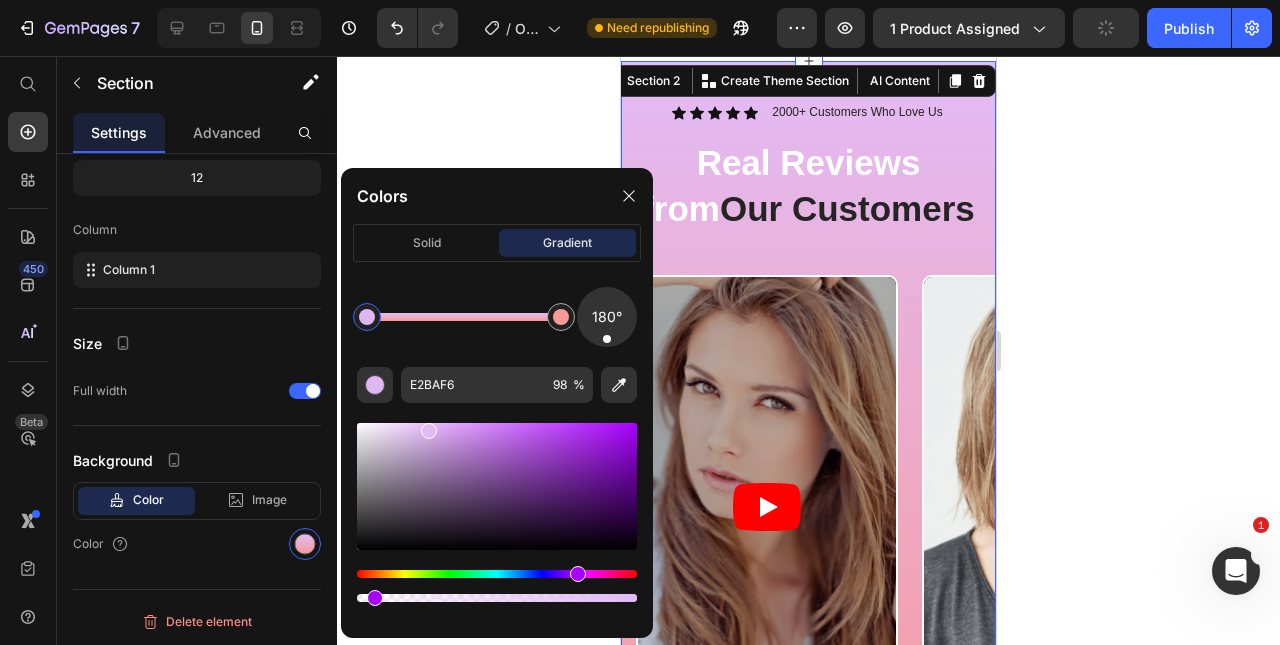 drag, startPoint x: 632, startPoint y: 598, endPoint x: 370, endPoint y: 587, distance: 262.2308 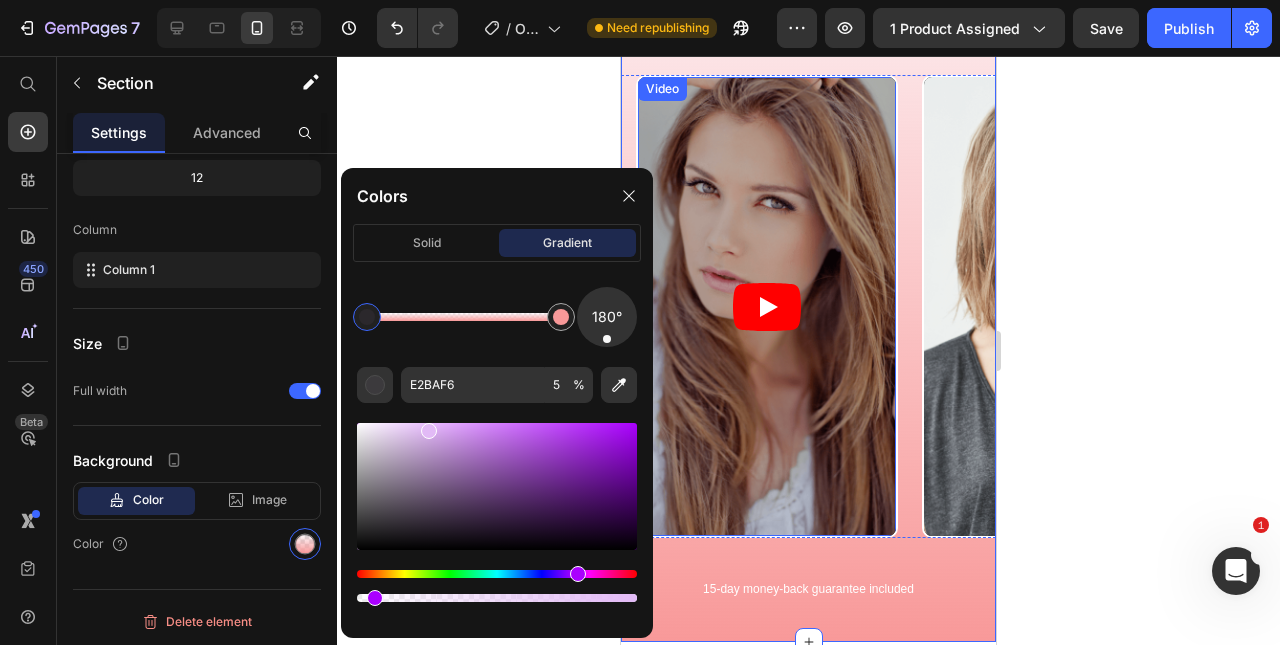 scroll, scrollTop: 1890, scrollLeft: 0, axis: vertical 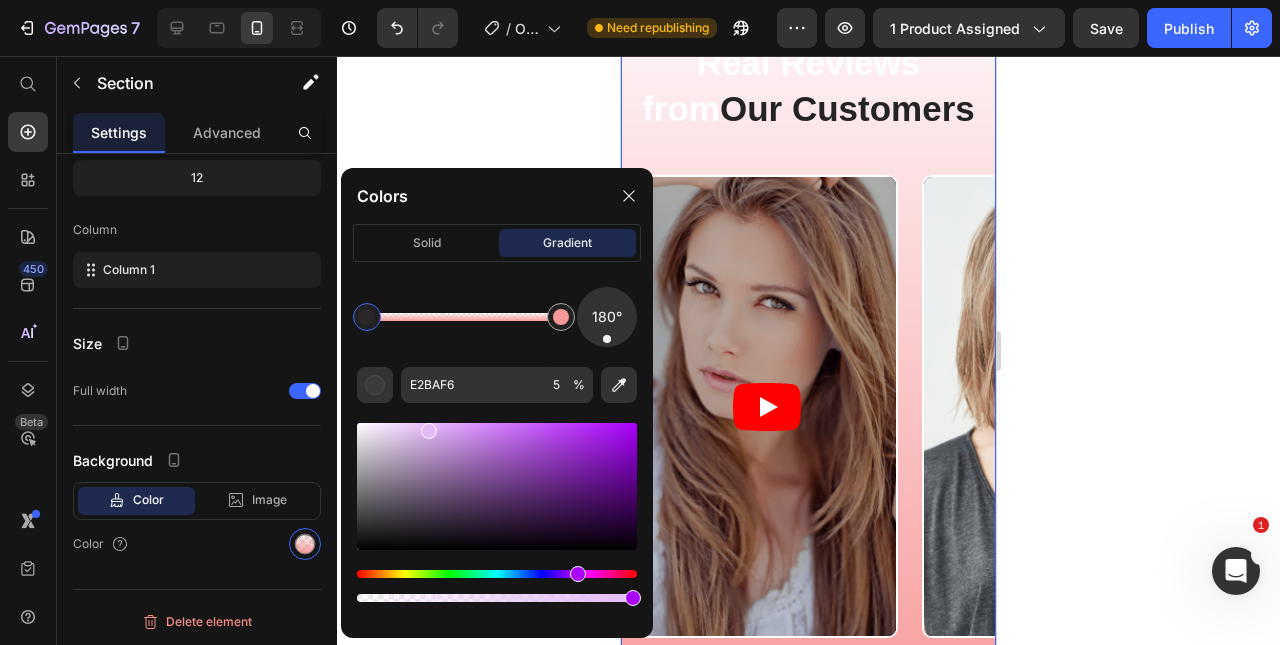 drag, startPoint x: 370, startPoint y: 596, endPoint x: 630, endPoint y: 622, distance: 261.29675 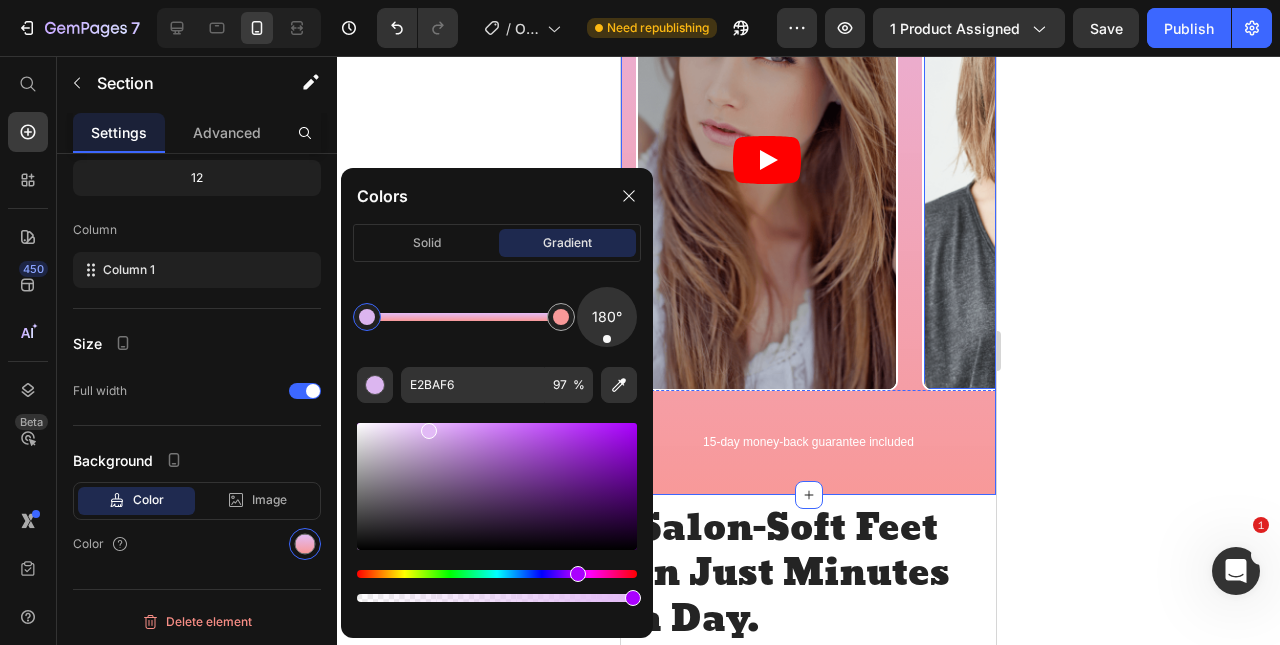 scroll, scrollTop: 2190, scrollLeft: 0, axis: vertical 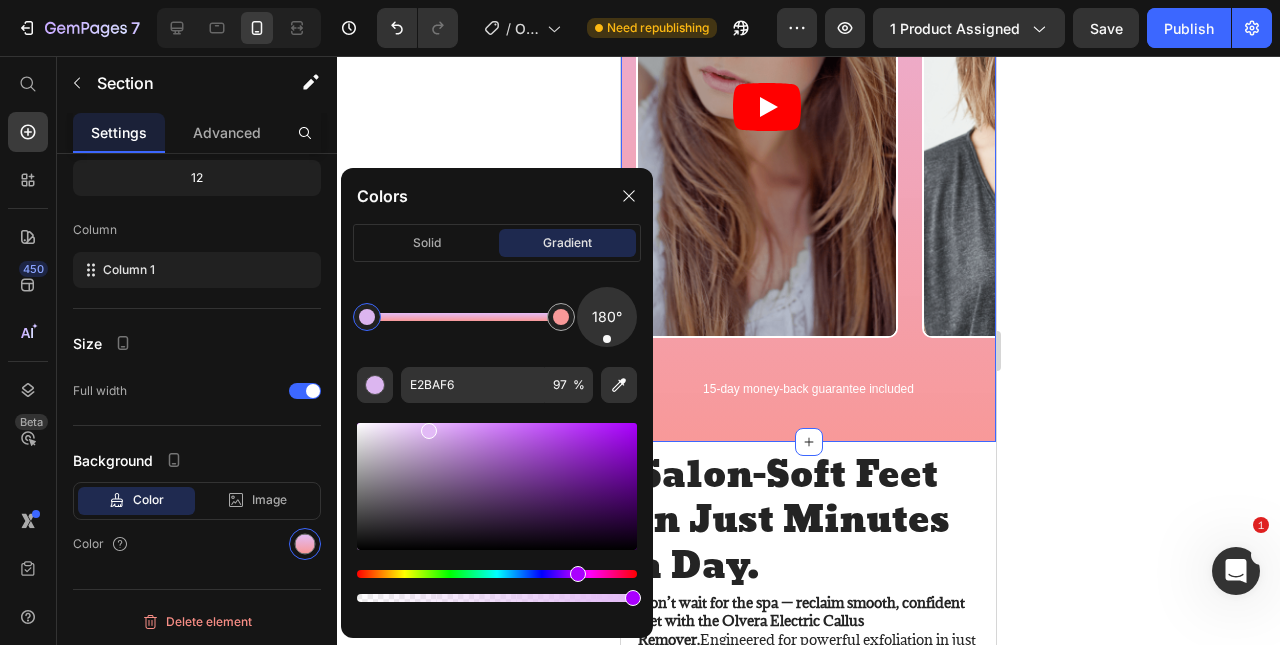 type on "F89999" 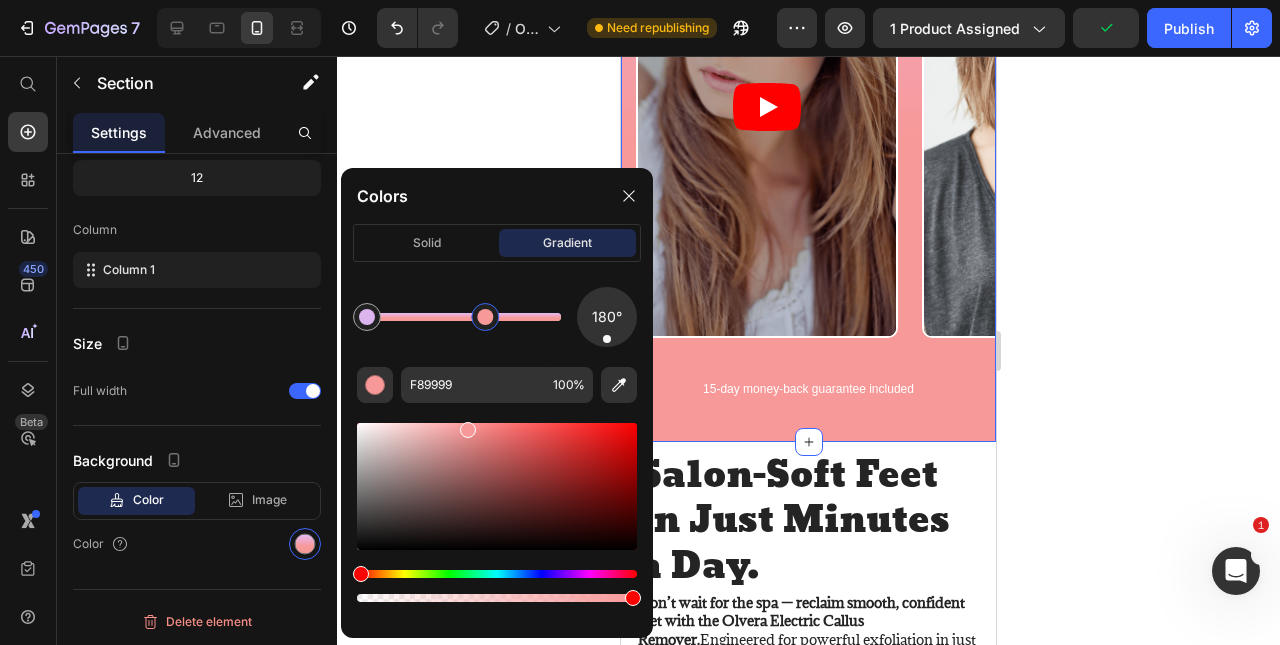 drag, startPoint x: 555, startPoint y: 320, endPoint x: 487, endPoint y: 324, distance: 68.117546 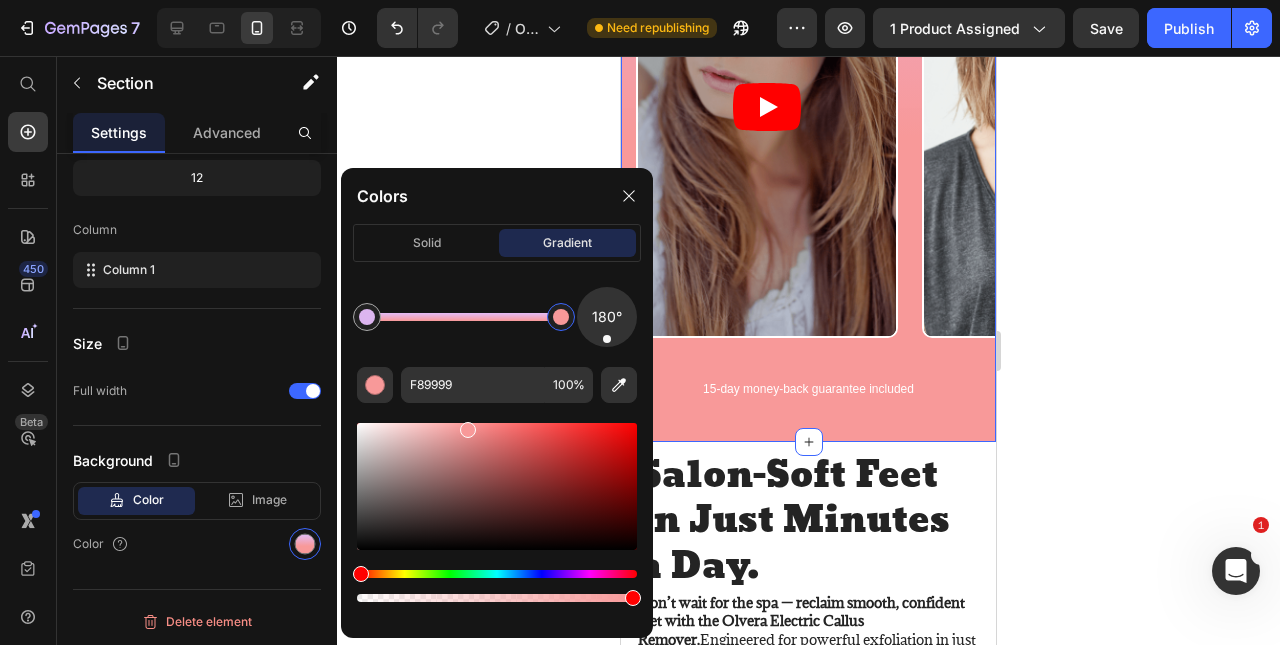 drag, startPoint x: 487, startPoint y: 324, endPoint x: 589, endPoint y: 337, distance: 102.825096 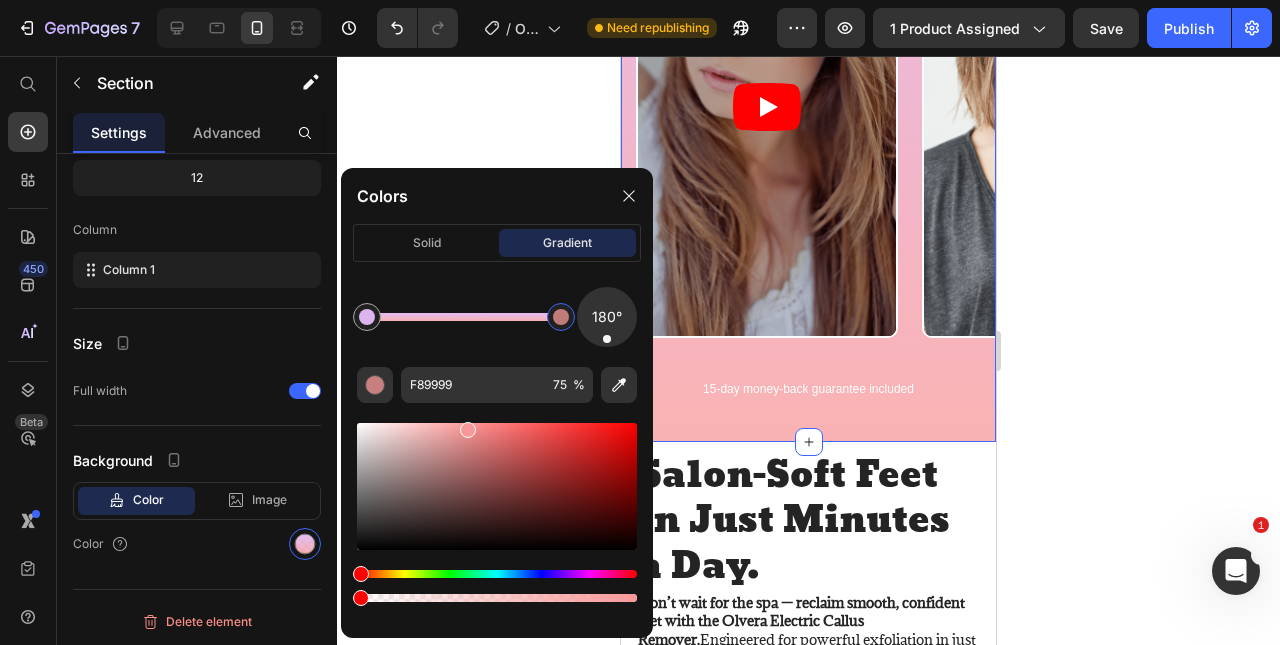 drag, startPoint x: 632, startPoint y: 598, endPoint x: 352, endPoint y: 599, distance: 280.0018 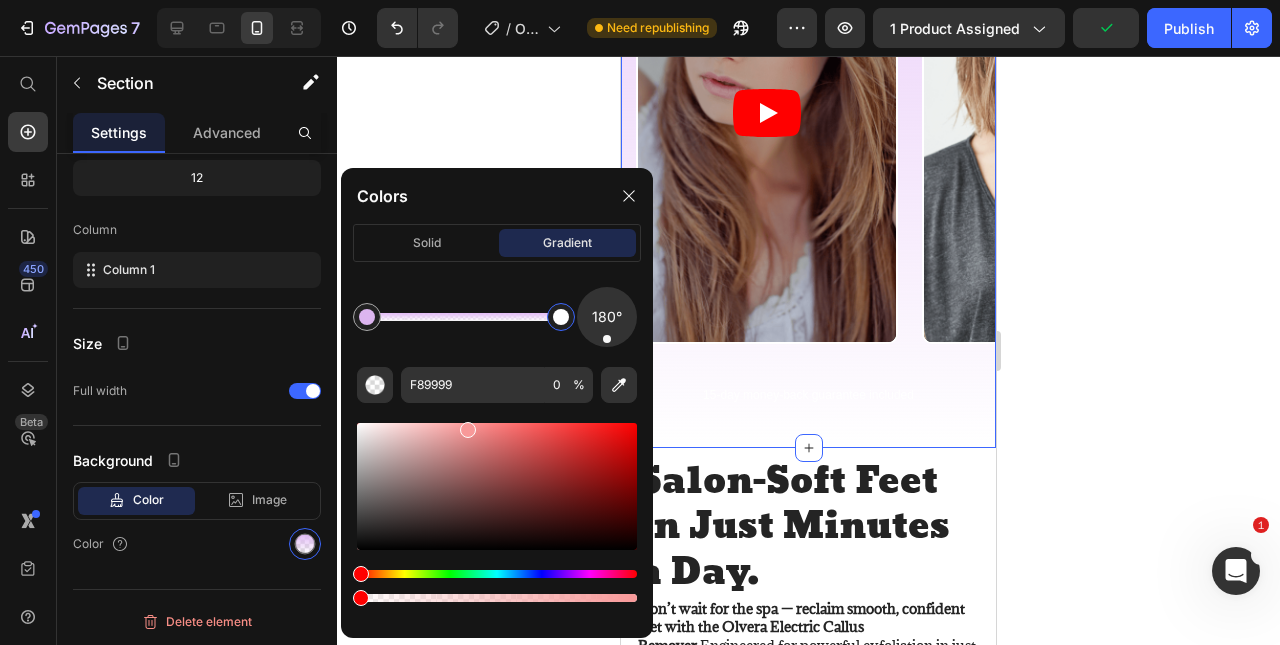 scroll, scrollTop: 2290, scrollLeft: 0, axis: vertical 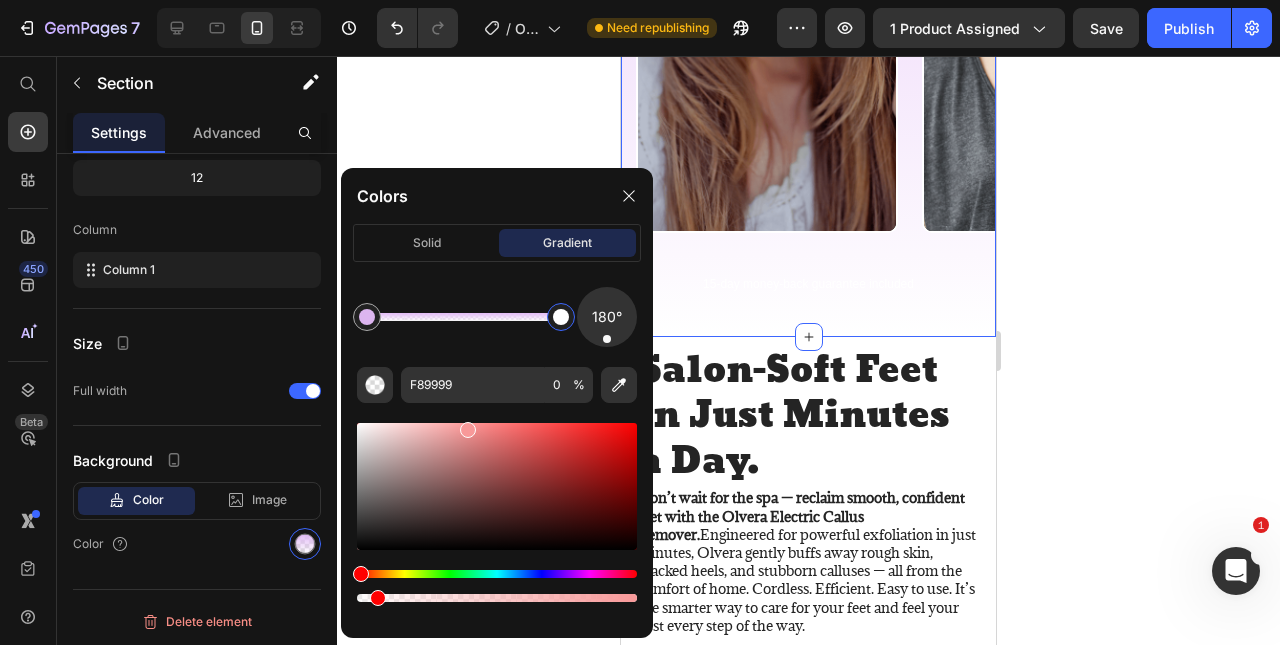 drag, startPoint x: 364, startPoint y: 601, endPoint x: 376, endPoint y: 598, distance: 12.369317 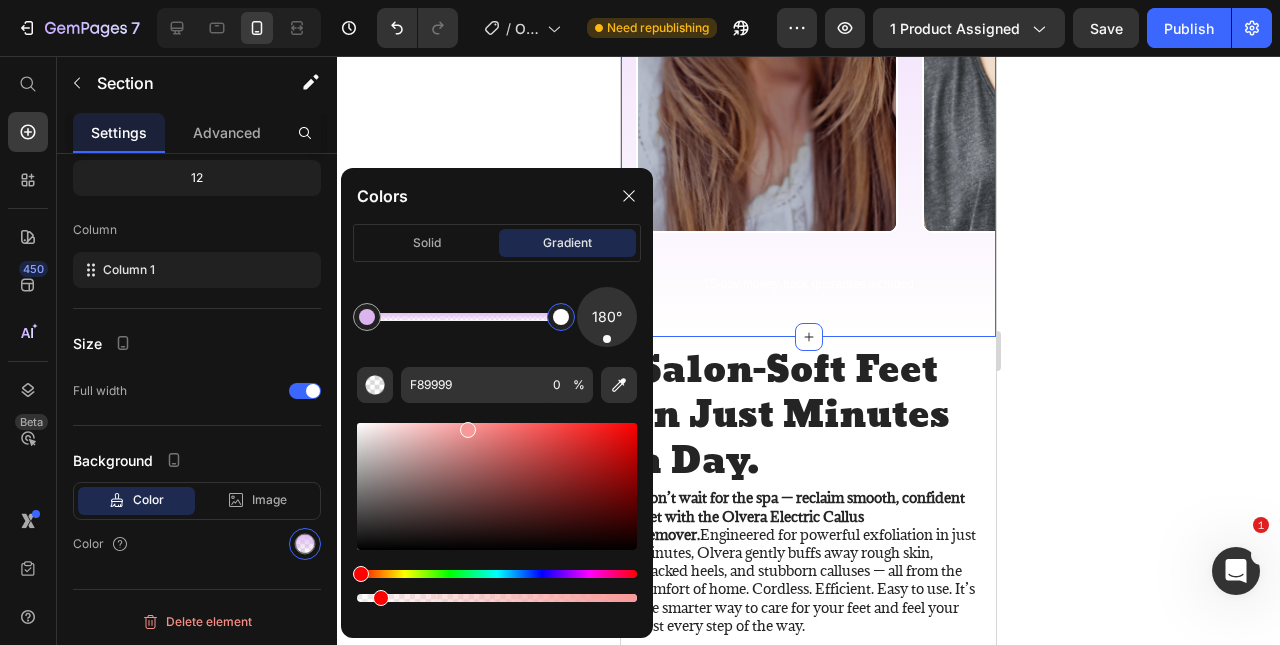 type on "7" 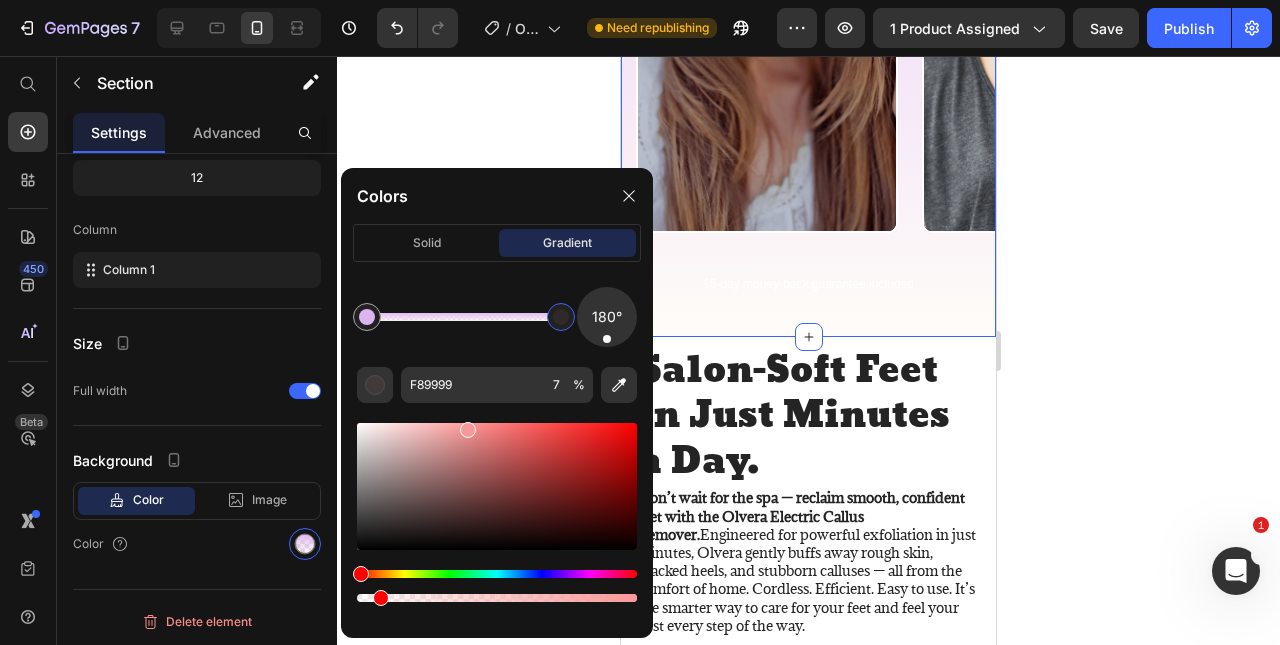 drag, startPoint x: 364, startPoint y: 572, endPoint x: 352, endPoint y: 578, distance: 13.416408 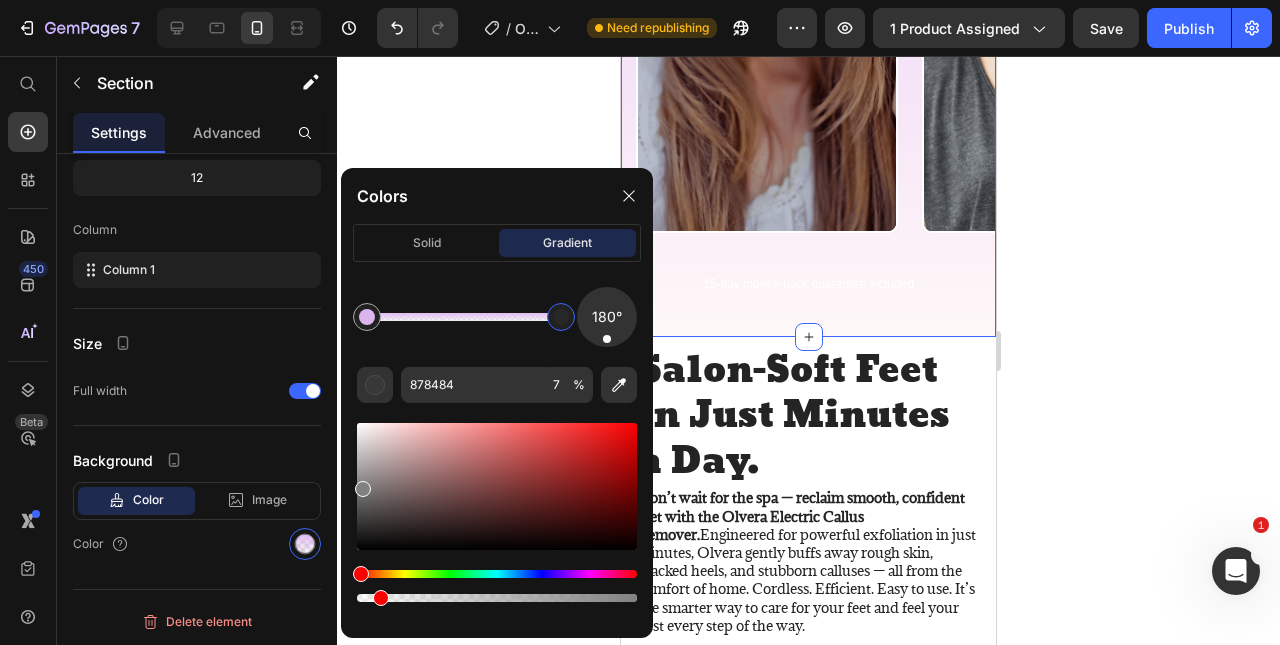 drag, startPoint x: 471, startPoint y: 432, endPoint x: 360, endPoint y: 483, distance: 122.15564 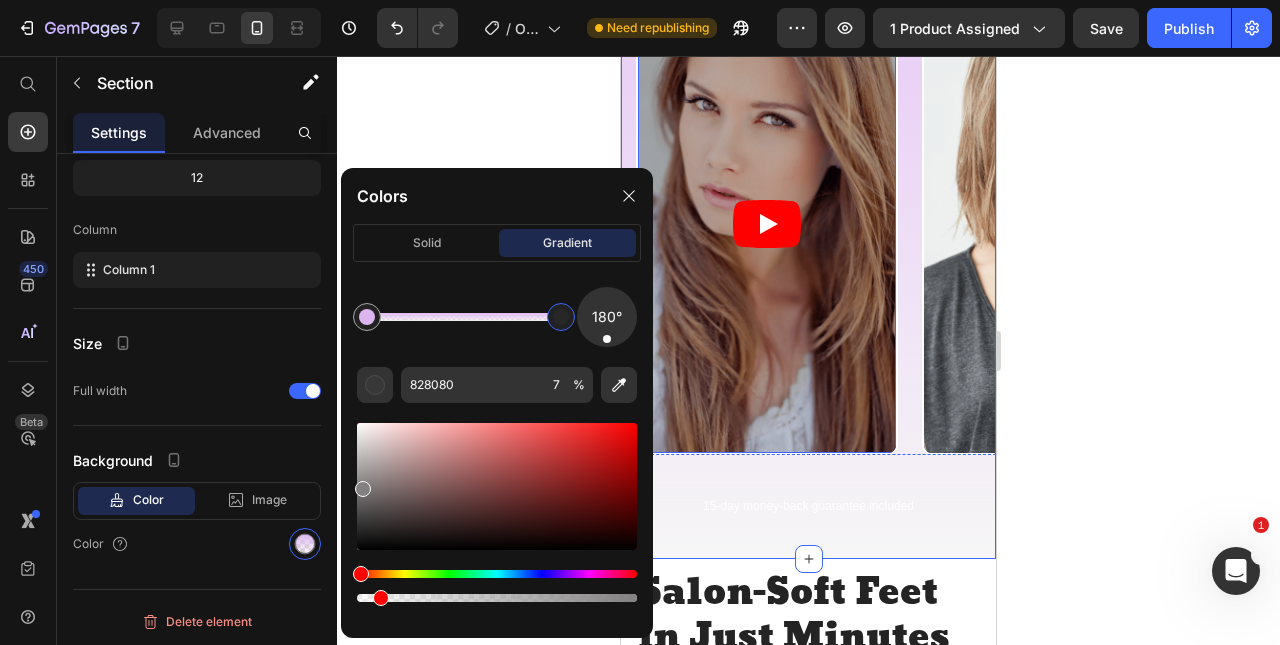 scroll, scrollTop: 2090, scrollLeft: 0, axis: vertical 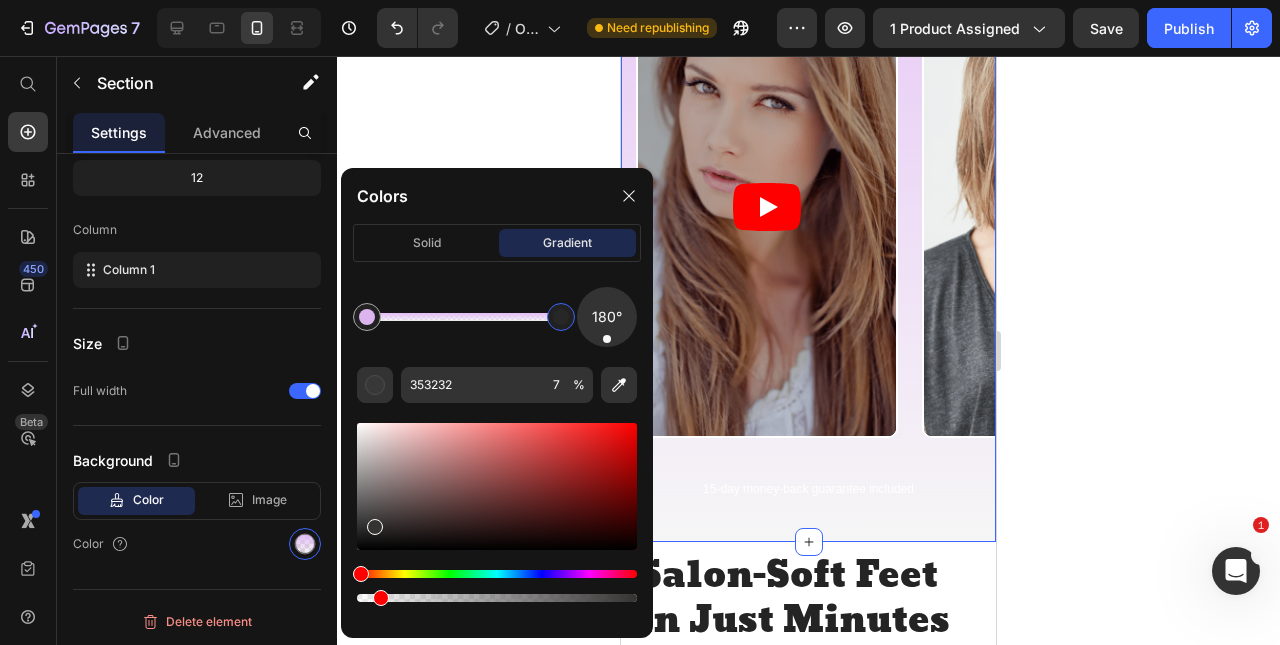 drag, startPoint x: 358, startPoint y: 487, endPoint x: 371, endPoint y: 522, distance: 37.336308 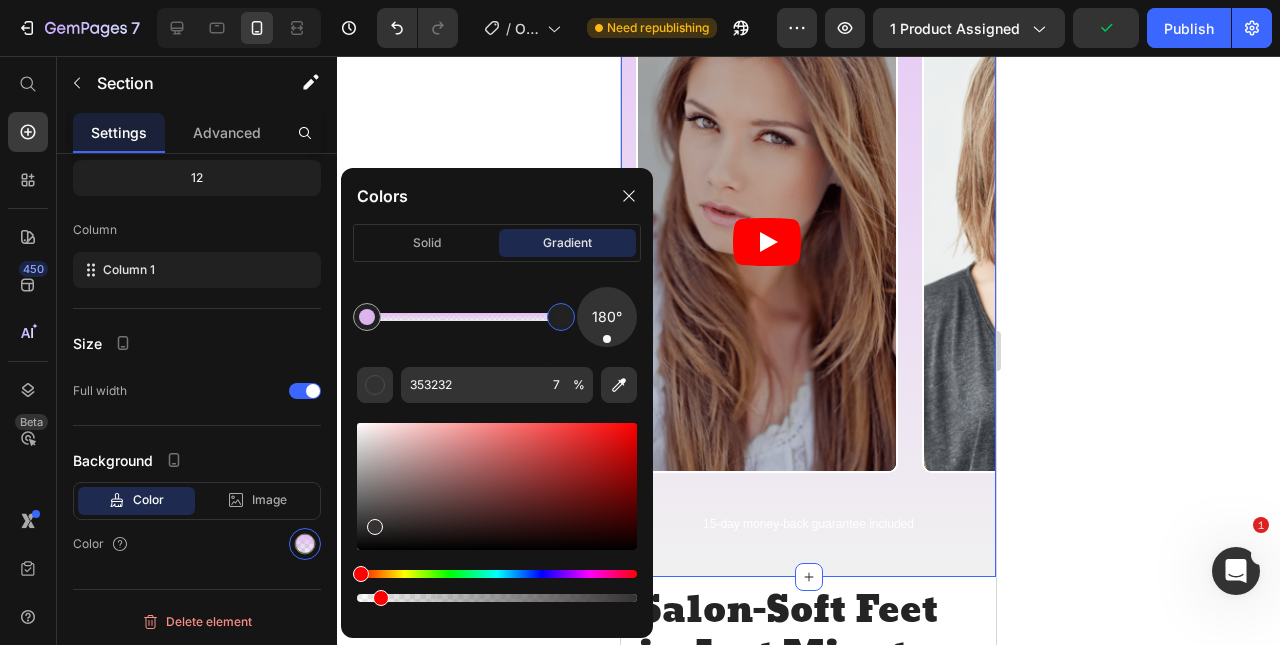 scroll, scrollTop: 2090, scrollLeft: 0, axis: vertical 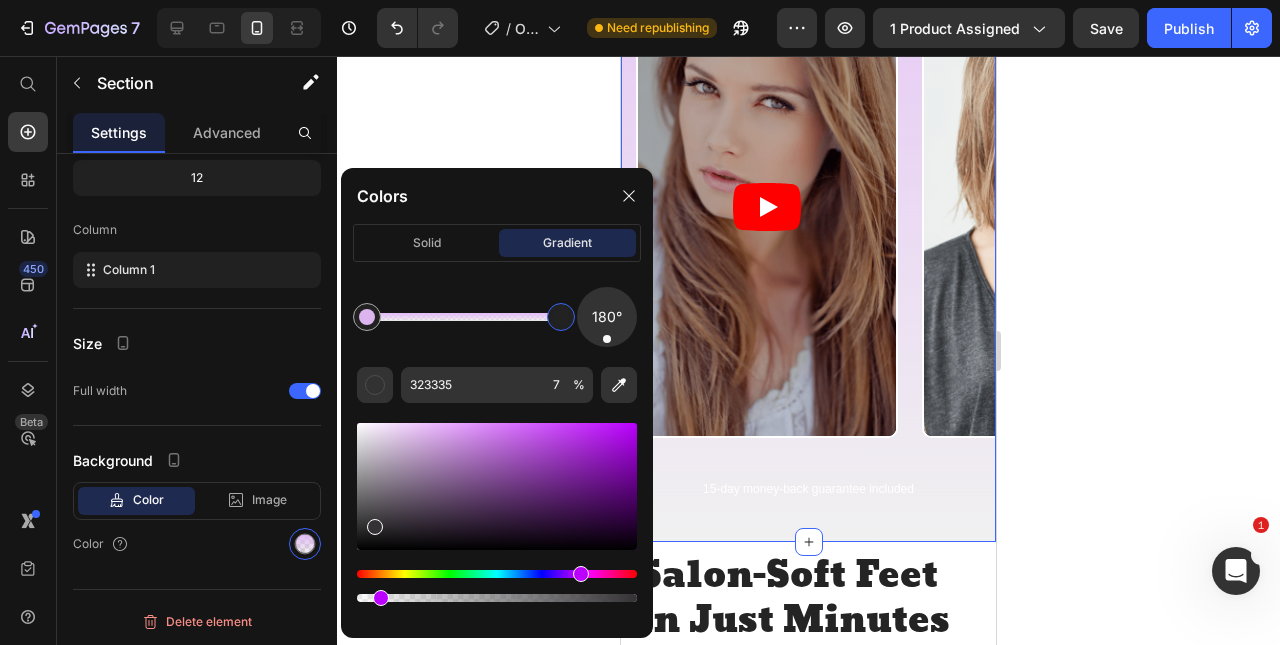 type on "343235" 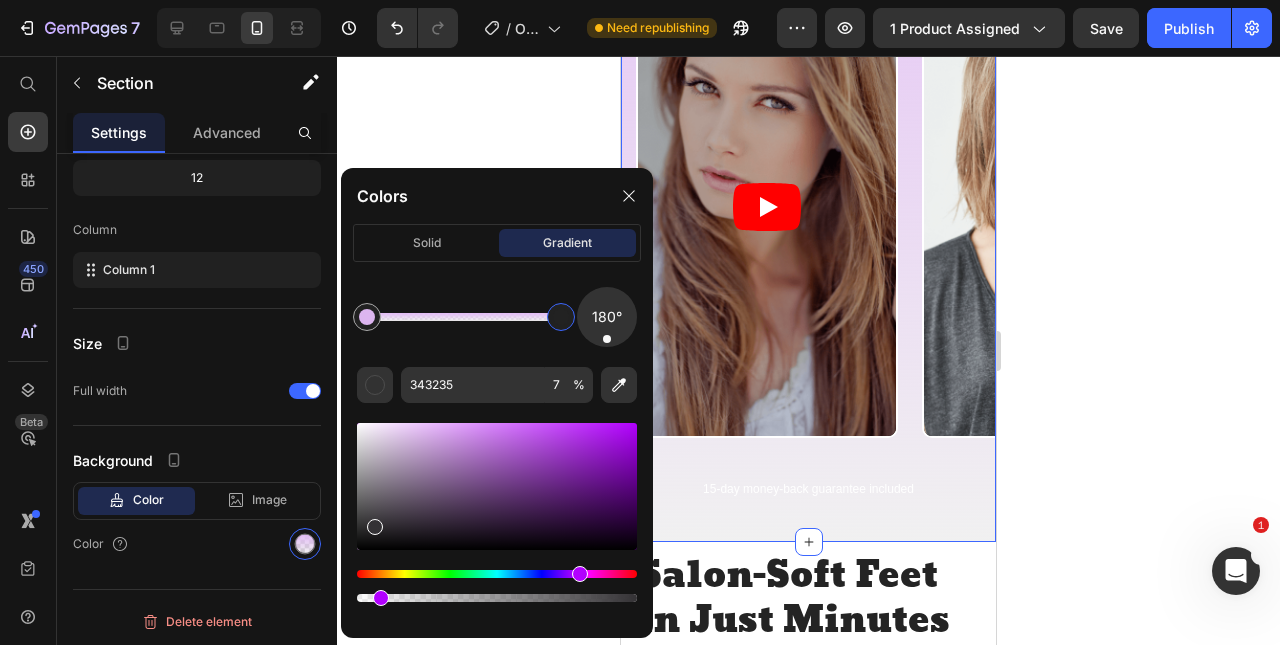 drag, startPoint x: 377, startPoint y: 568, endPoint x: 577, endPoint y: 605, distance: 203.3937 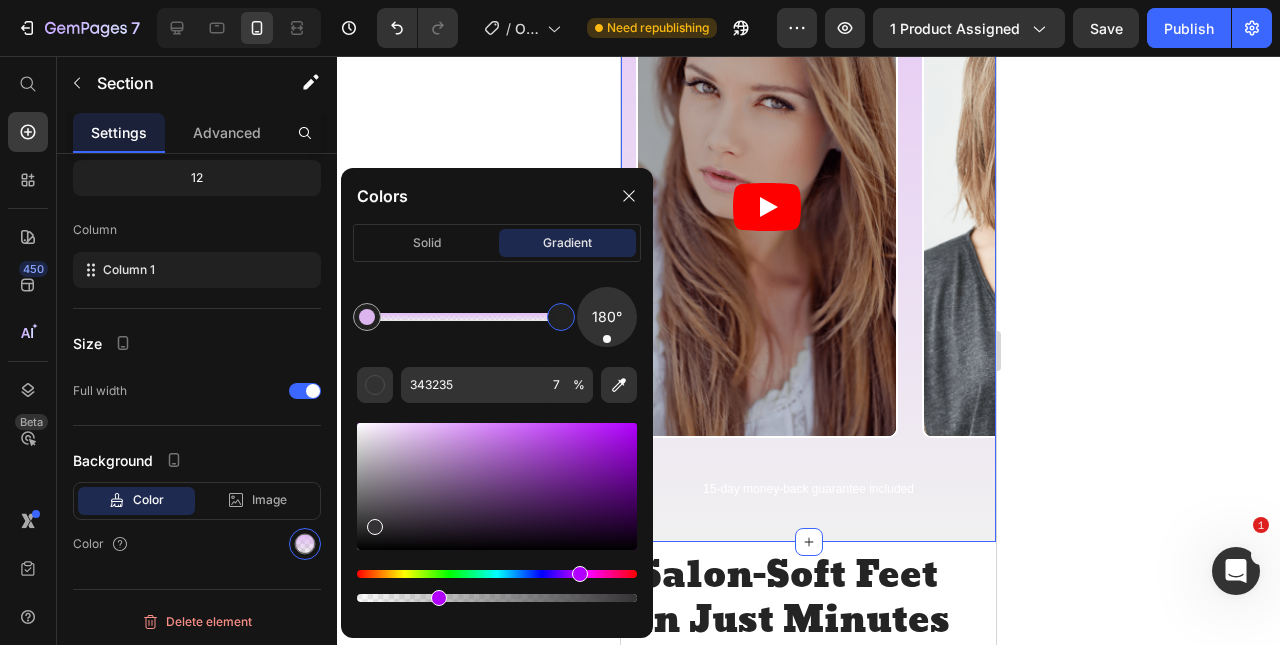 drag, startPoint x: 382, startPoint y: 599, endPoint x: 439, endPoint y: 596, distance: 57.07889 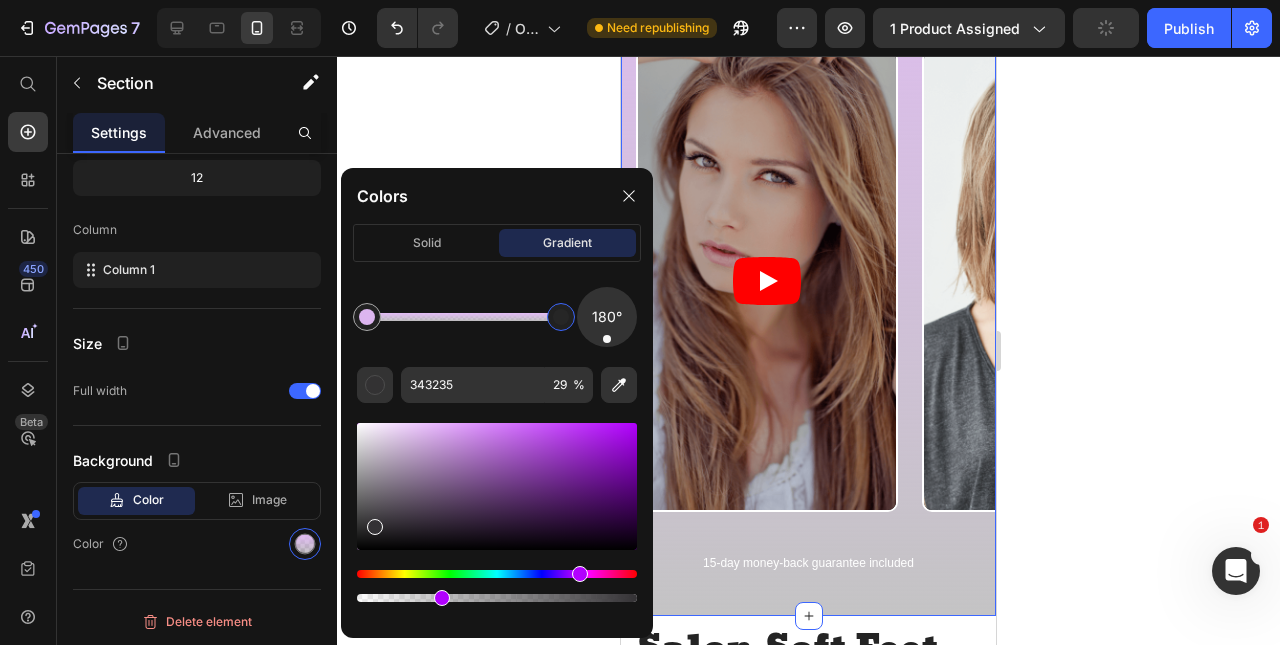 scroll, scrollTop: 2190, scrollLeft: 0, axis: vertical 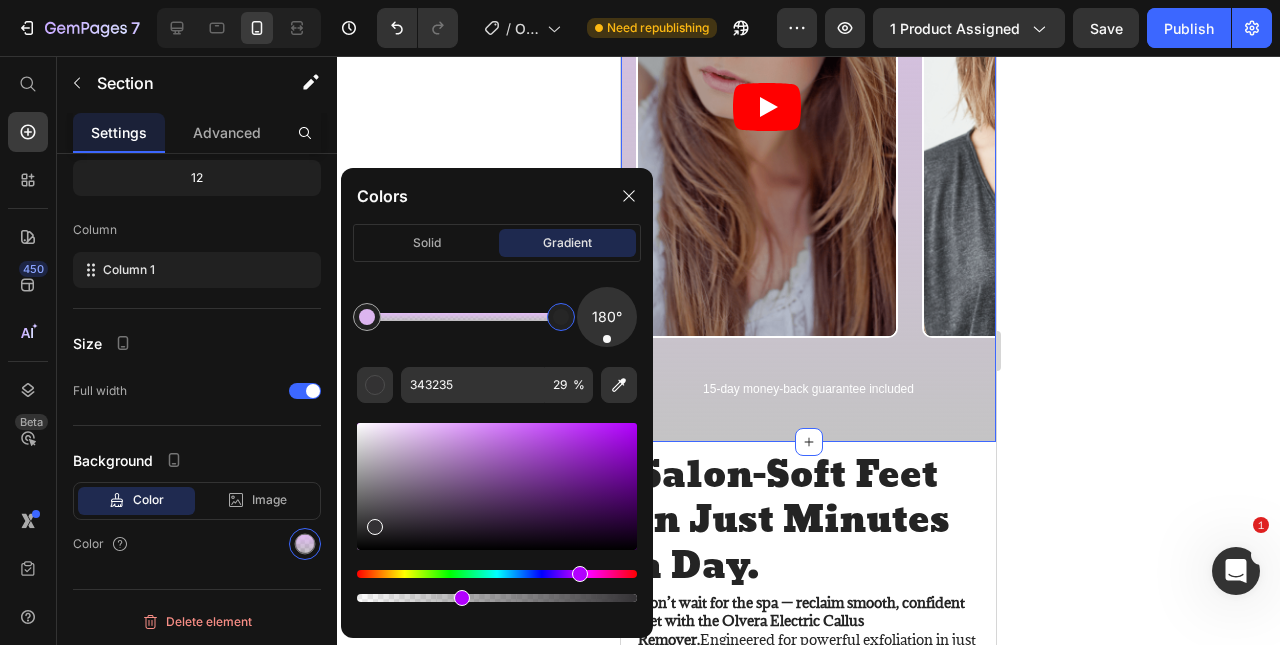 drag, startPoint x: 442, startPoint y: 593, endPoint x: 464, endPoint y: 594, distance: 22.022715 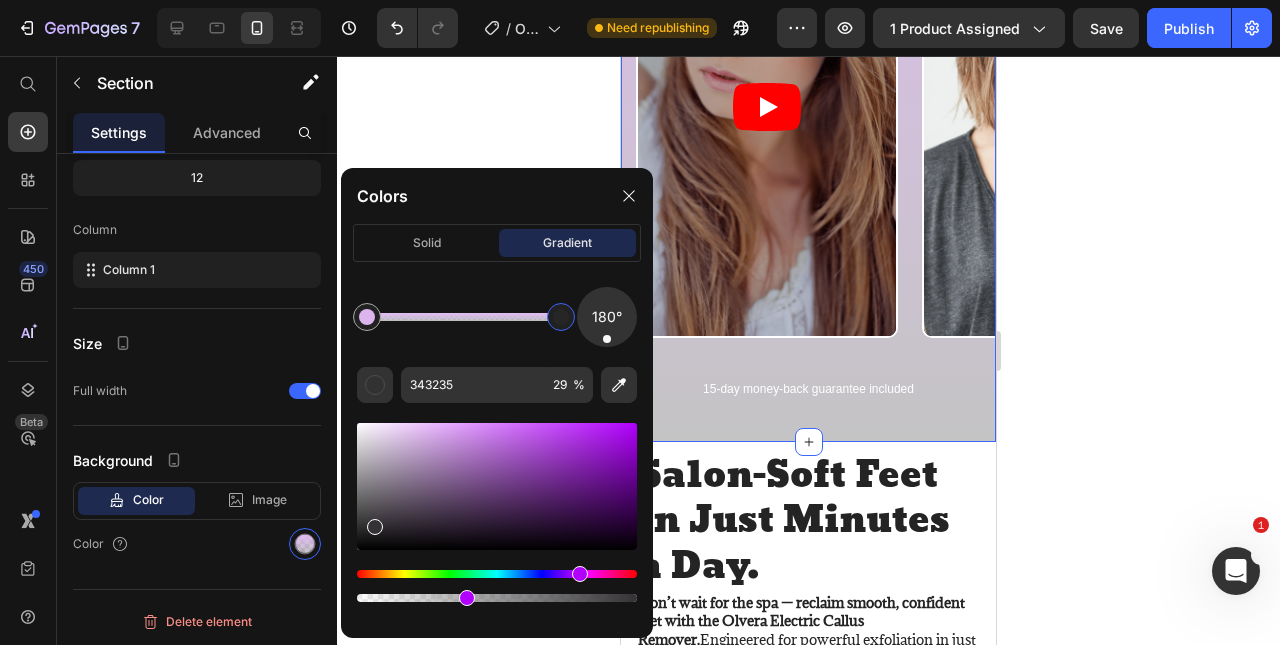 type on "38" 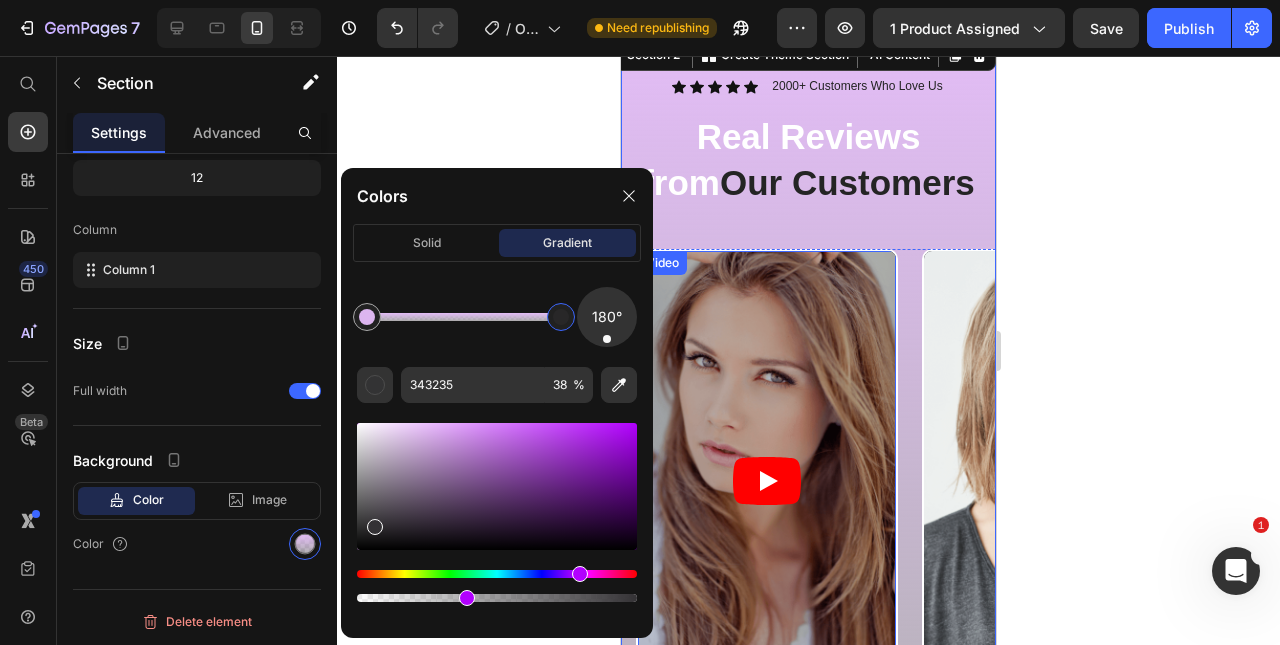 scroll, scrollTop: 1990, scrollLeft: 0, axis: vertical 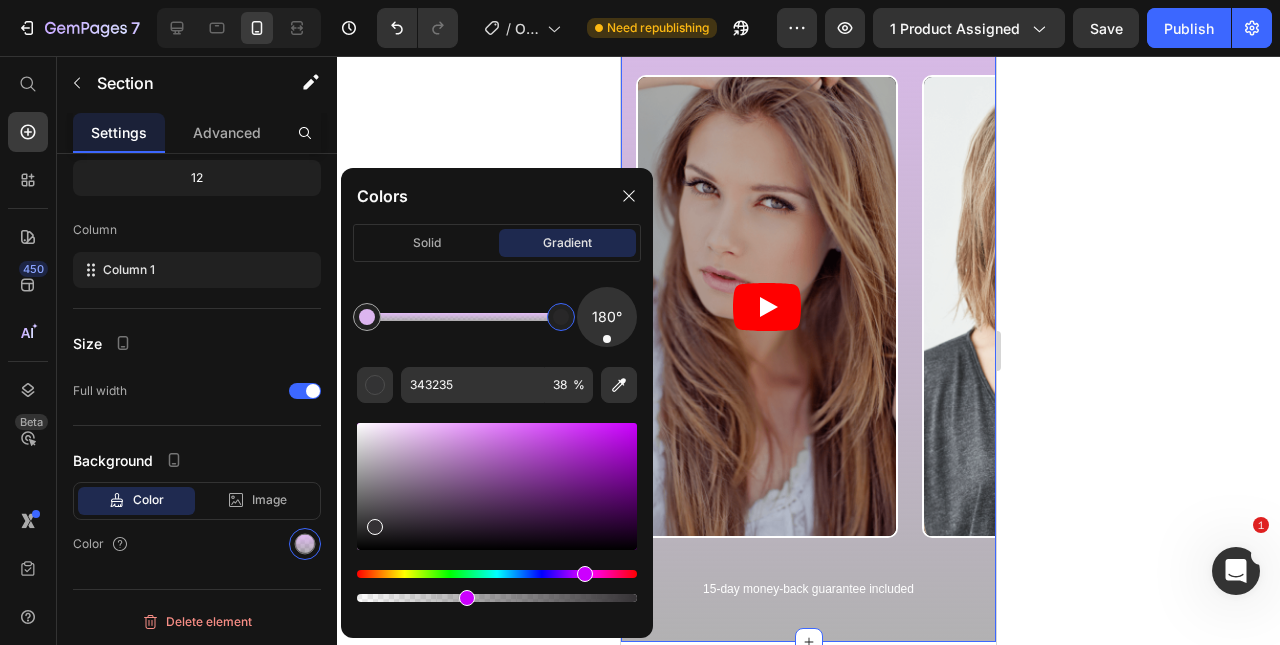 click at bounding box center (497, 586) 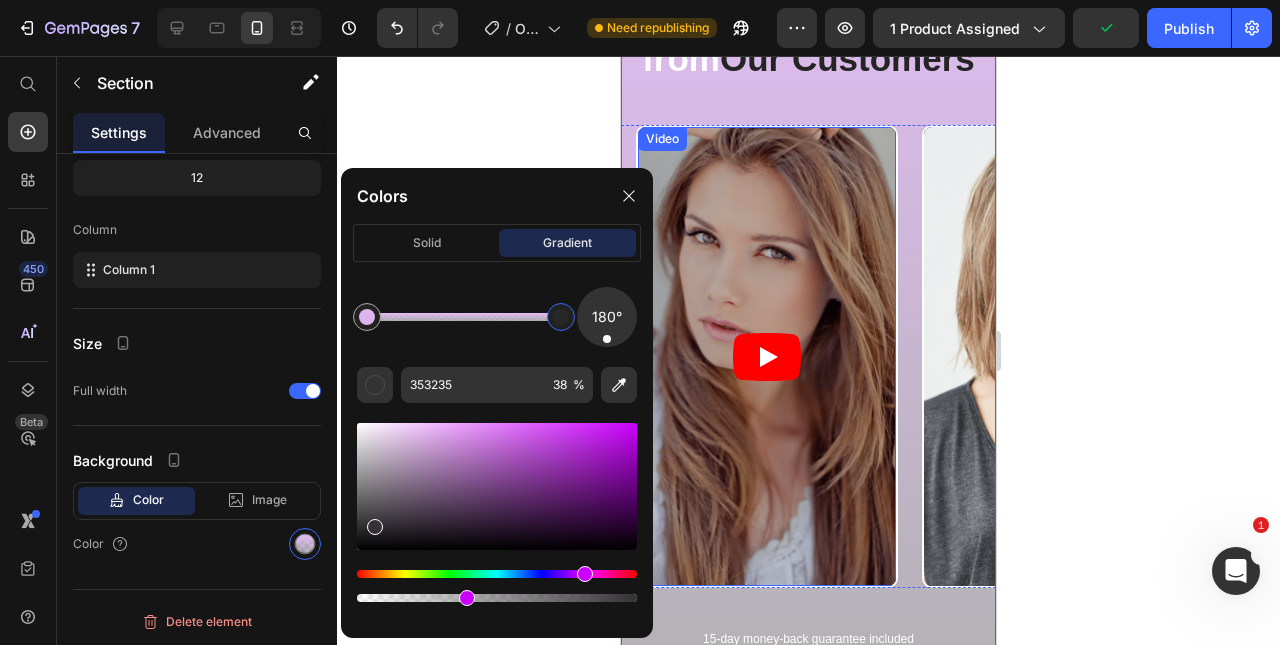 scroll, scrollTop: 1990, scrollLeft: 0, axis: vertical 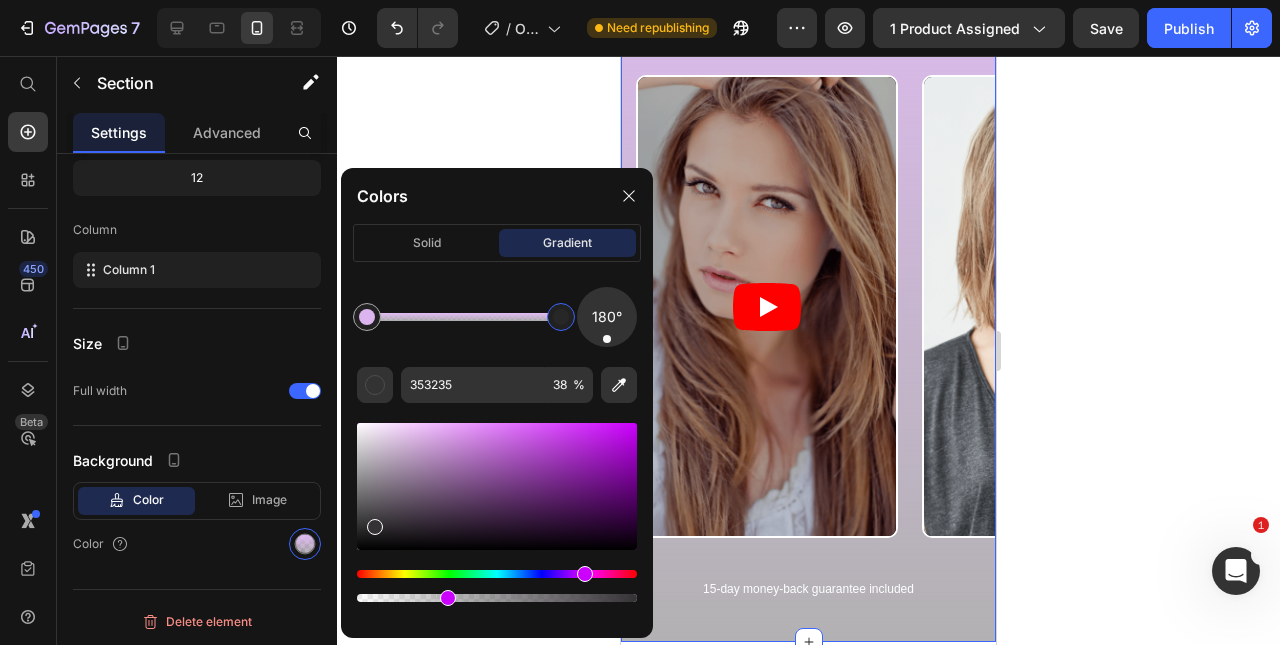 drag, startPoint x: 468, startPoint y: 597, endPoint x: 439, endPoint y: 603, distance: 29.614185 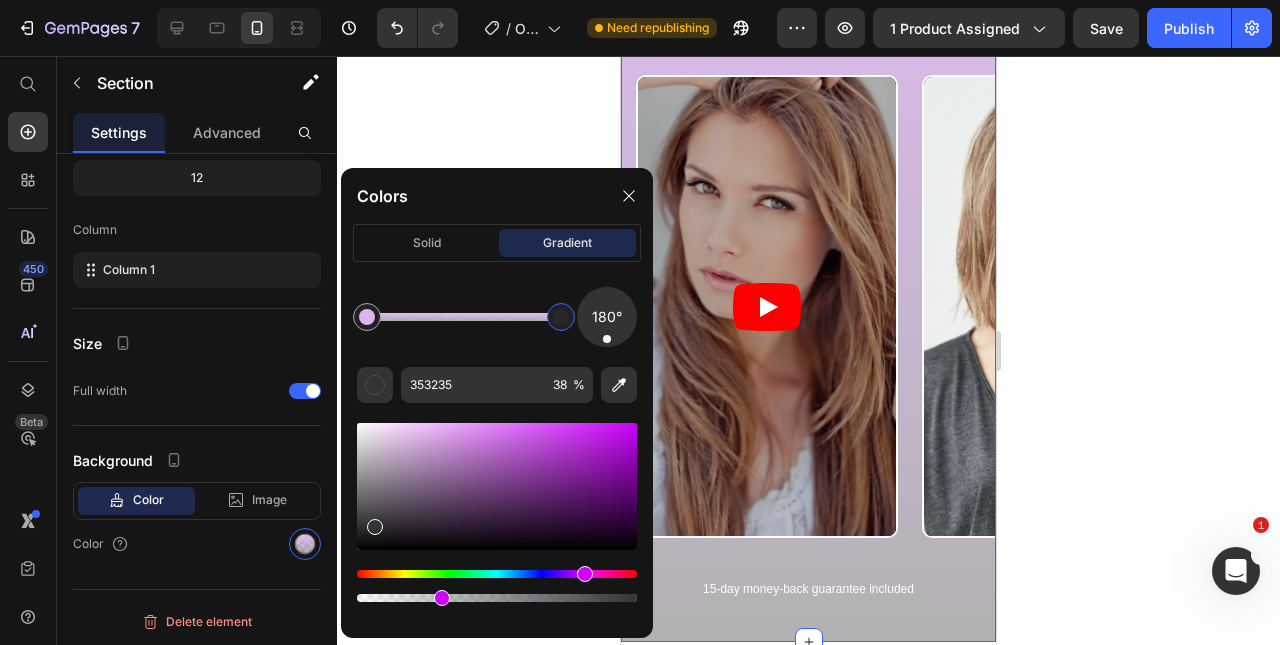type on "29" 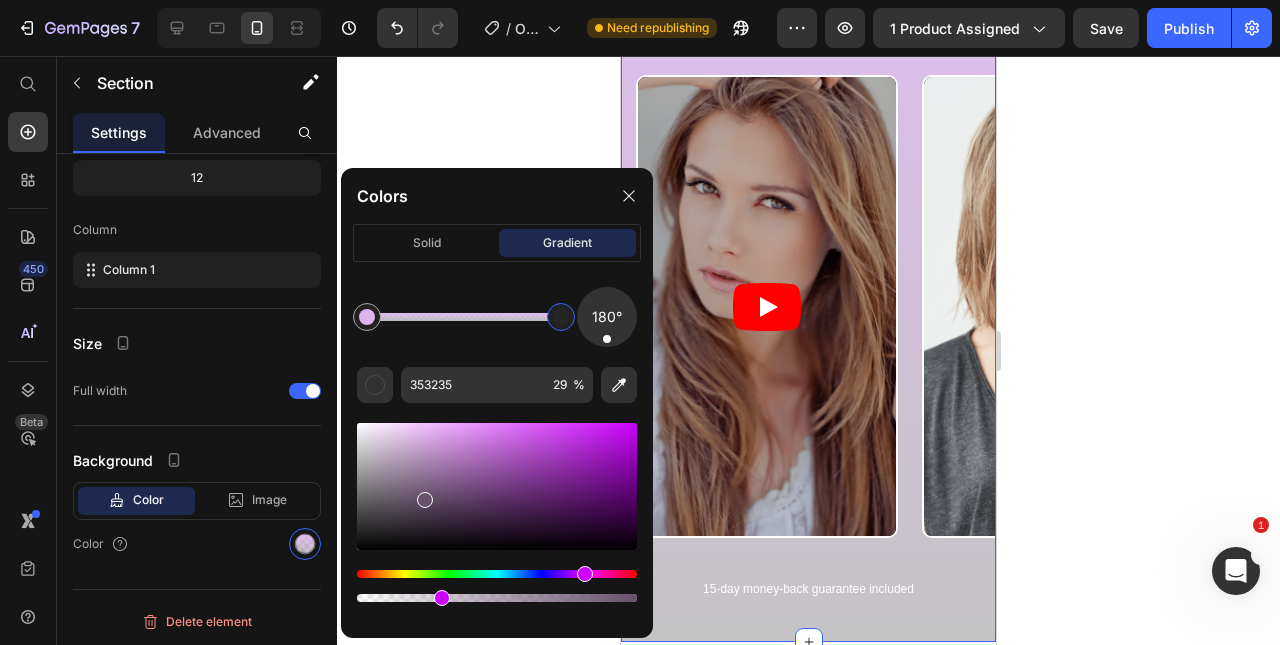 drag, startPoint x: 370, startPoint y: 525, endPoint x: 428, endPoint y: 495, distance: 65.29931 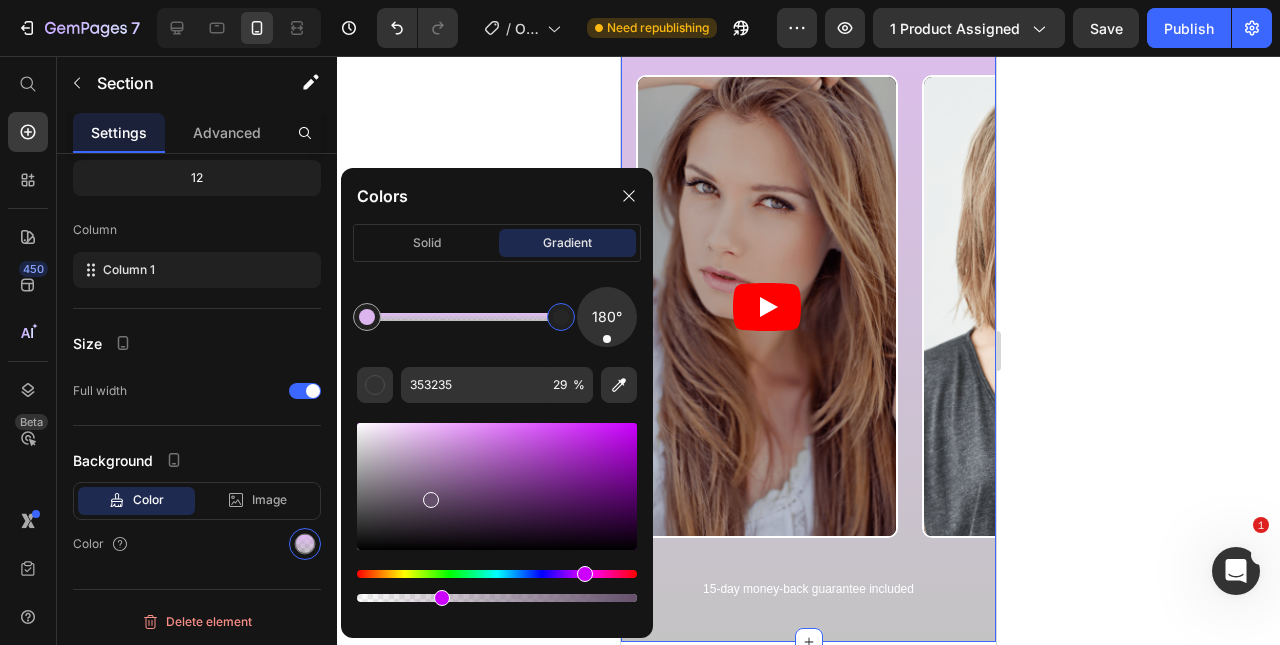 type on "65506B" 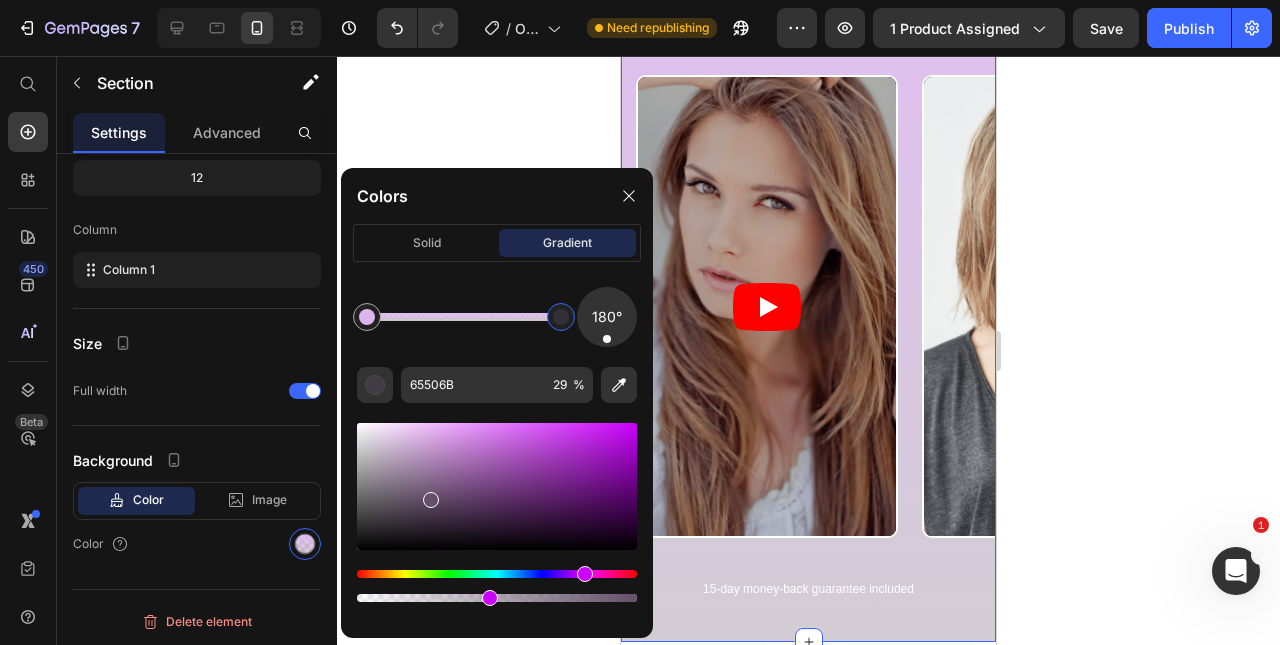 type on "46" 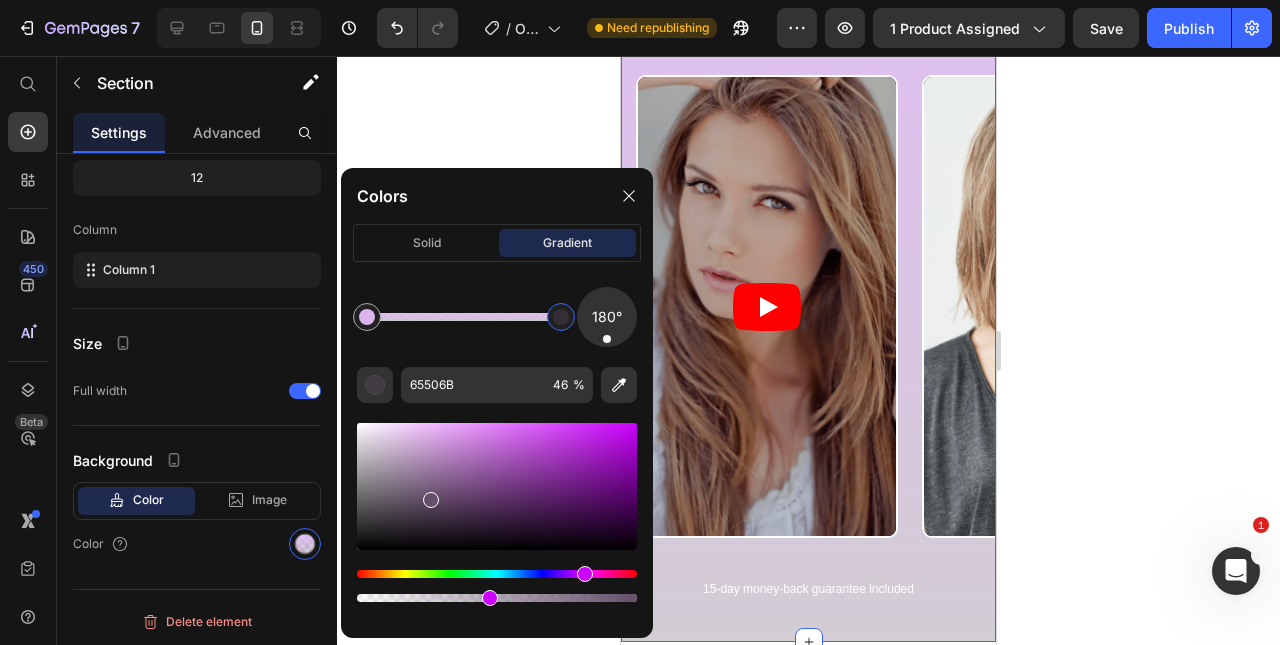 drag, startPoint x: 444, startPoint y: 594, endPoint x: 485, endPoint y: 597, distance: 41.109608 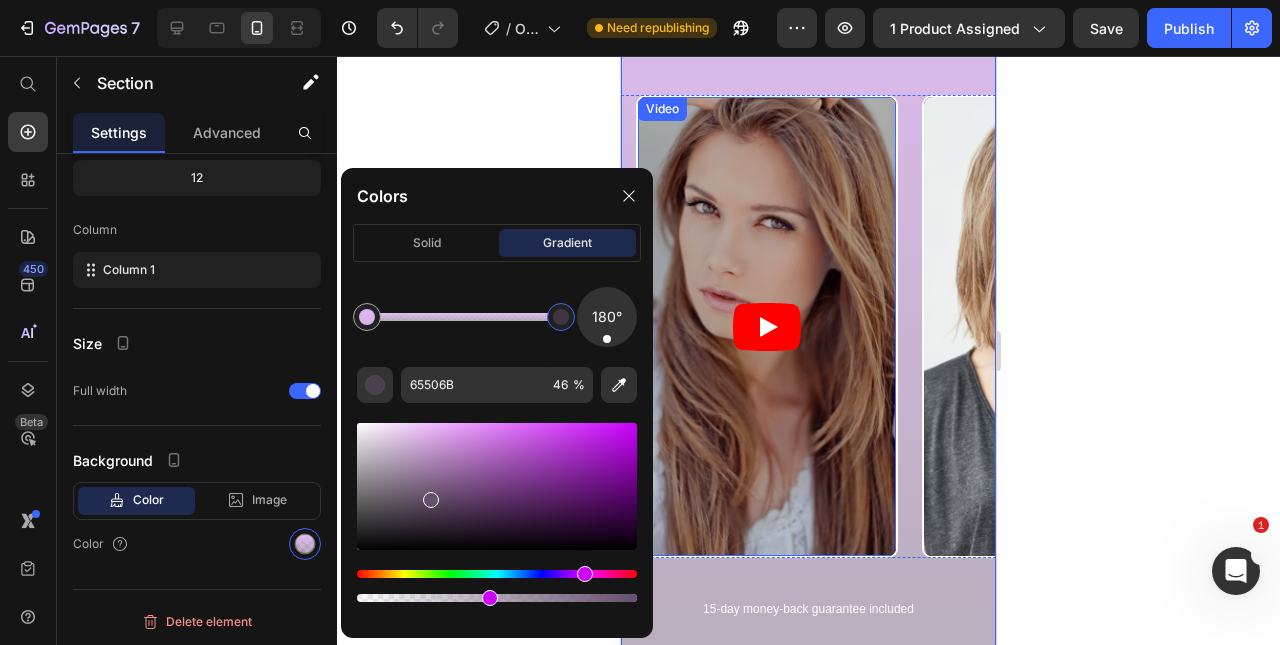 scroll, scrollTop: 1990, scrollLeft: 0, axis: vertical 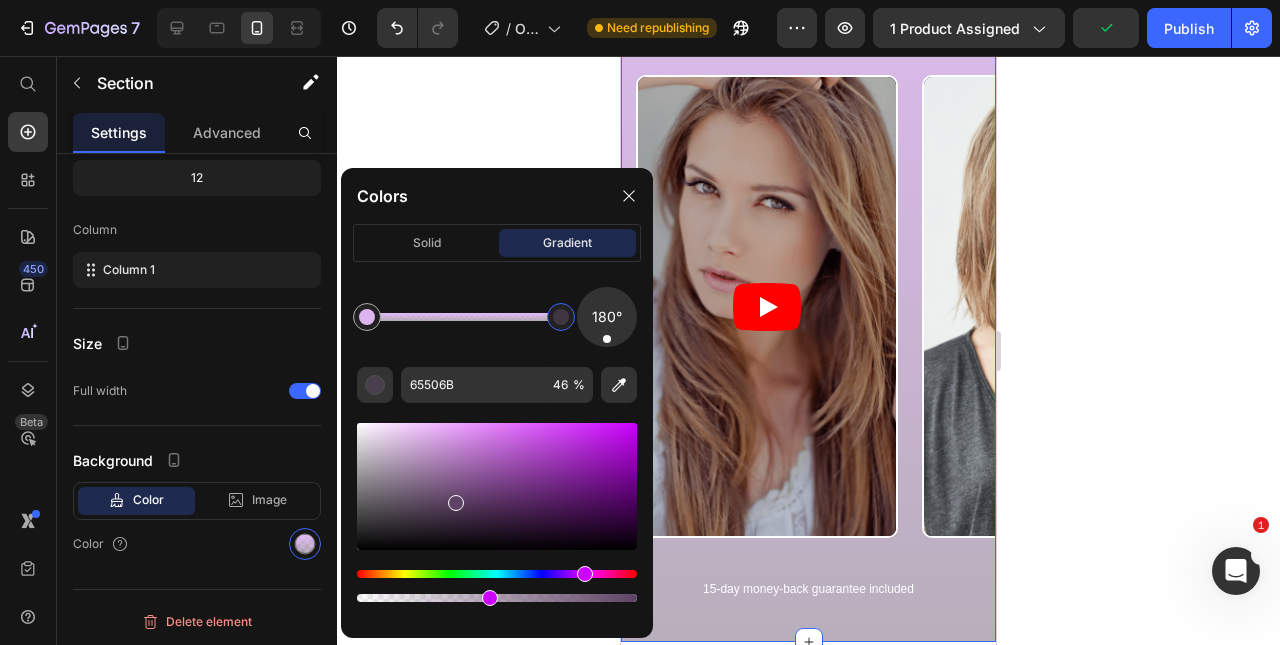 drag, startPoint x: 434, startPoint y: 499, endPoint x: 463, endPoint y: 497, distance: 29.068884 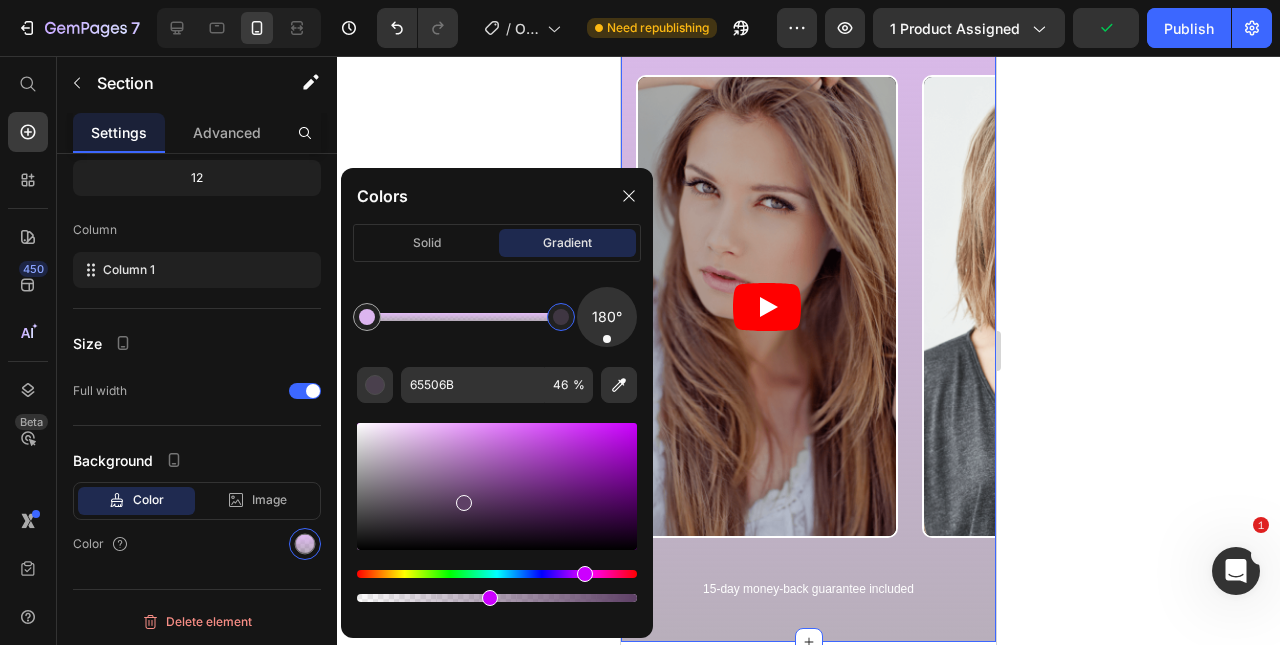 type on "5E4066" 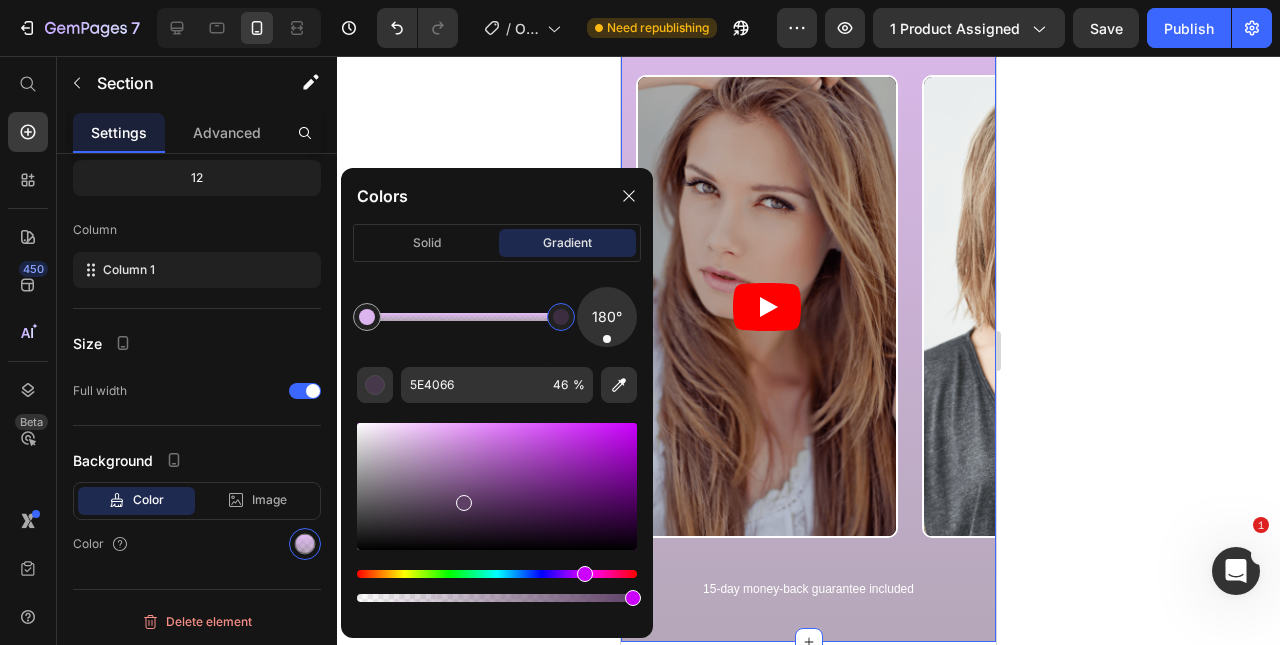 drag, startPoint x: 1128, startPoint y: 652, endPoint x: 686, endPoint y: 612, distance: 443.80627 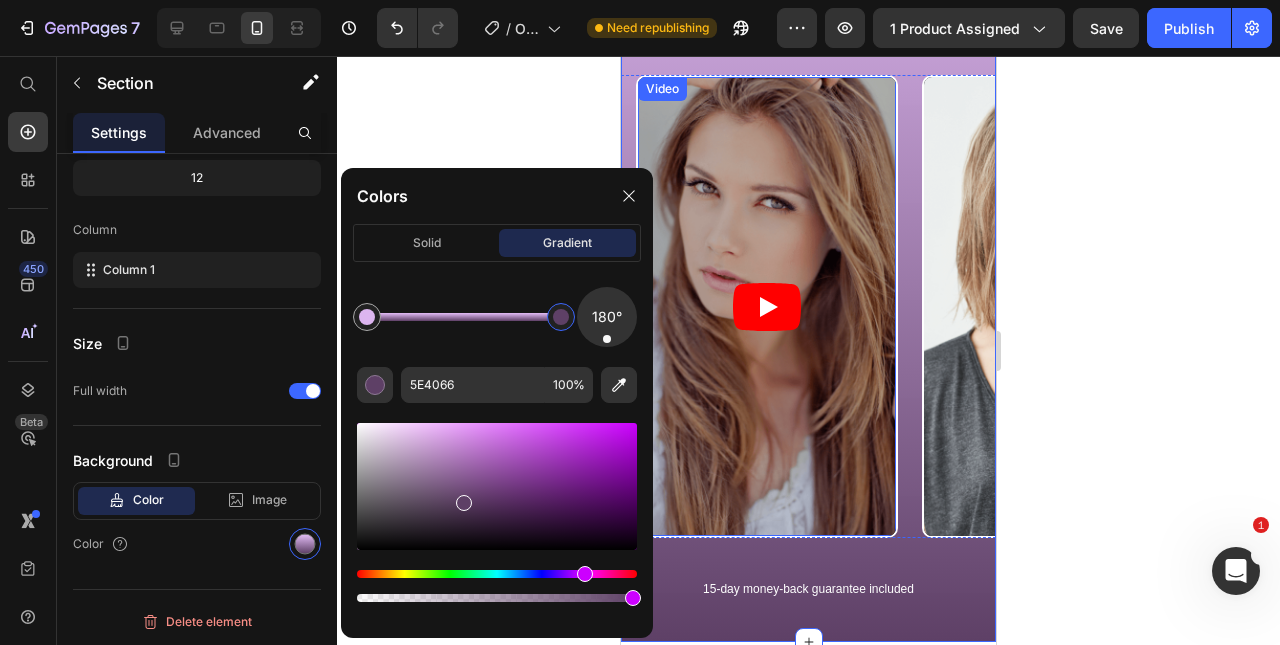 scroll, scrollTop: 2090, scrollLeft: 0, axis: vertical 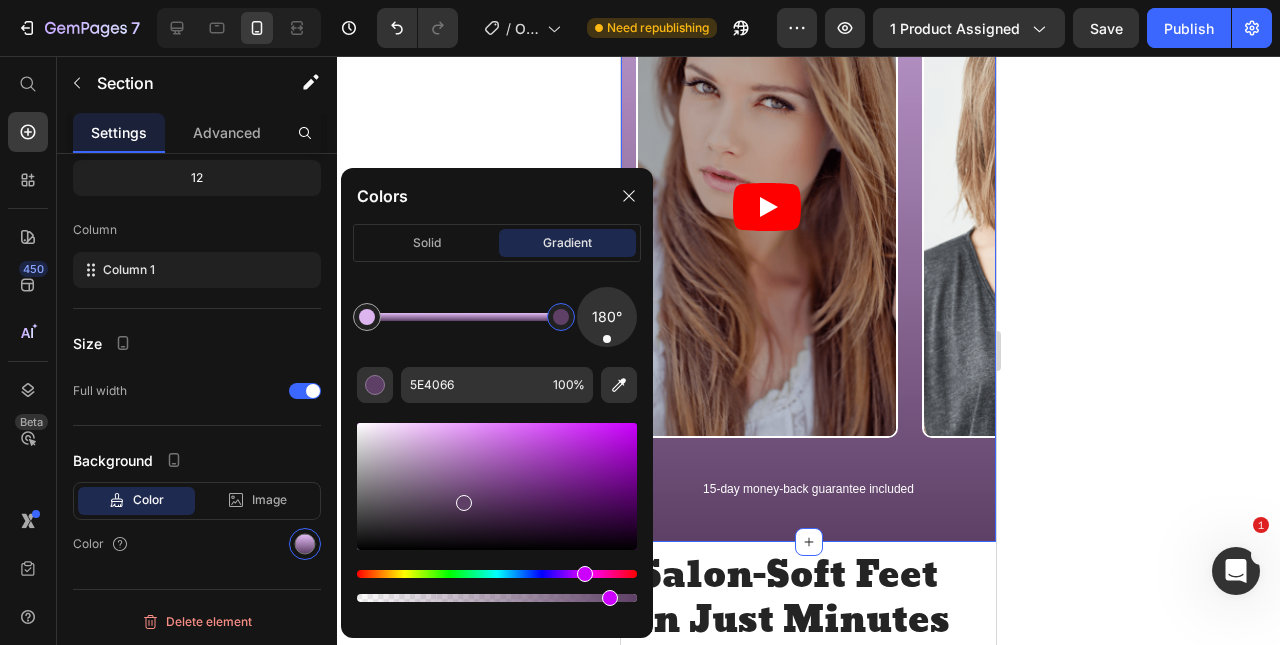 drag, startPoint x: 635, startPoint y: 601, endPoint x: 606, endPoint y: 603, distance: 29.068884 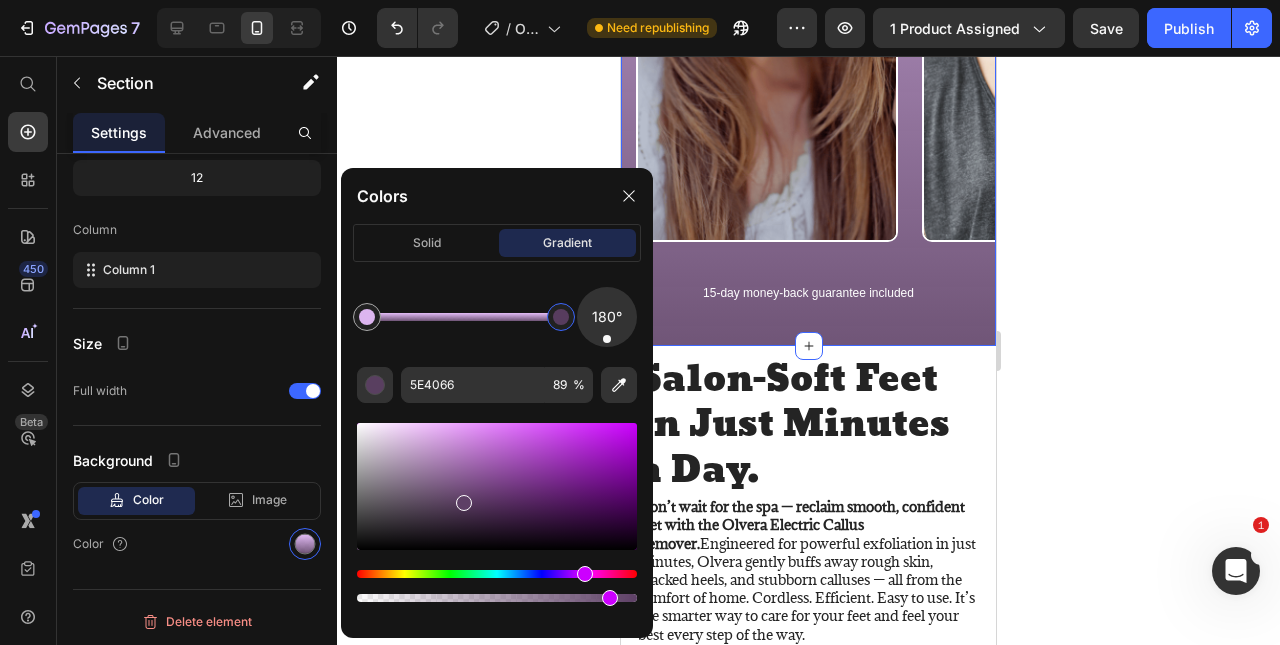 scroll, scrollTop: 2290, scrollLeft: 0, axis: vertical 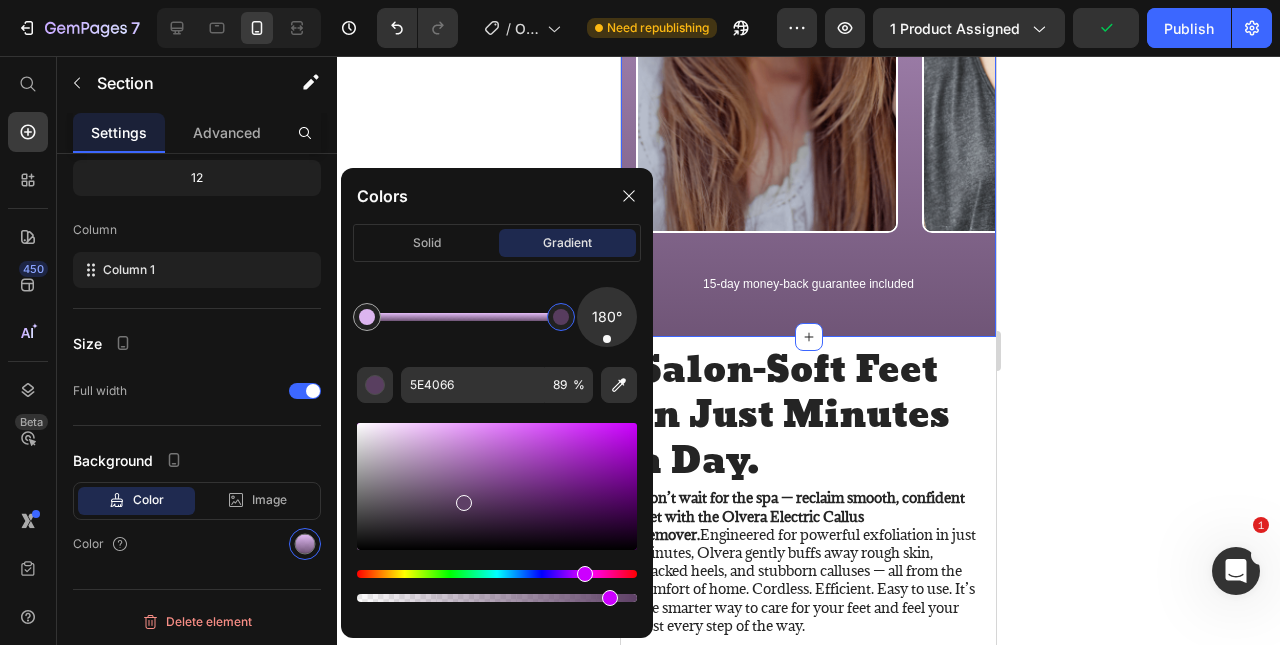 click 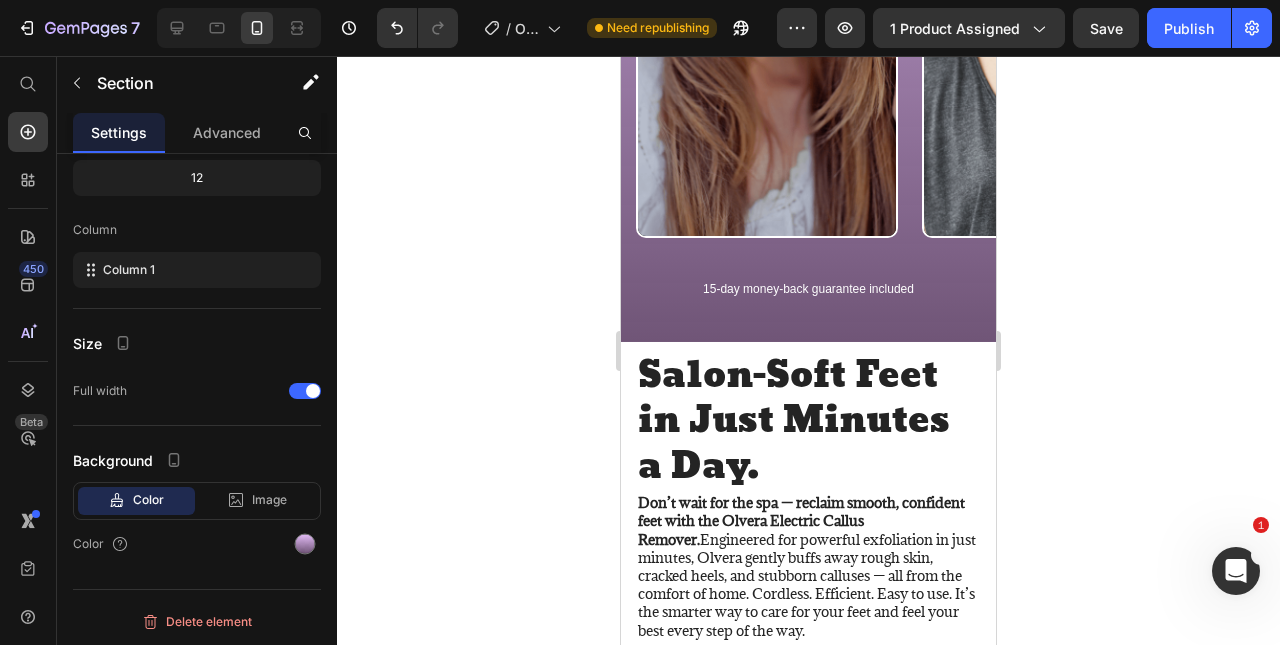 scroll, scrollTop: 2190, scrollLeft: 0, axis: vertical 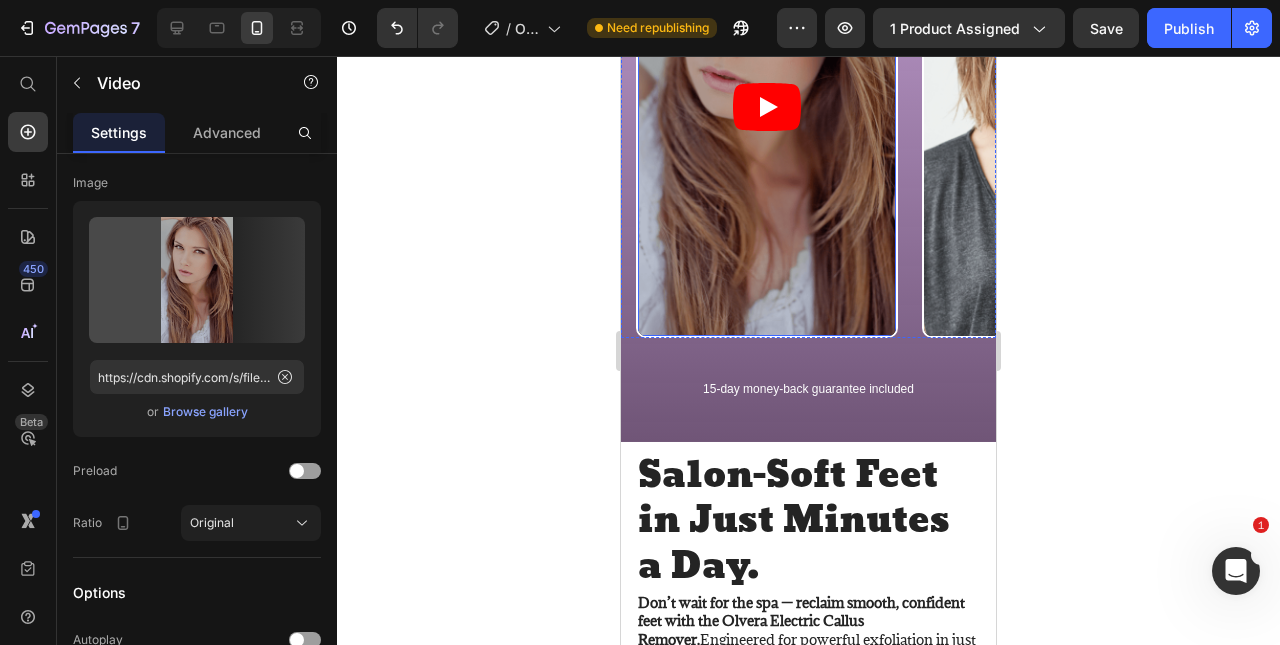 click at bounding box center (767, 106) 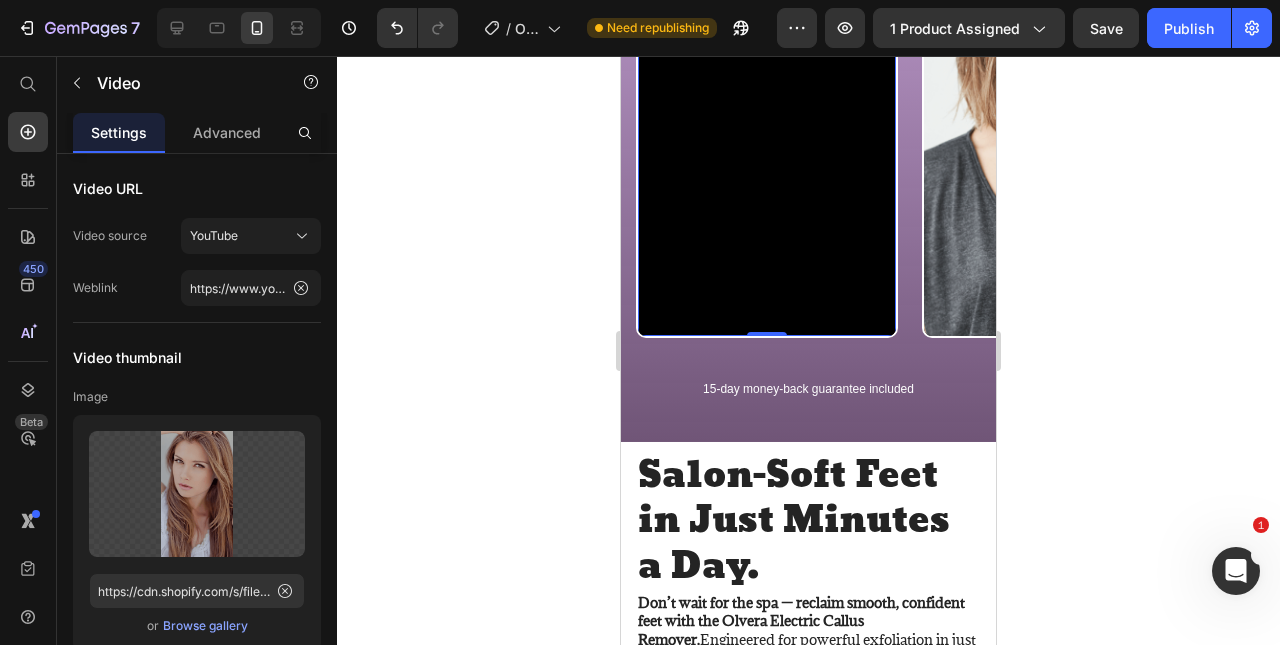scroll, scrollTop: 100, scrollLeft: 0, axis: vertical 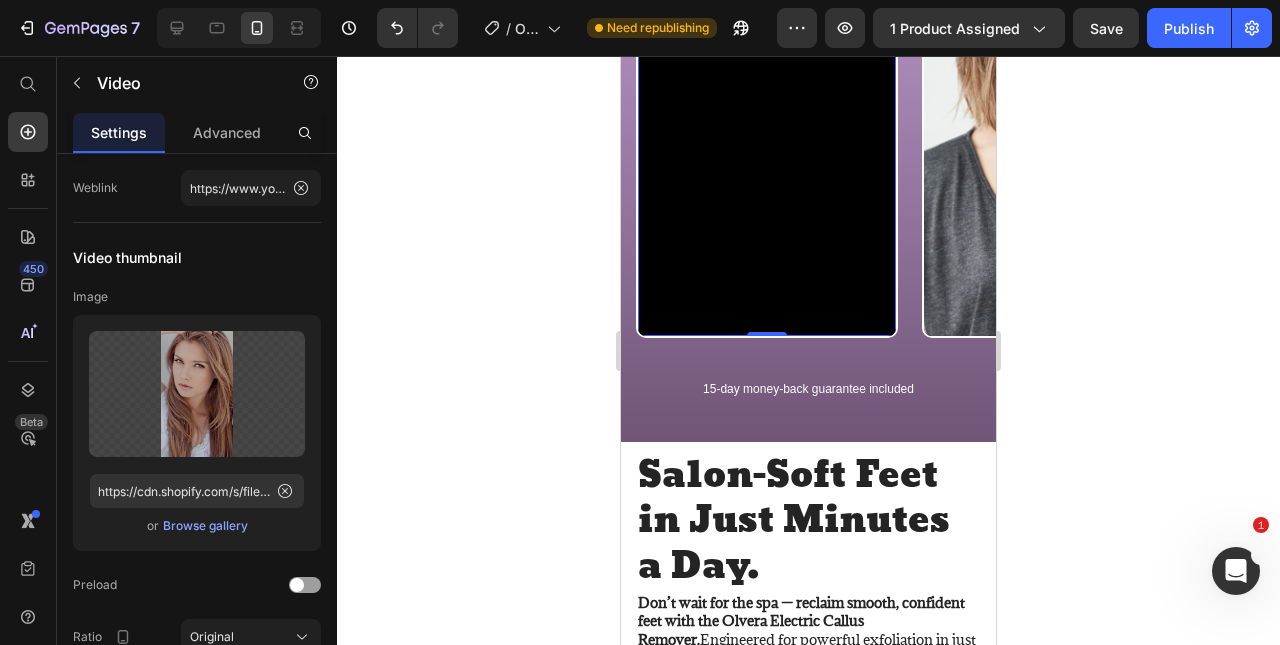 click at bounding box center [285, 351] 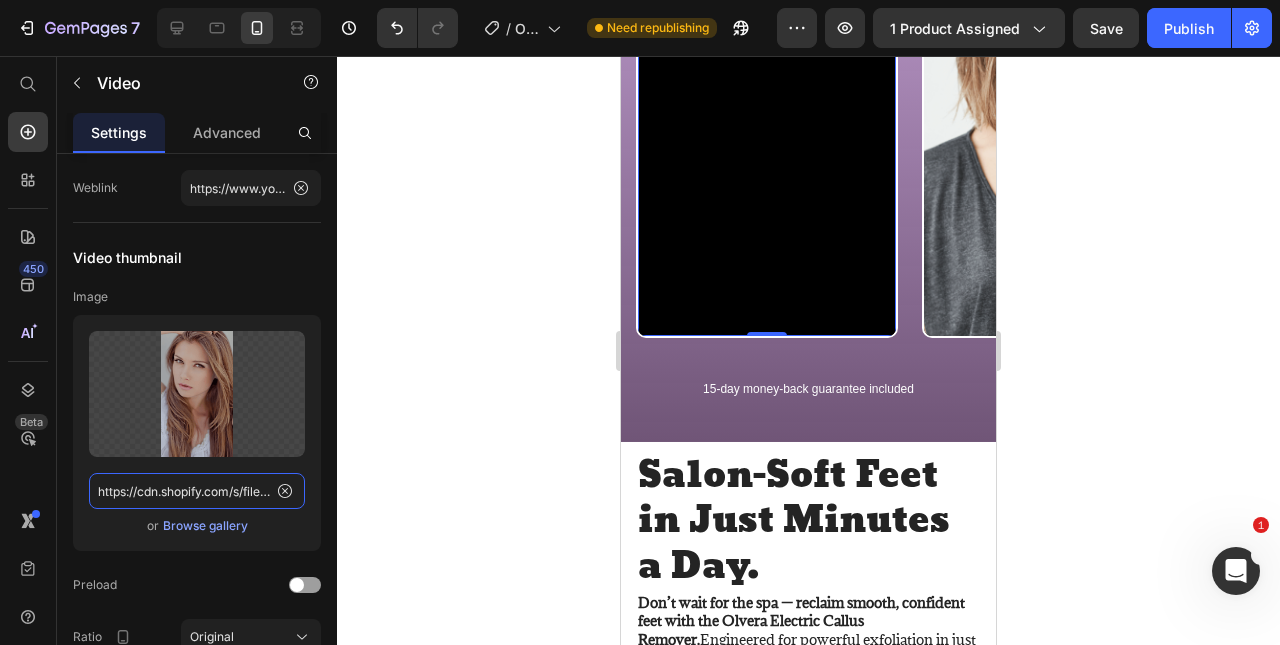 type 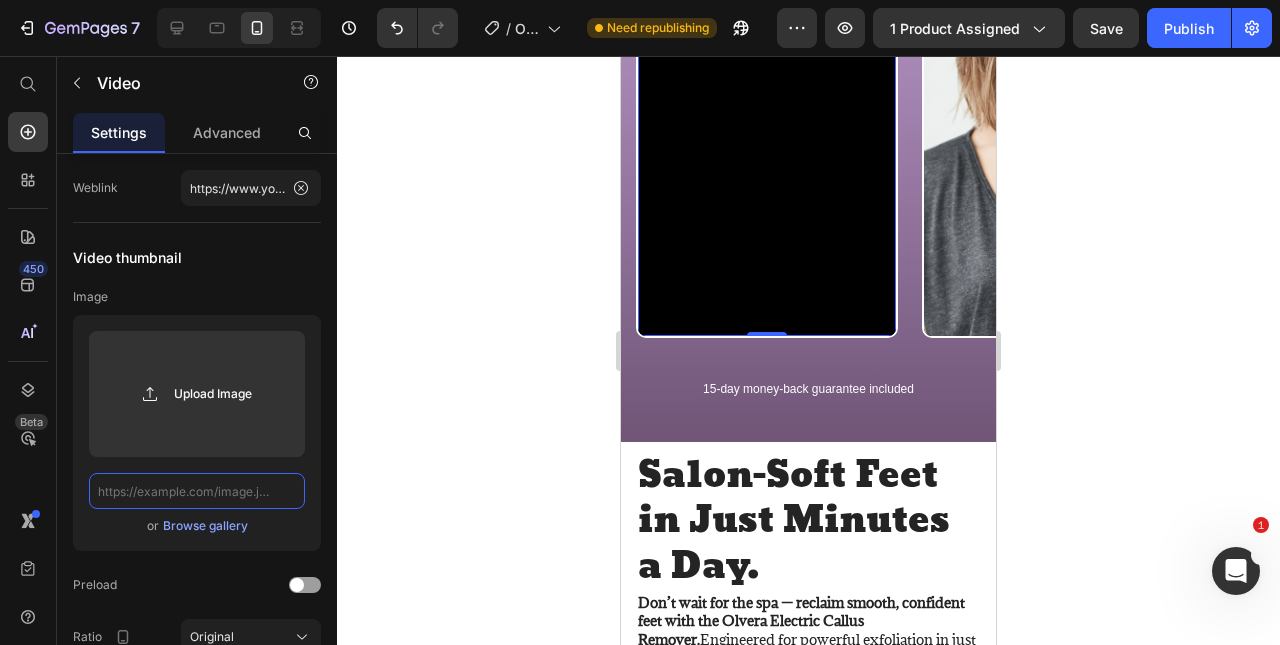 scroll, scrollTop: 0, scrollLeft: 0, axis: both 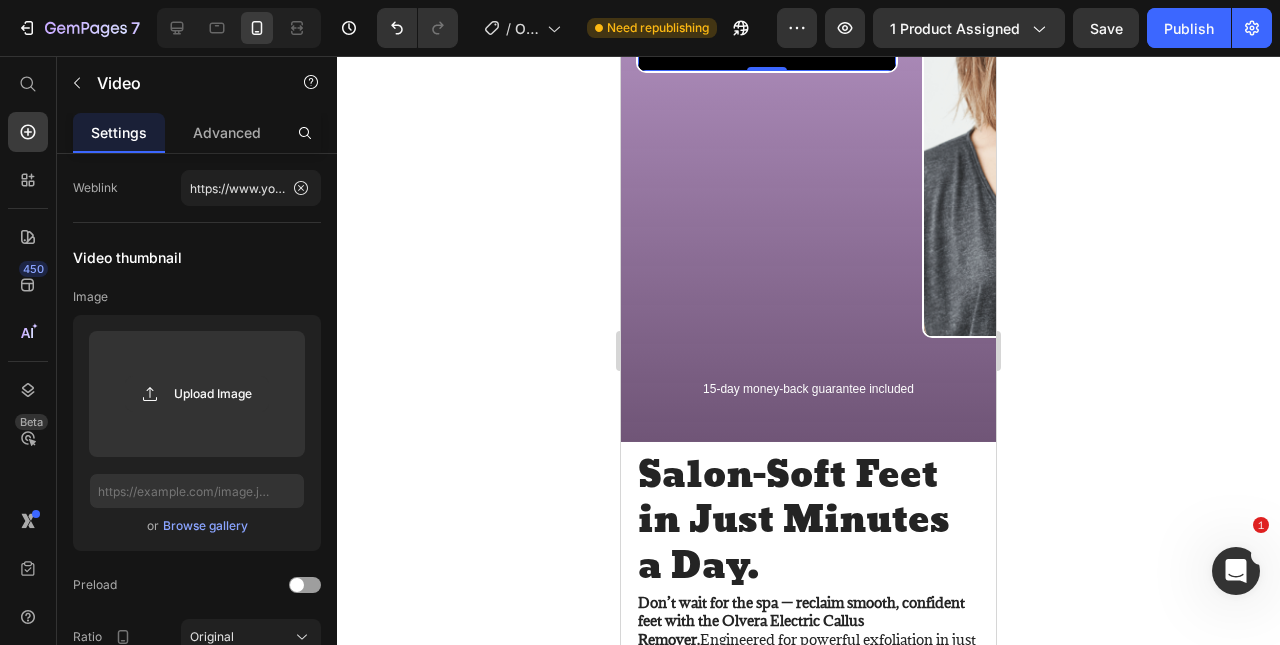 click 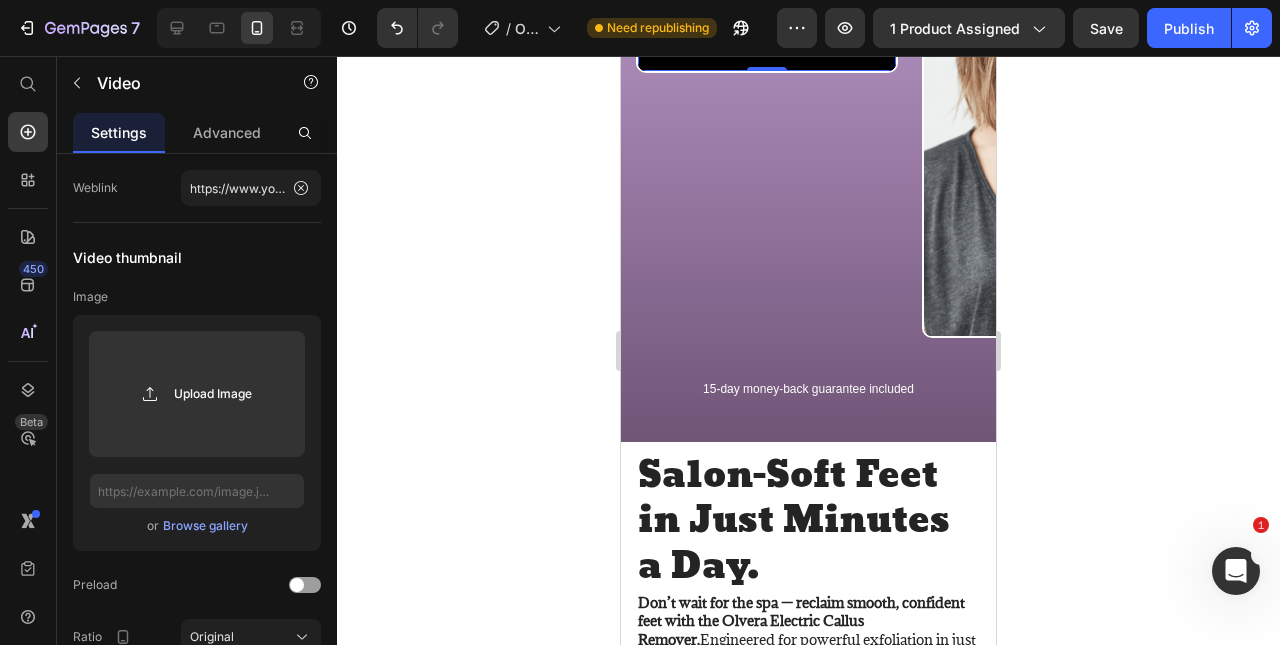 click 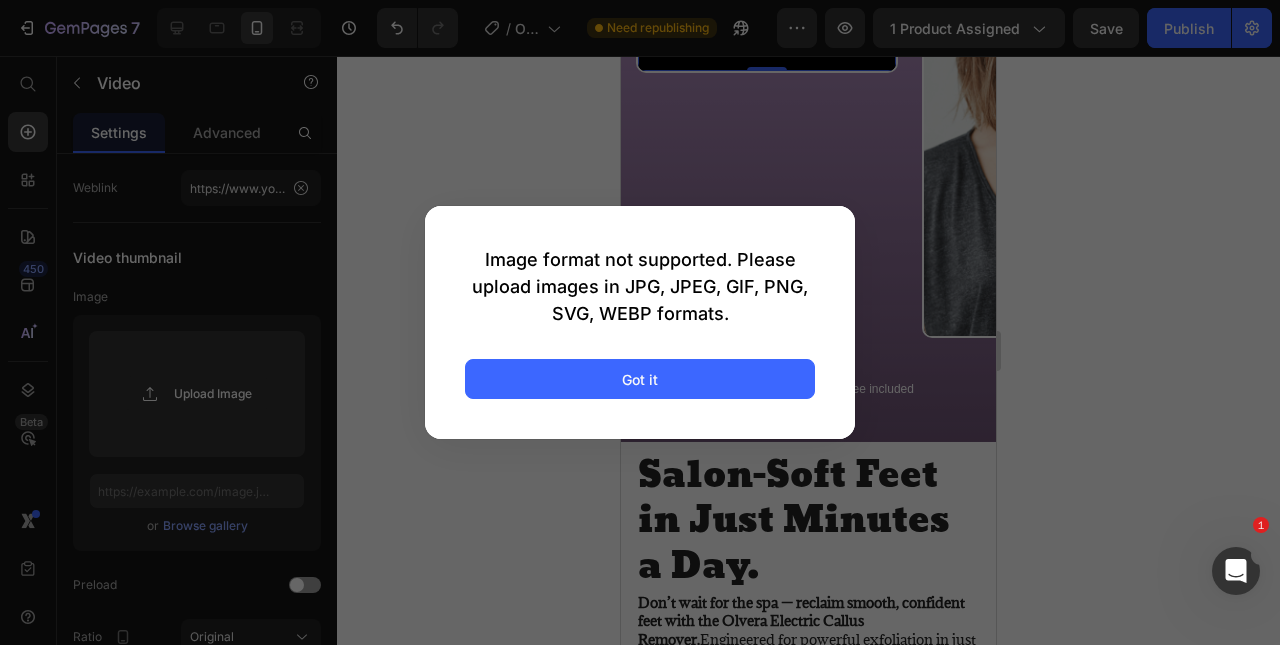 click on "Got it" at bounding box center [640, 379] 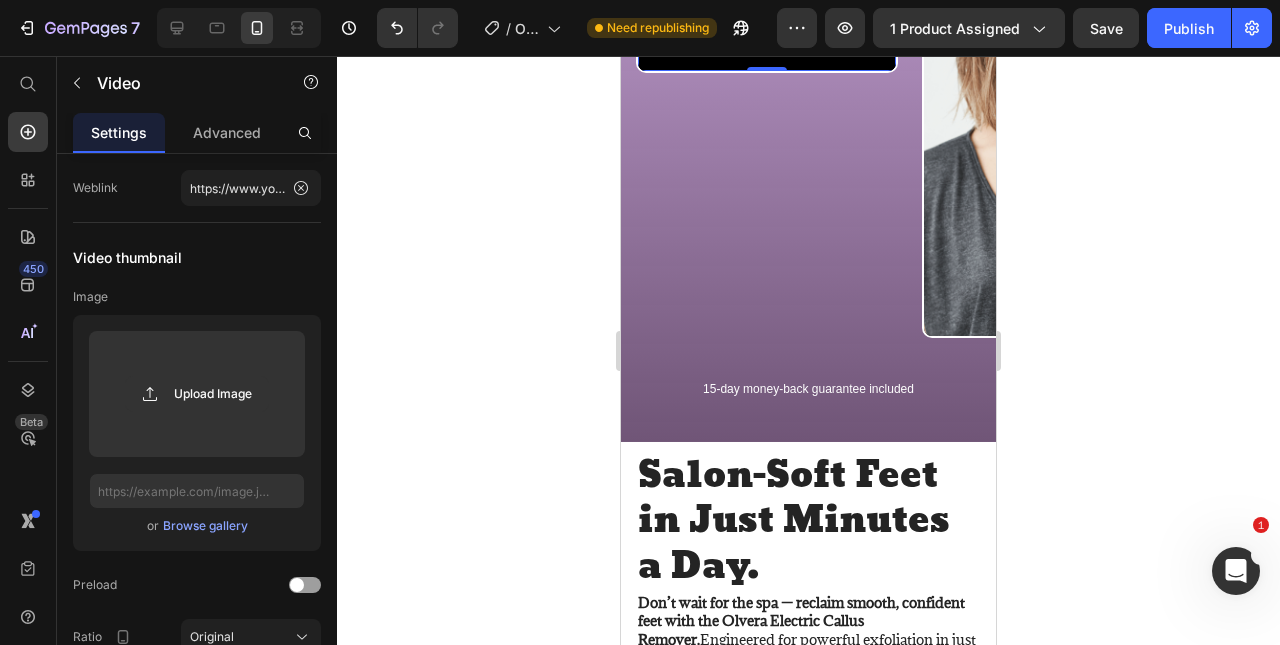 type on "C:\fakepath\video_7443638173630074142.mp4" 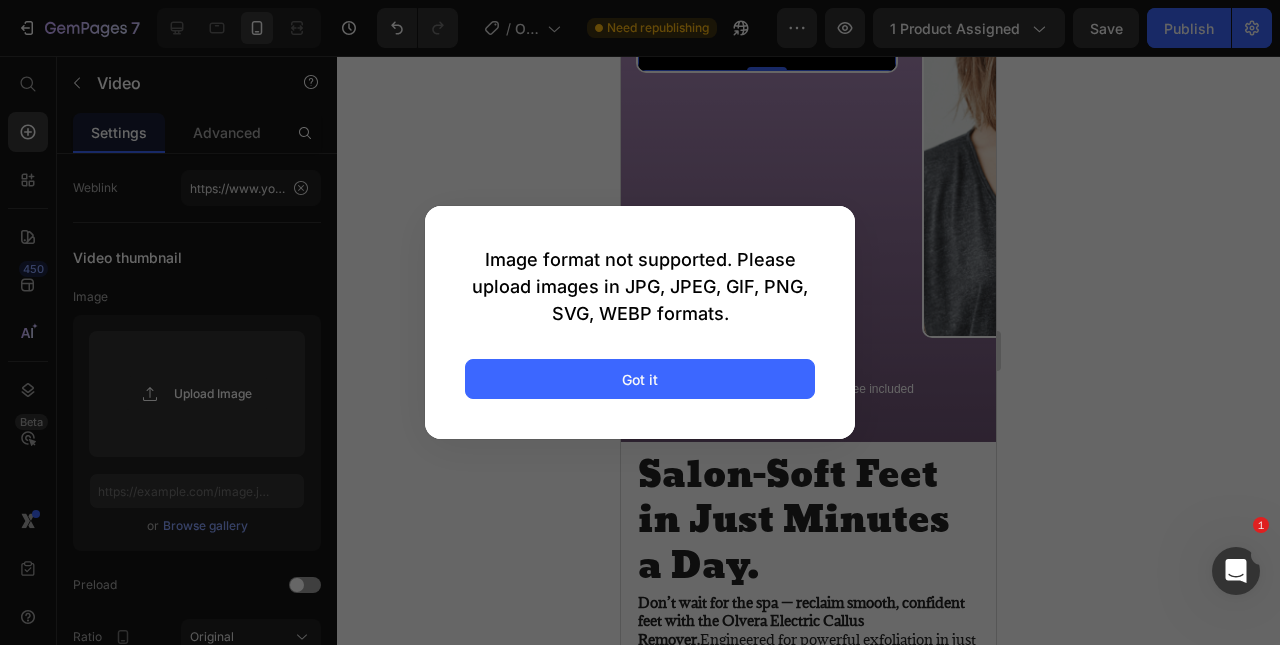 click on "Got it" at bounding box center [640, 379] 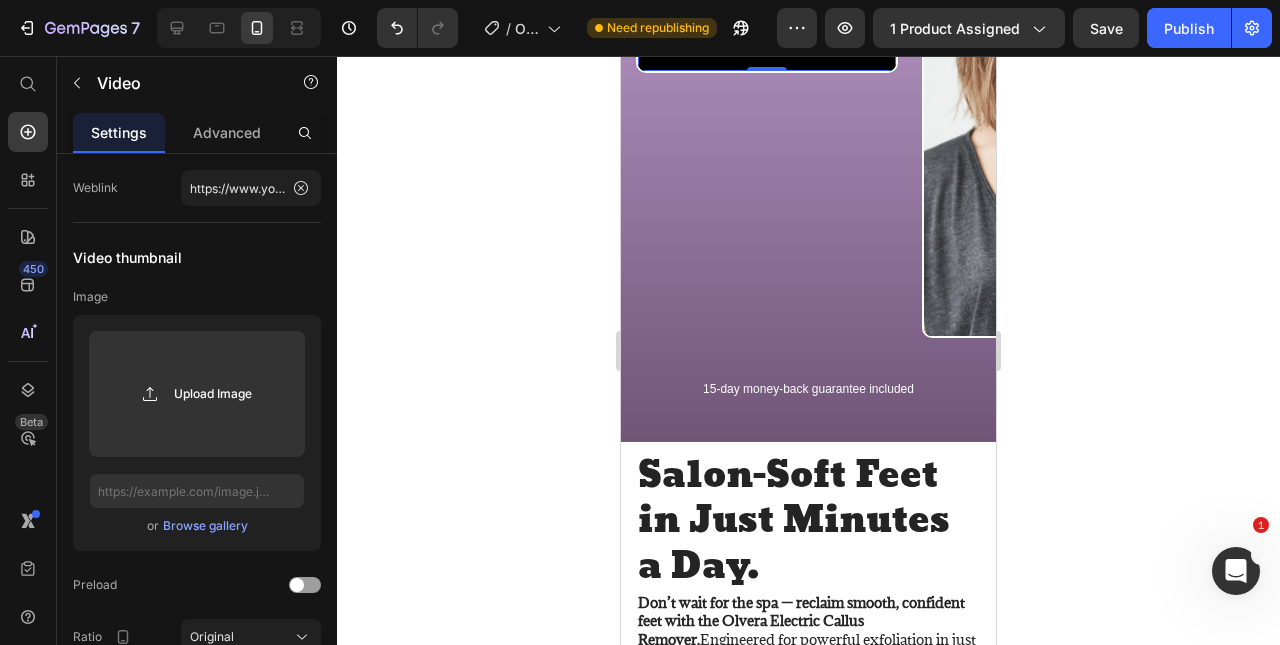 click at bounding box center (197, 394) 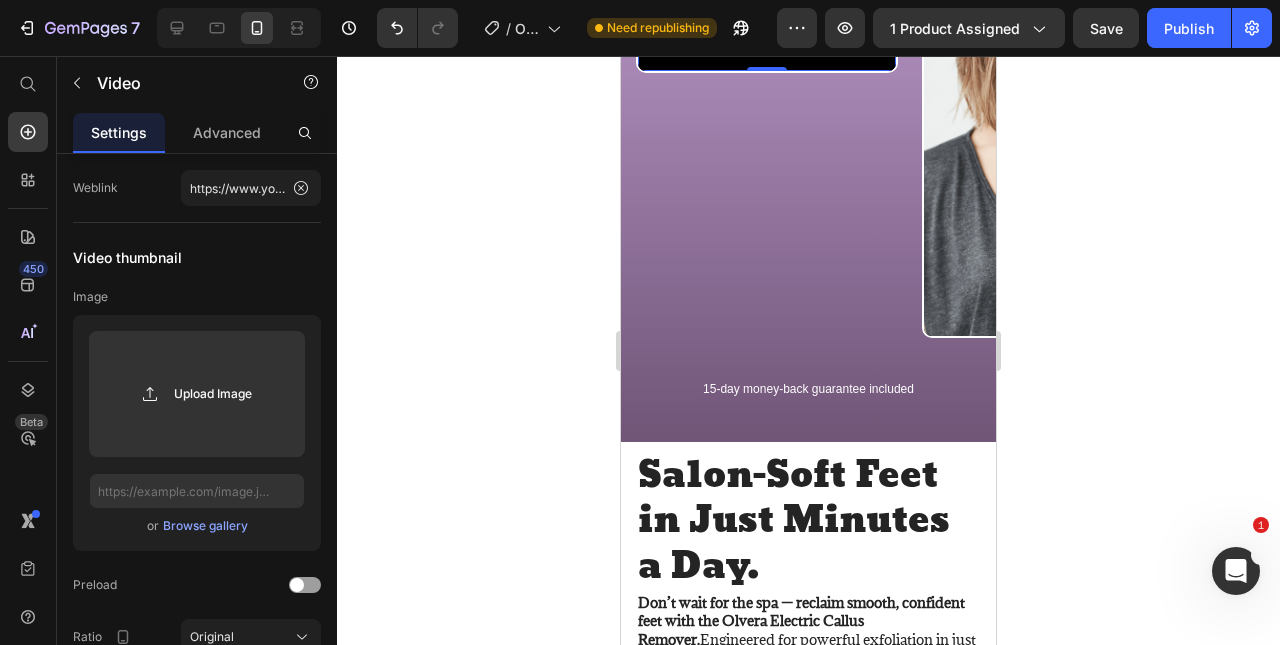 type 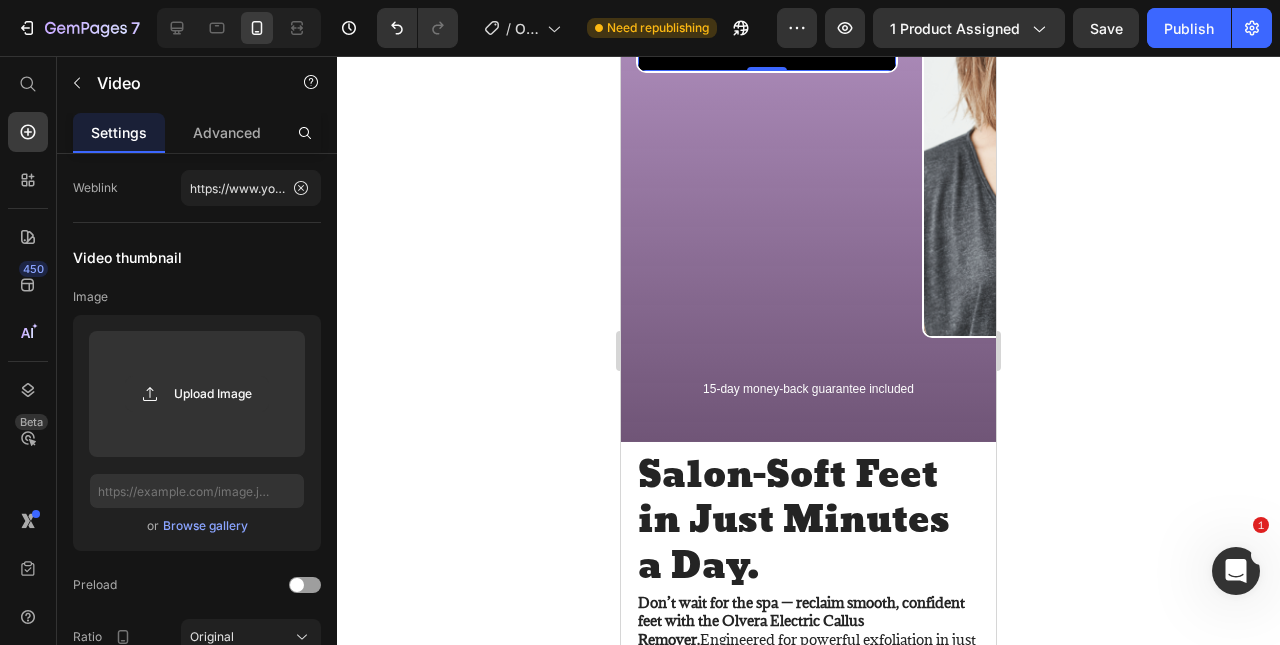 click 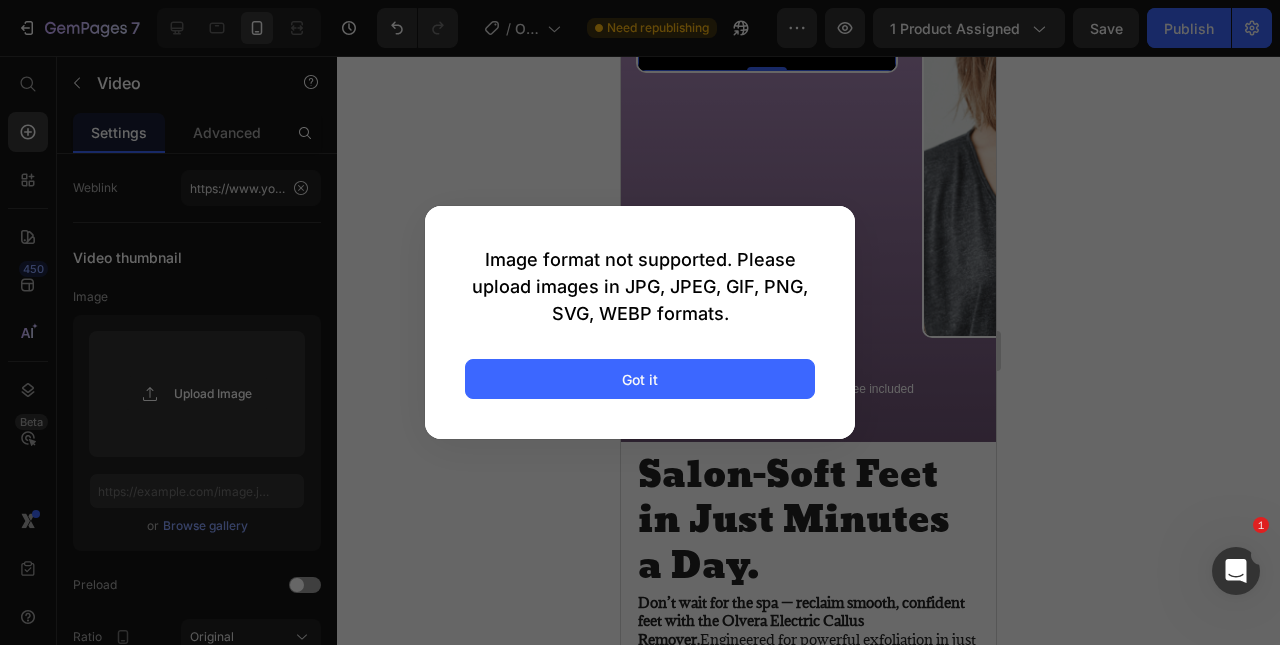click on "Got it" at bounding box center (640, 379) 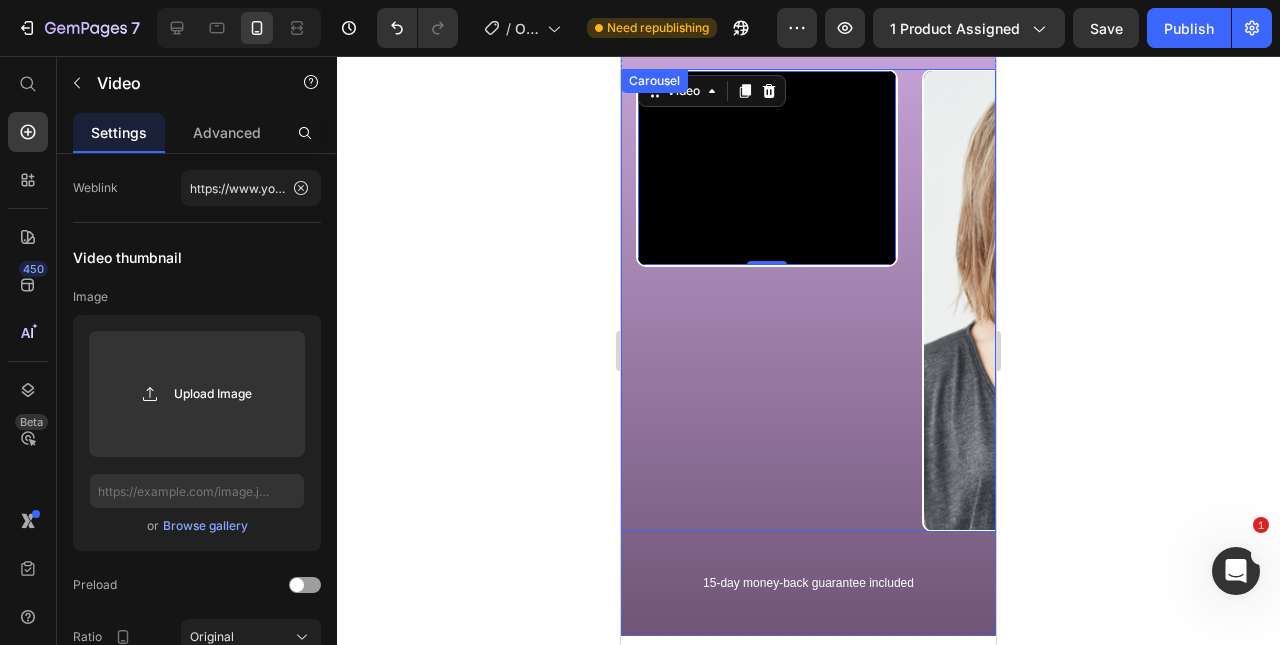 scroll, scrollTop: 1990, scrollLeft: 0, axis: vertical 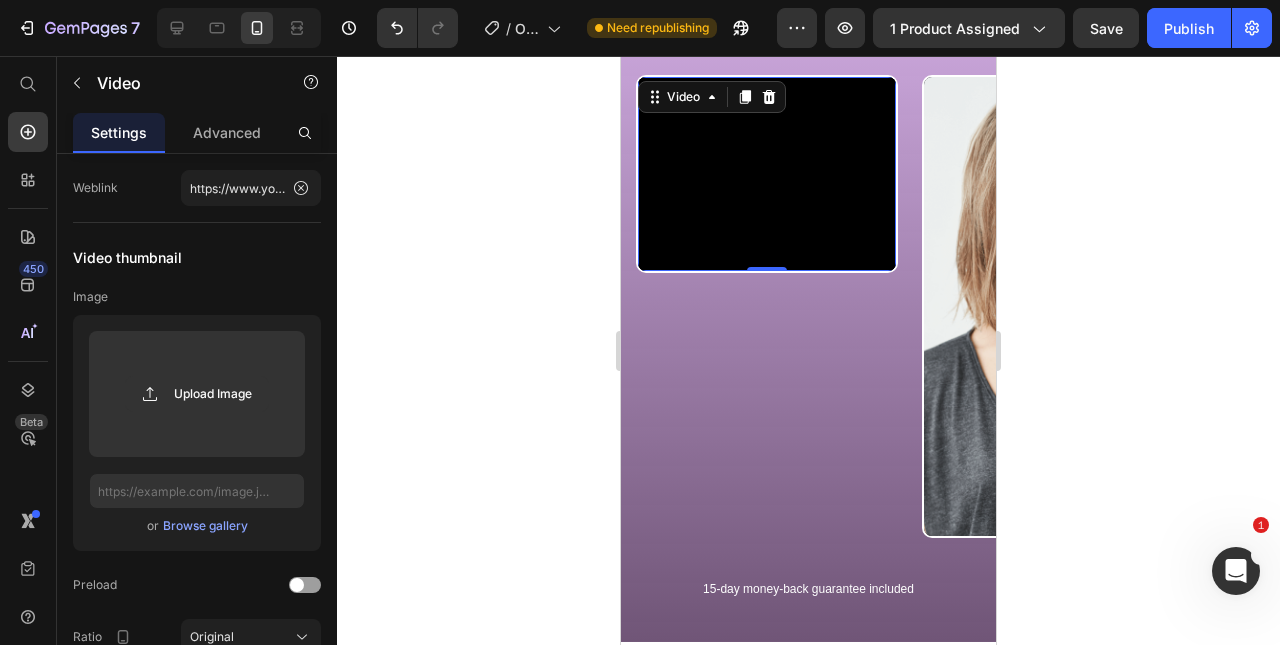 click 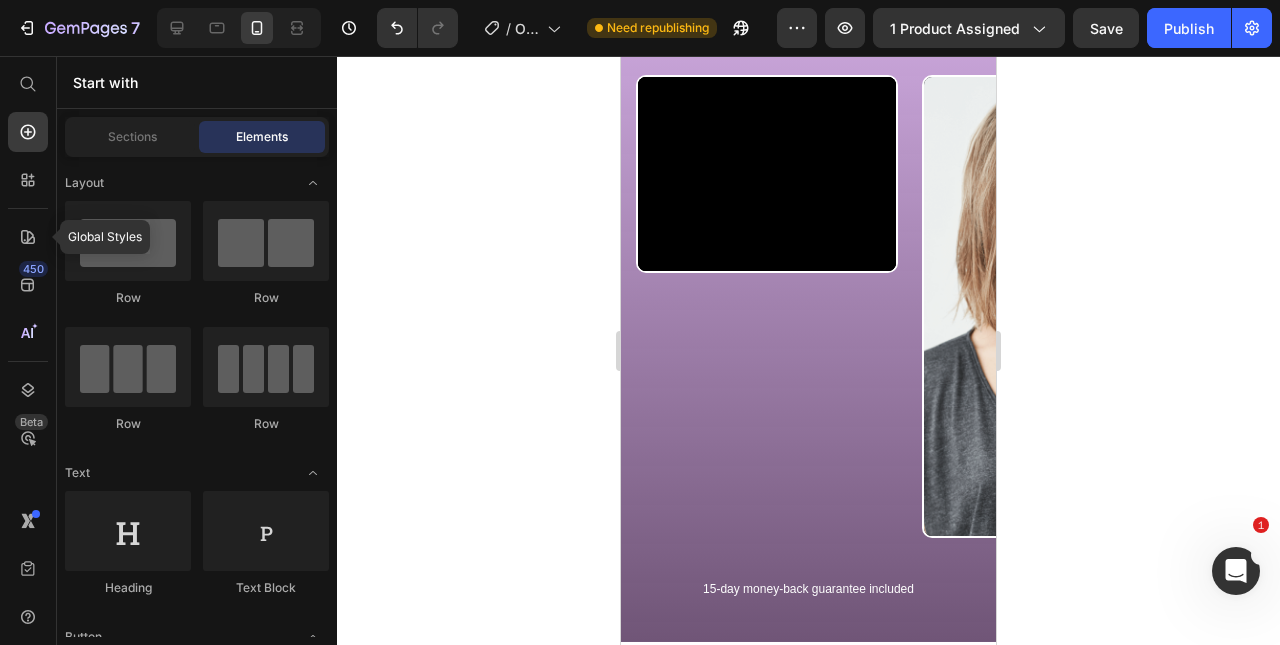 click 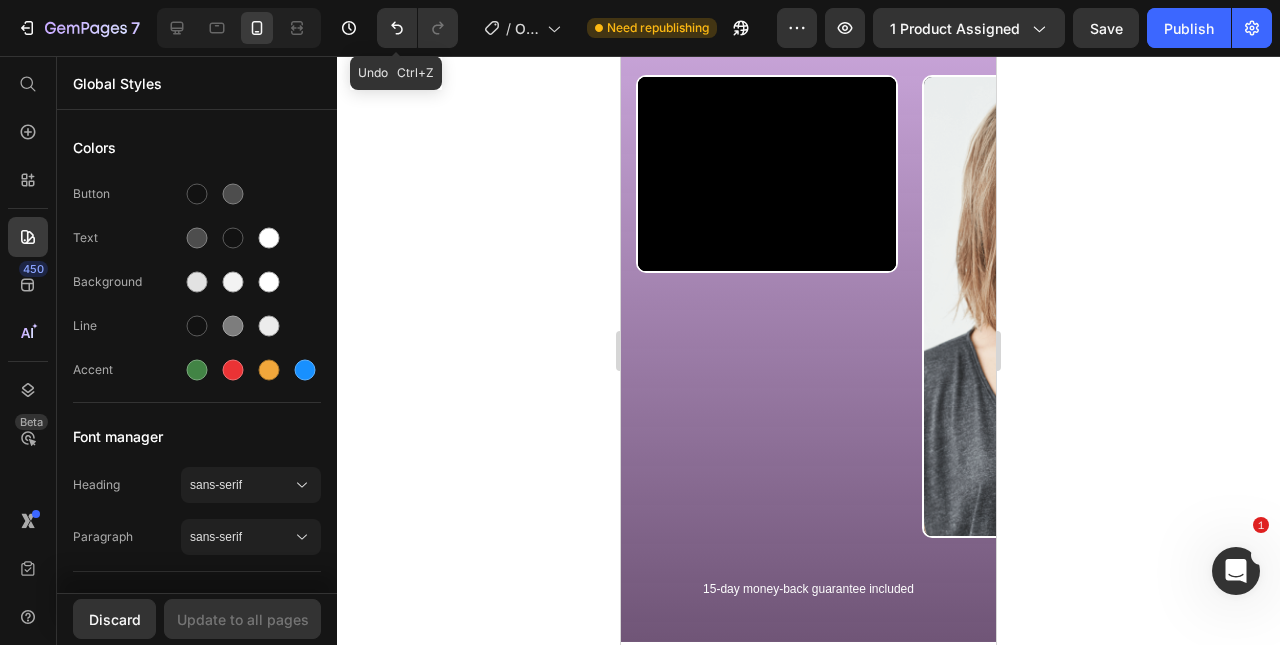 click 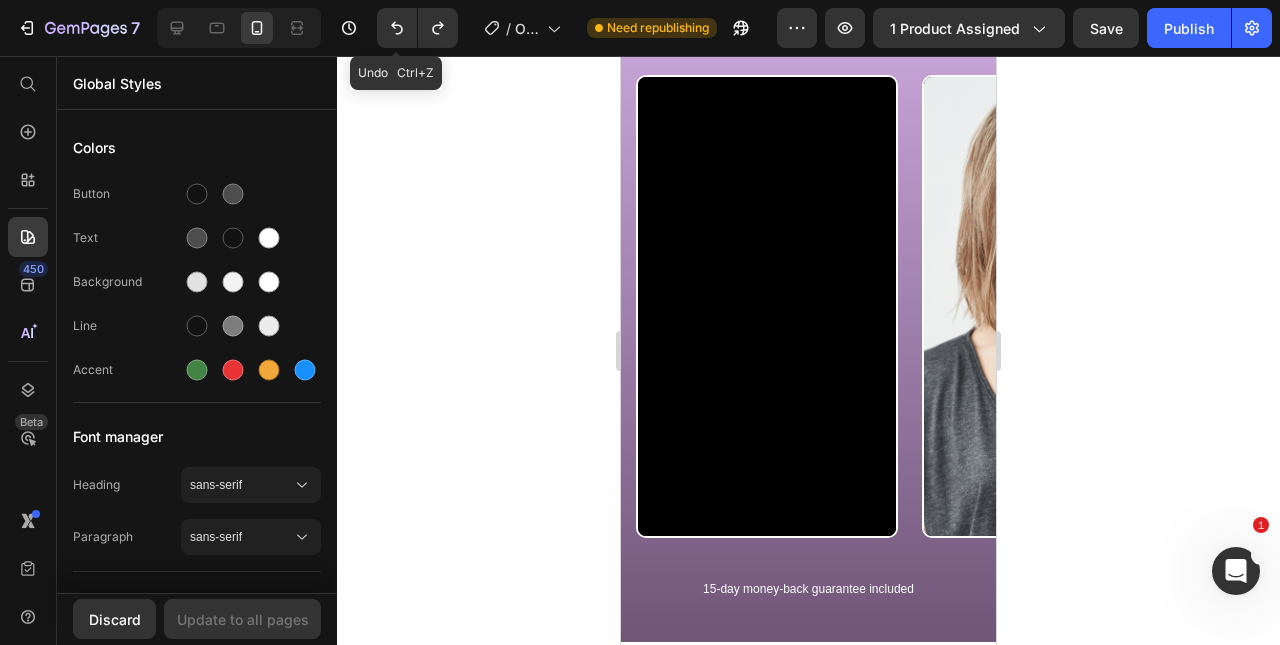click 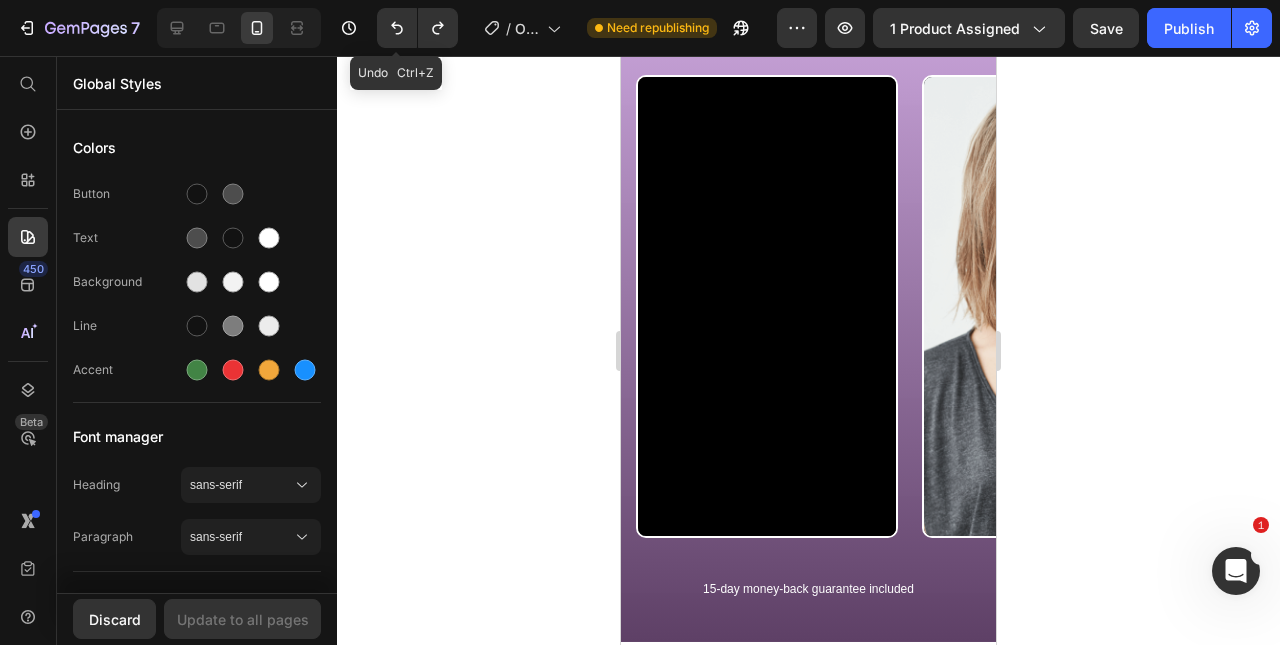 click 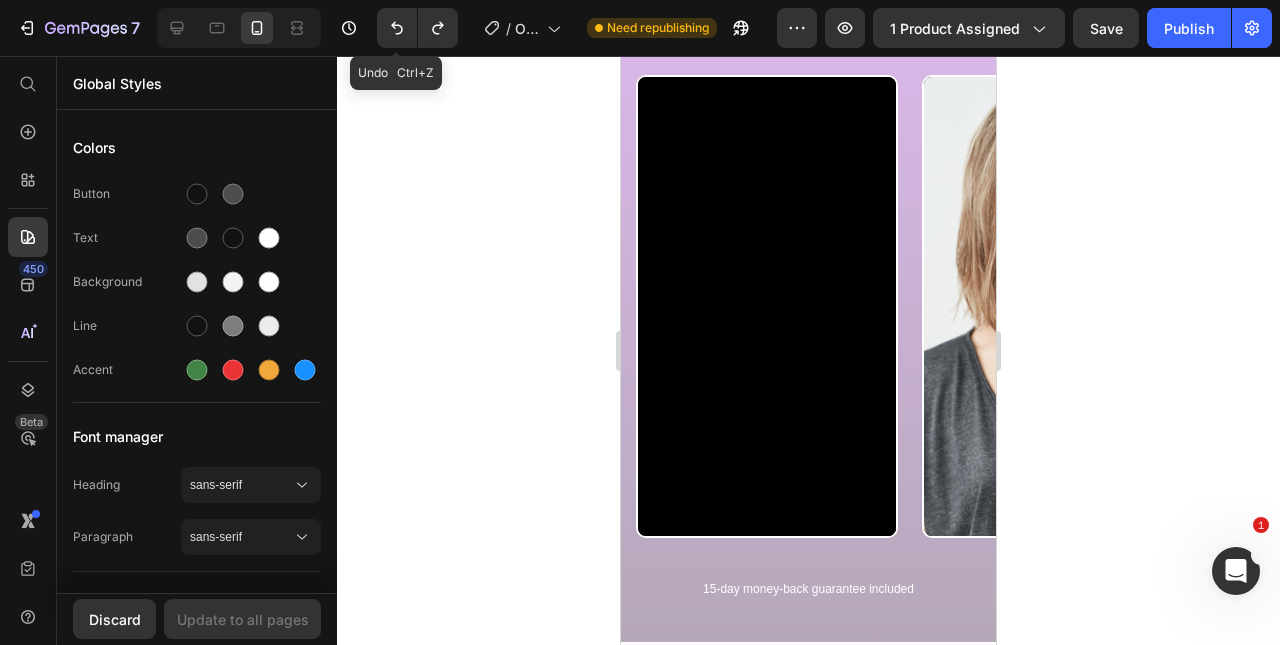 click 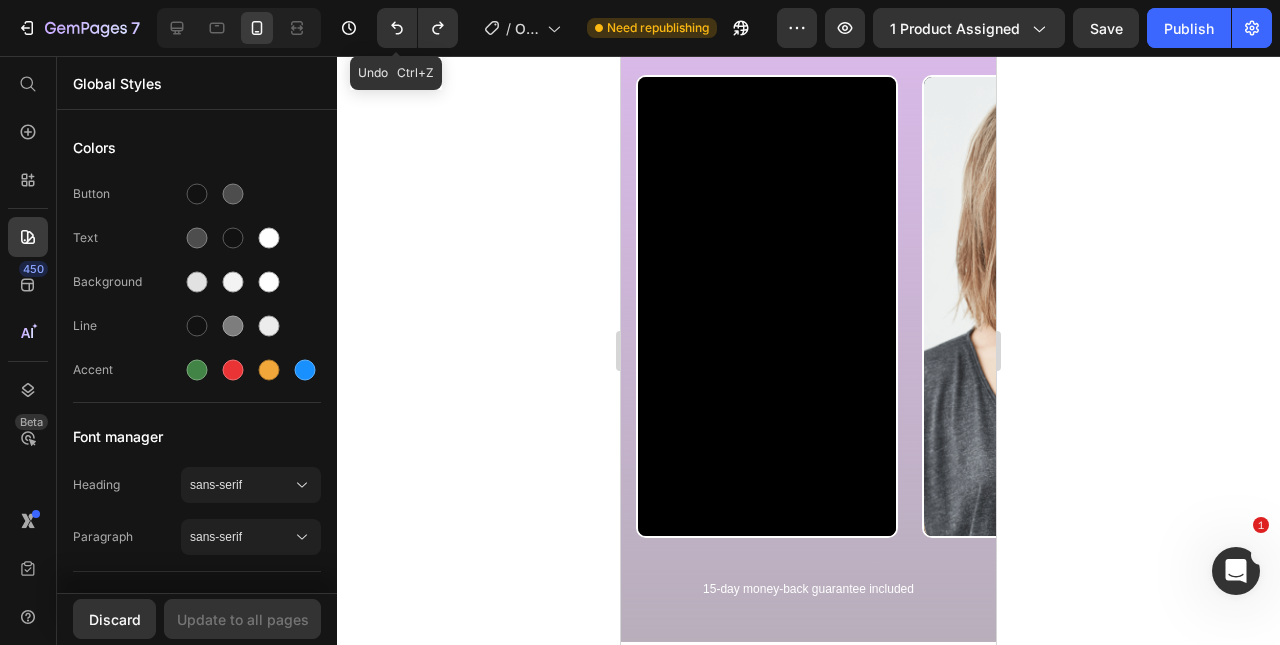 click 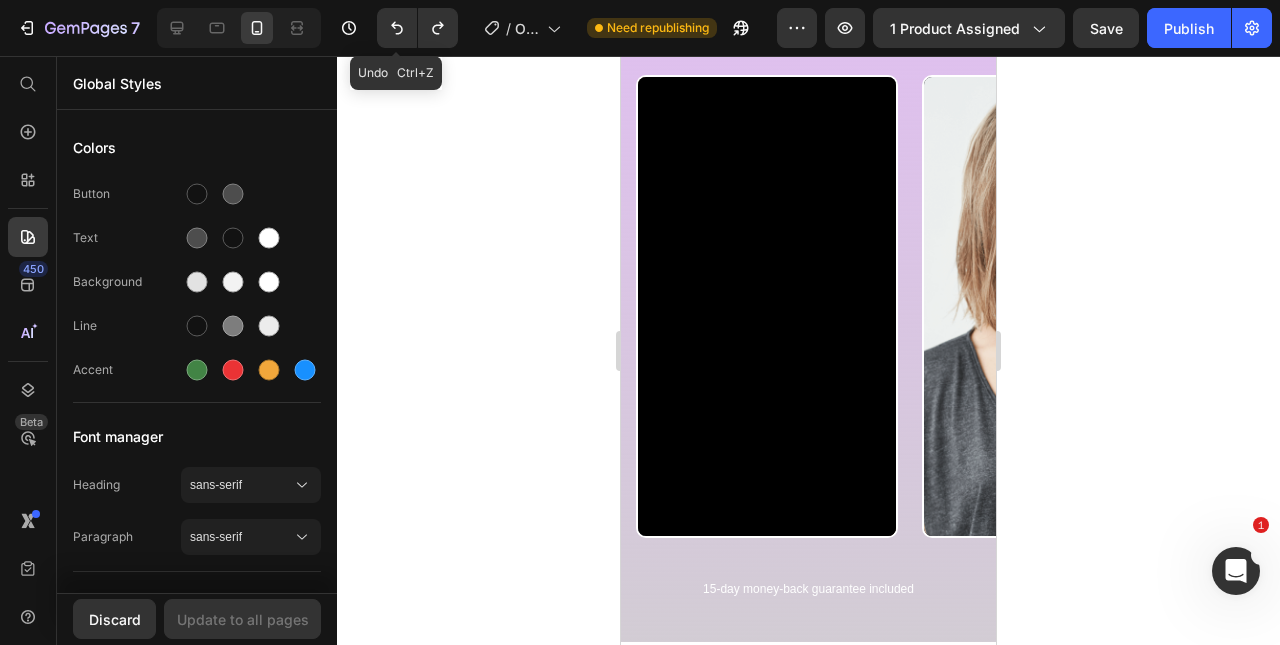 click 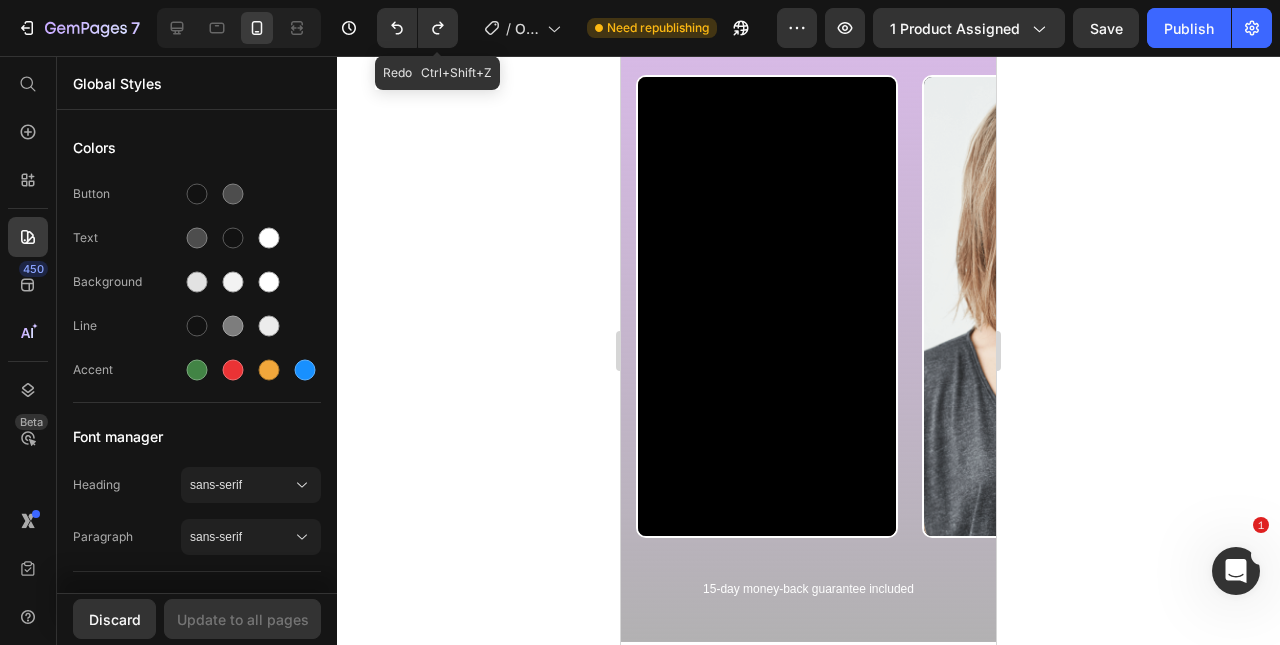 click 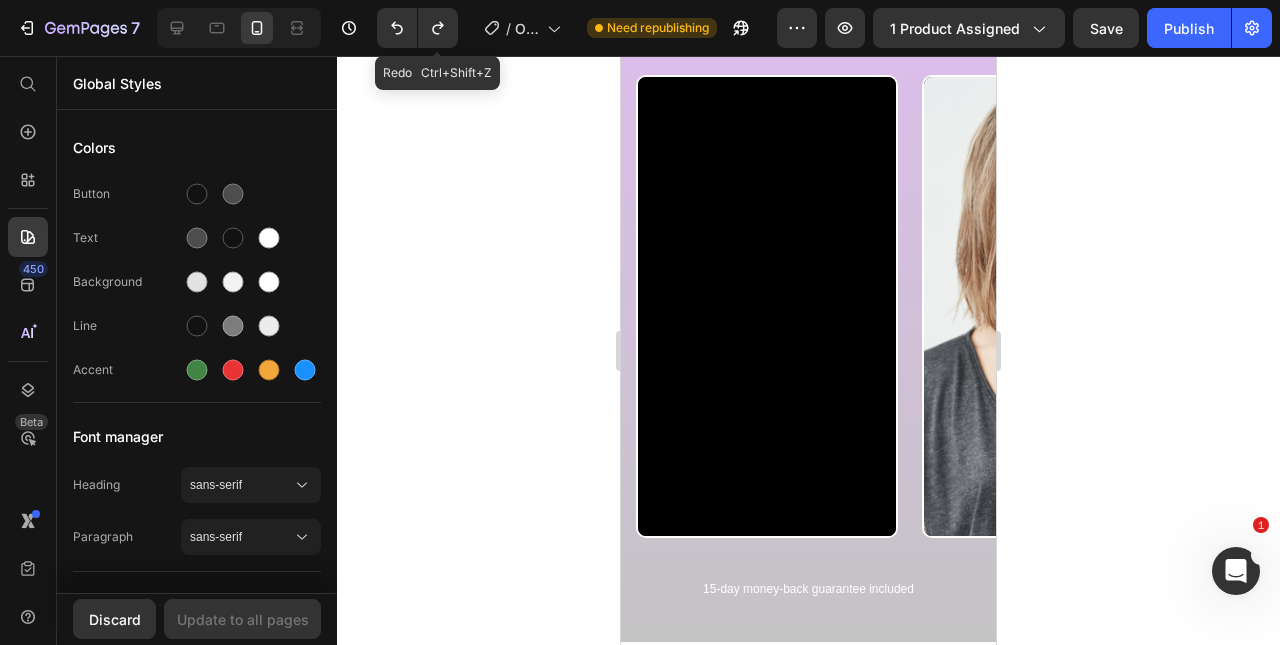 click 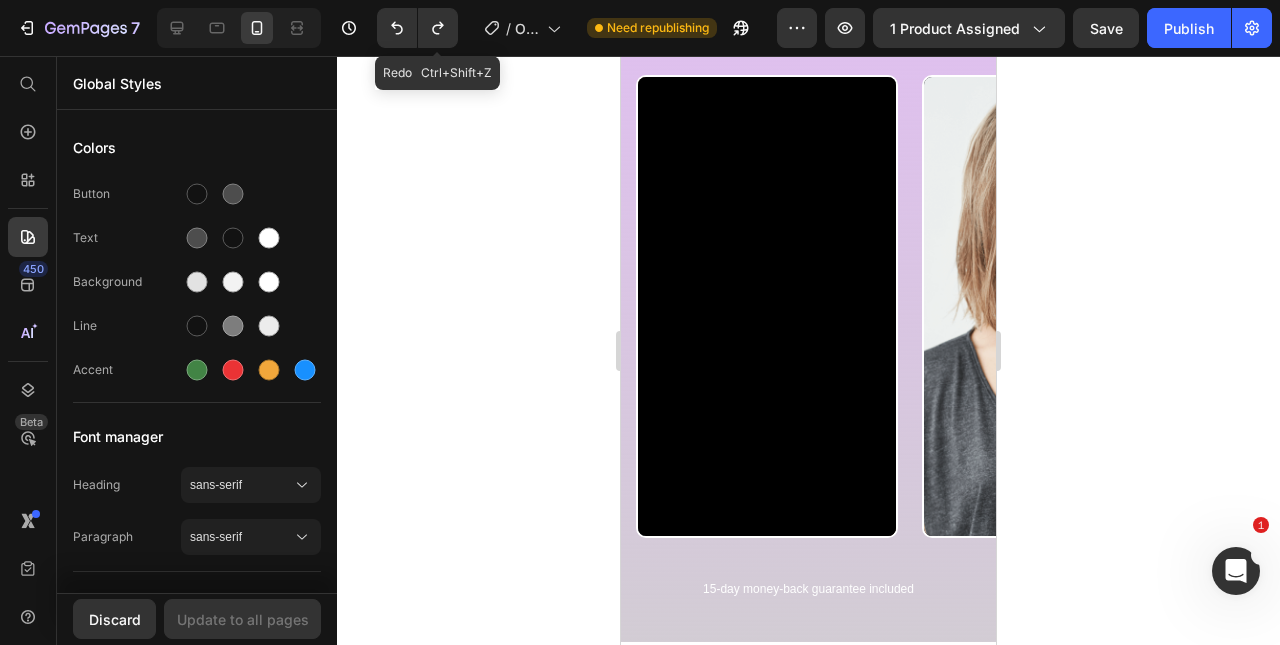 click 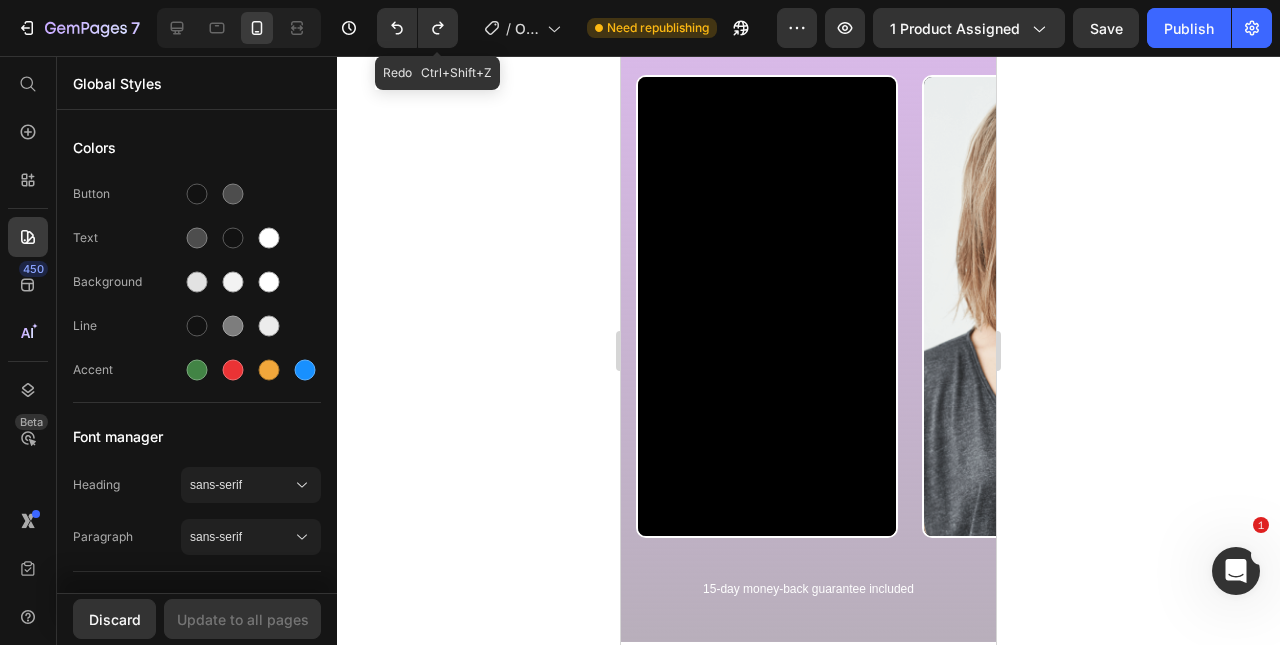 click 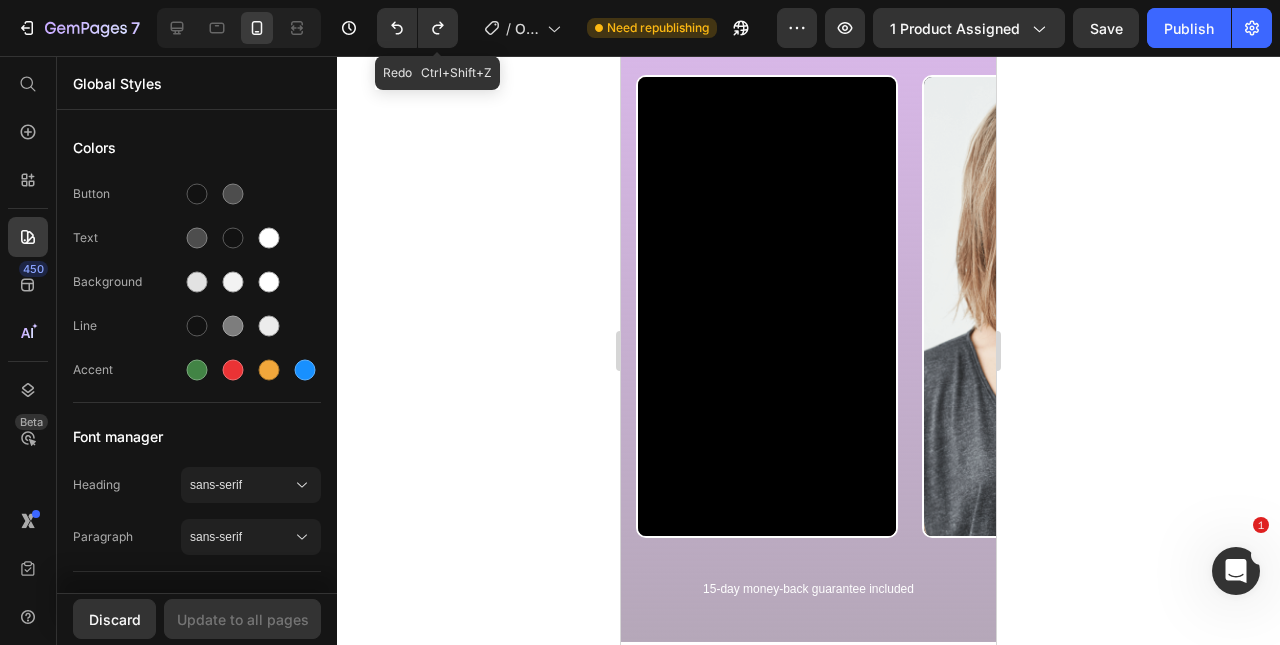 click 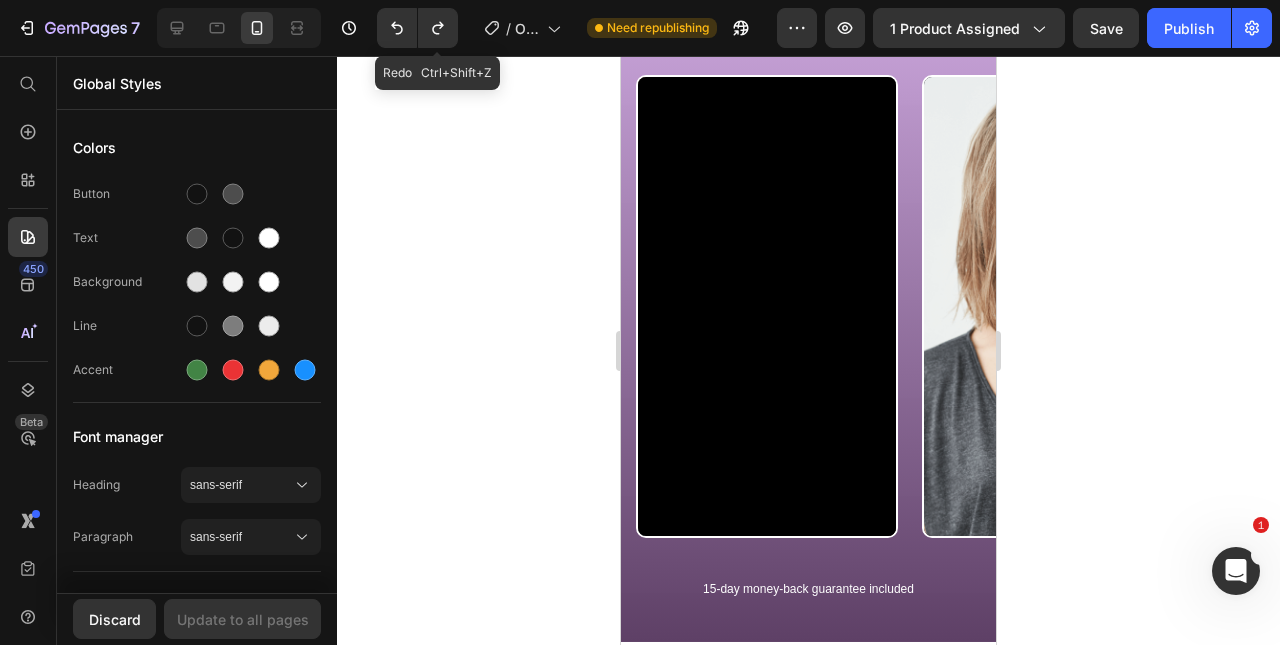 click 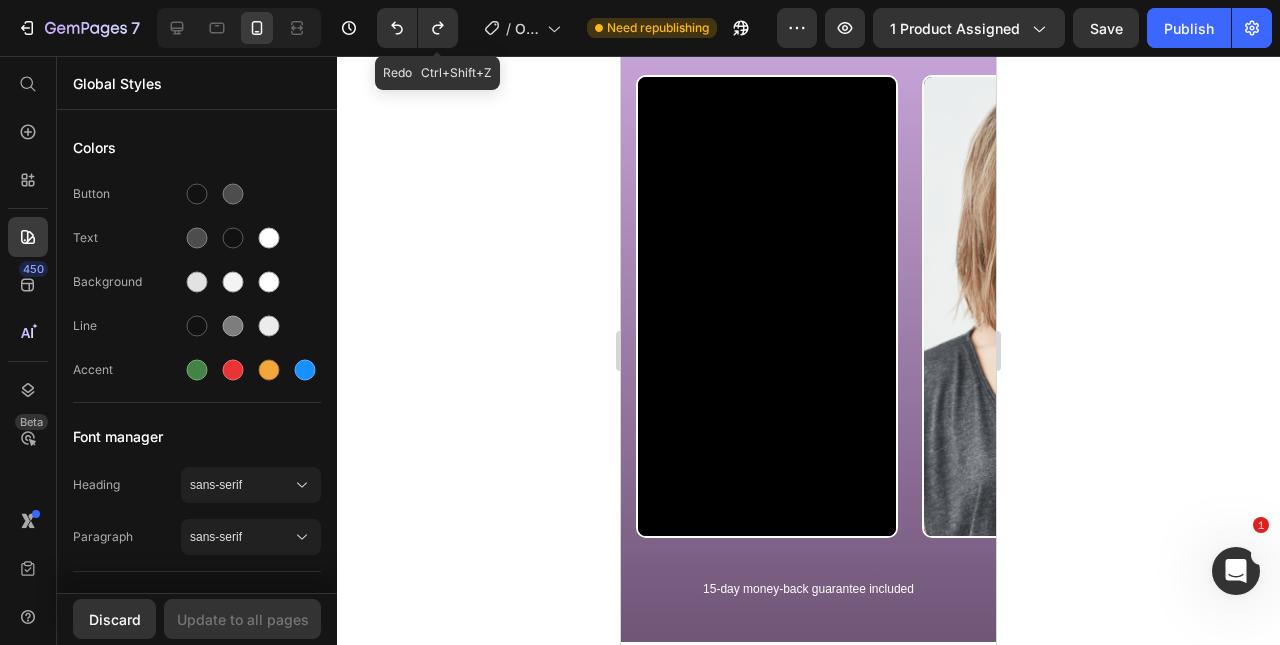 click 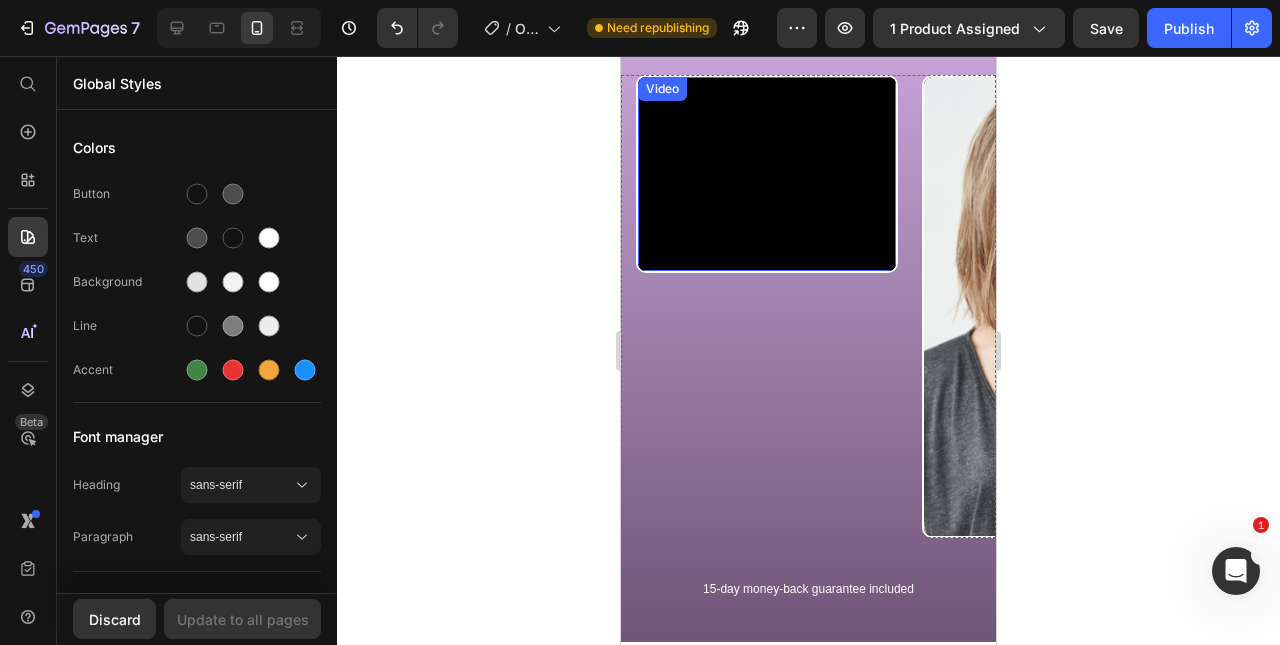 drag, startPoint x: 20, startPoint y: 97, endPoint x: 588, endPoint y: 247, distance: 587.47253 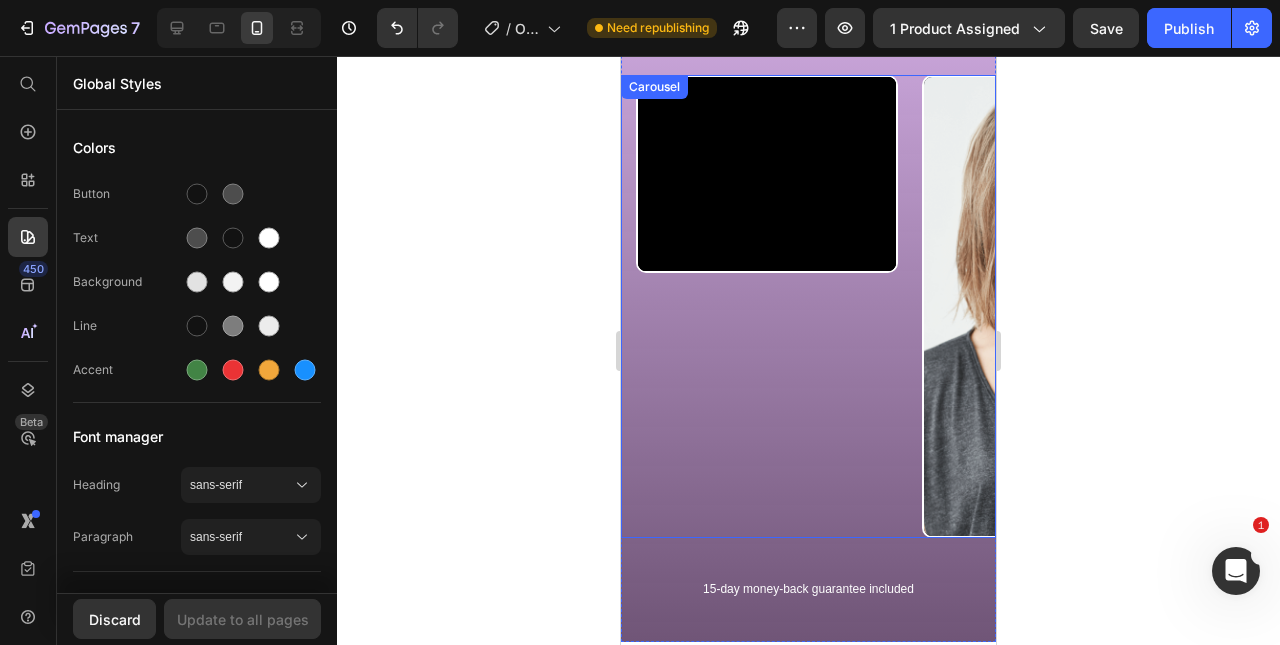 click on "Video" at bounding box center (767, 306) 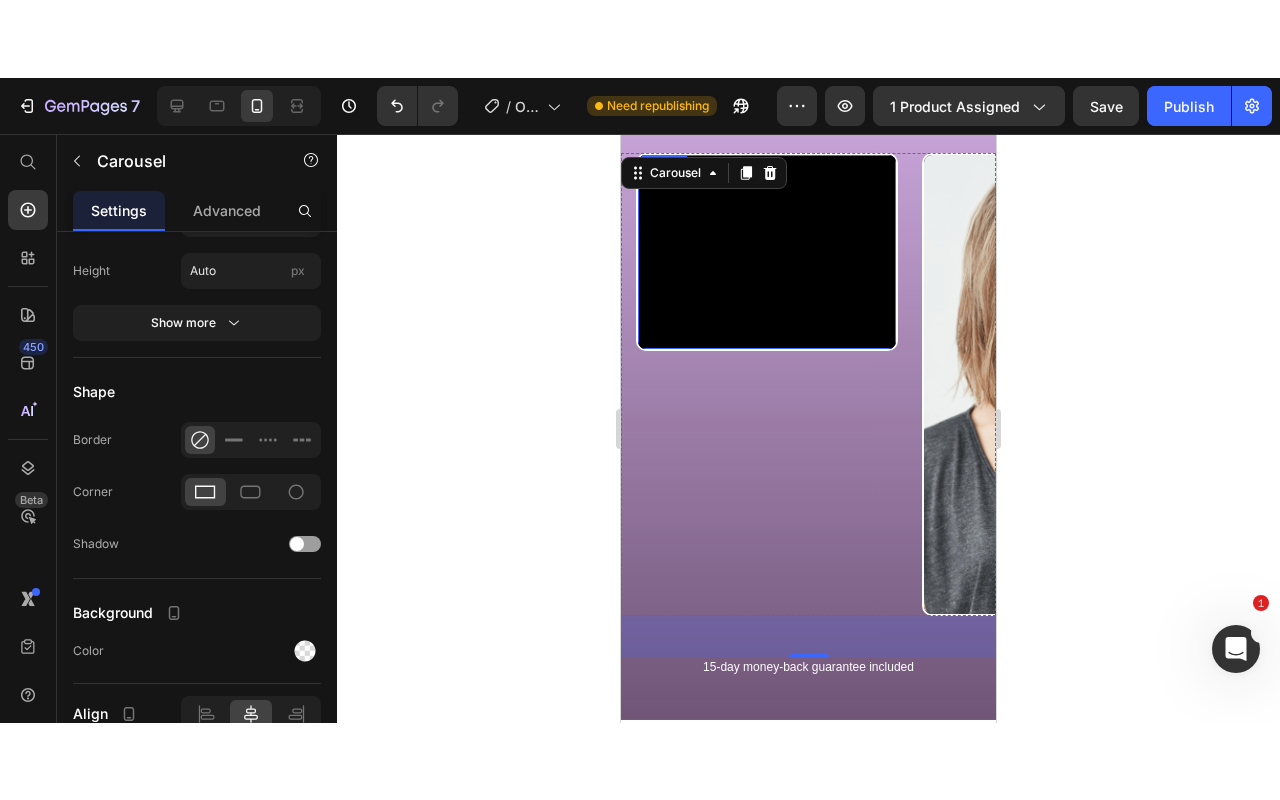 scroll, scrollTop: 1491, scrollLeft: 0, axis: vertical 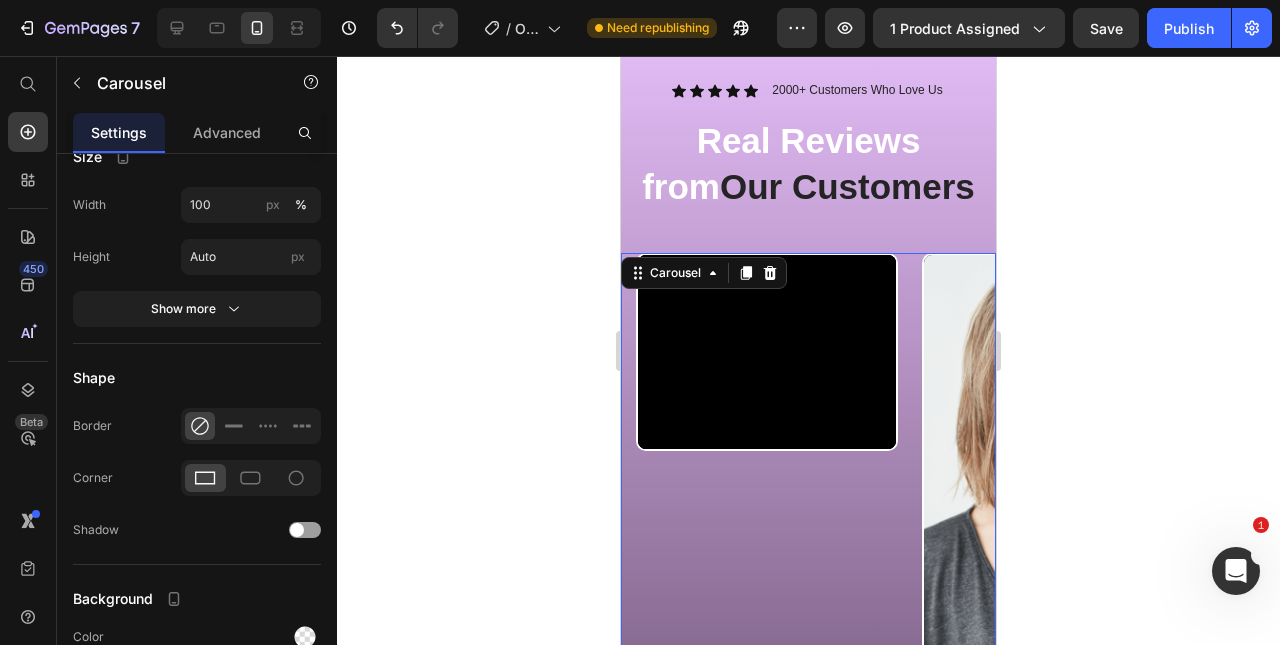 click on "Carousel" at bounding box center [675, 273] 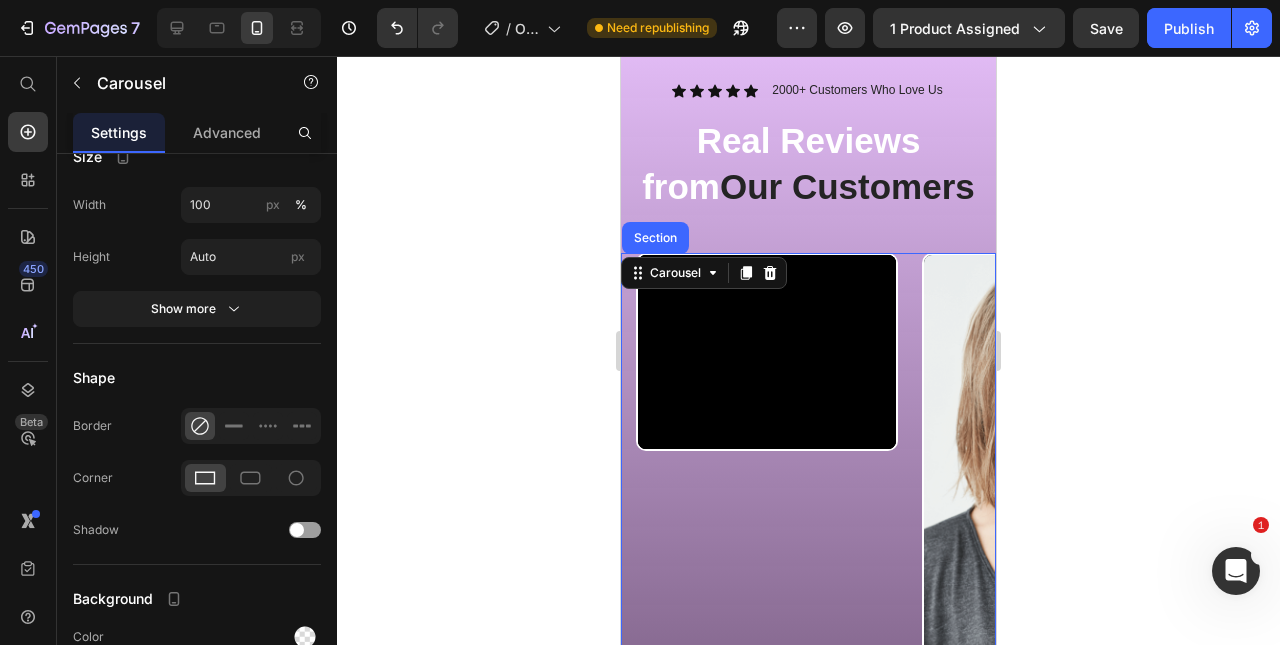 click on "Carousel" at bounding box center [675, 273] 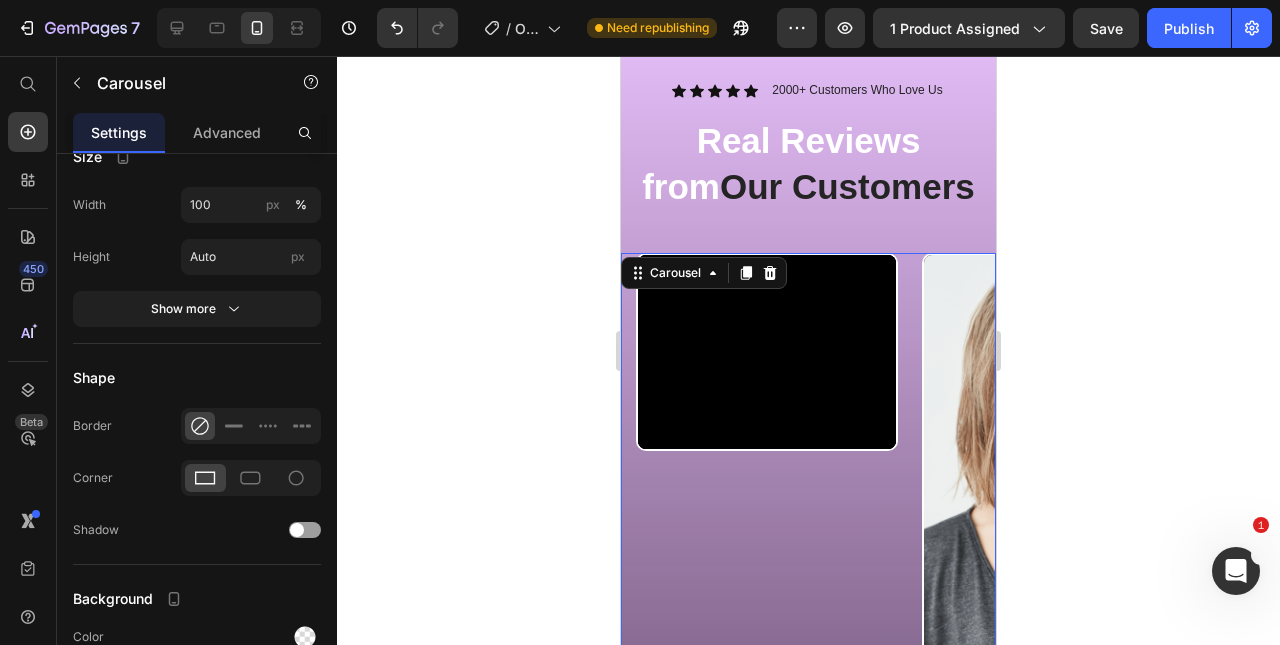 click on "Video" at bounding box center [767, 484] 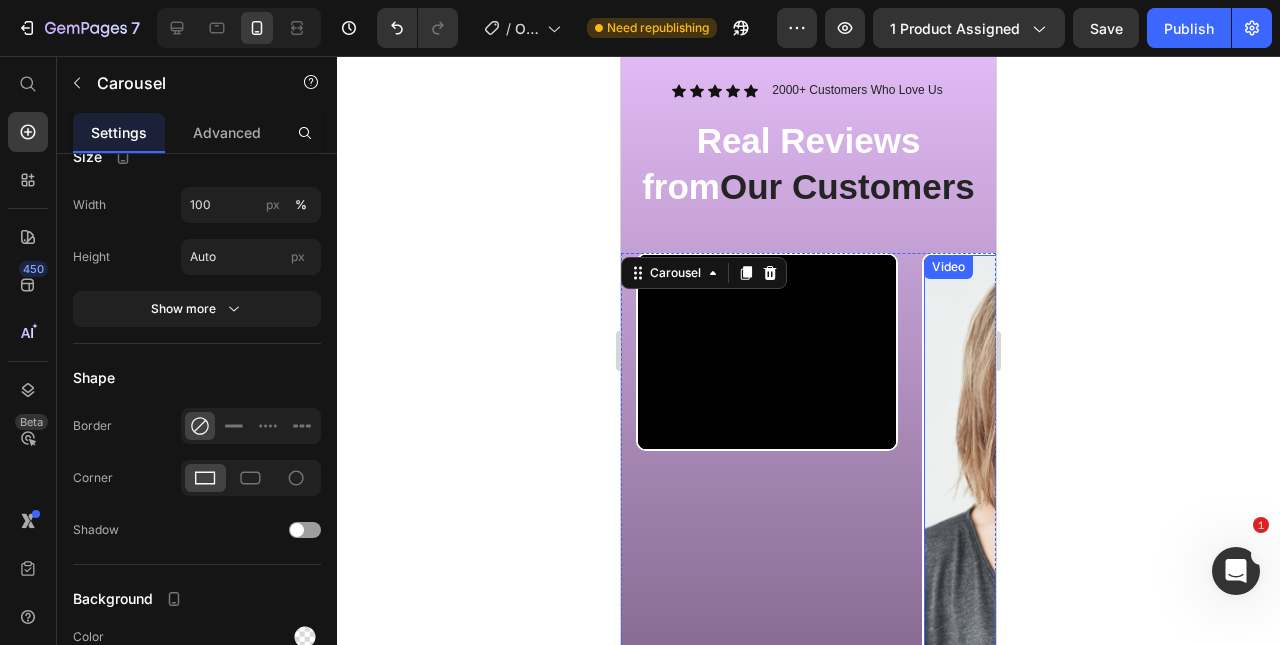 click at bounding box center [1053, 484] 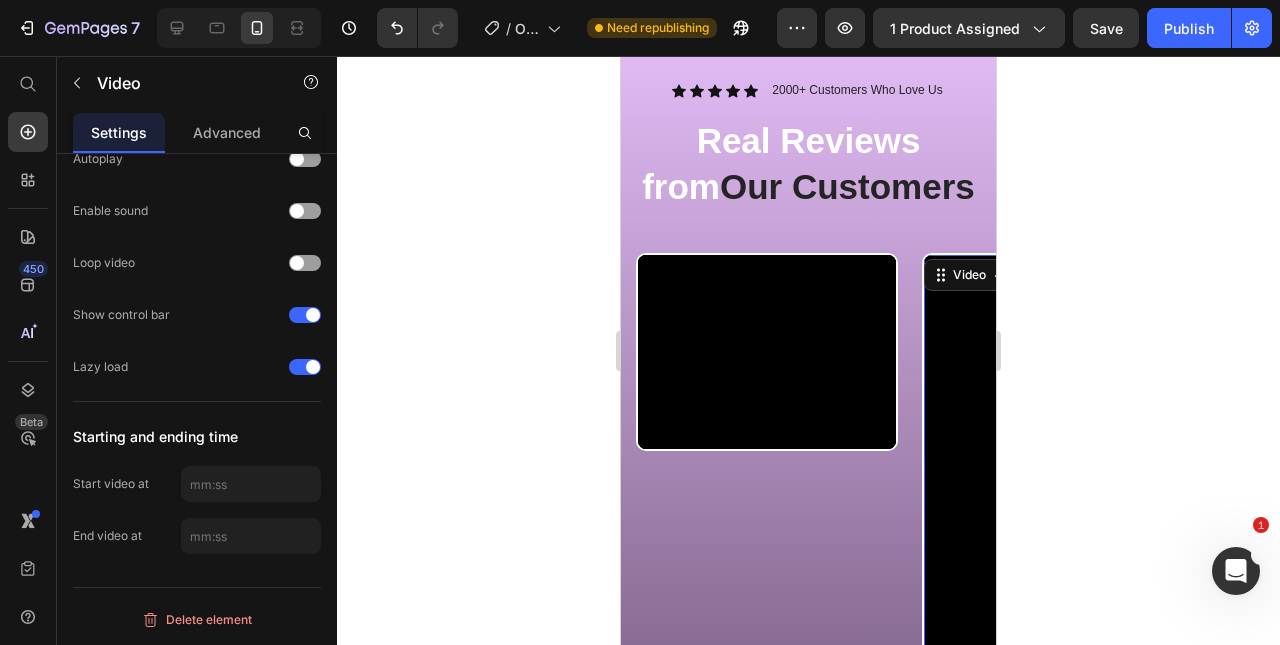 scroll, scrollTop: 0, scrollLeft: 0, axis: both 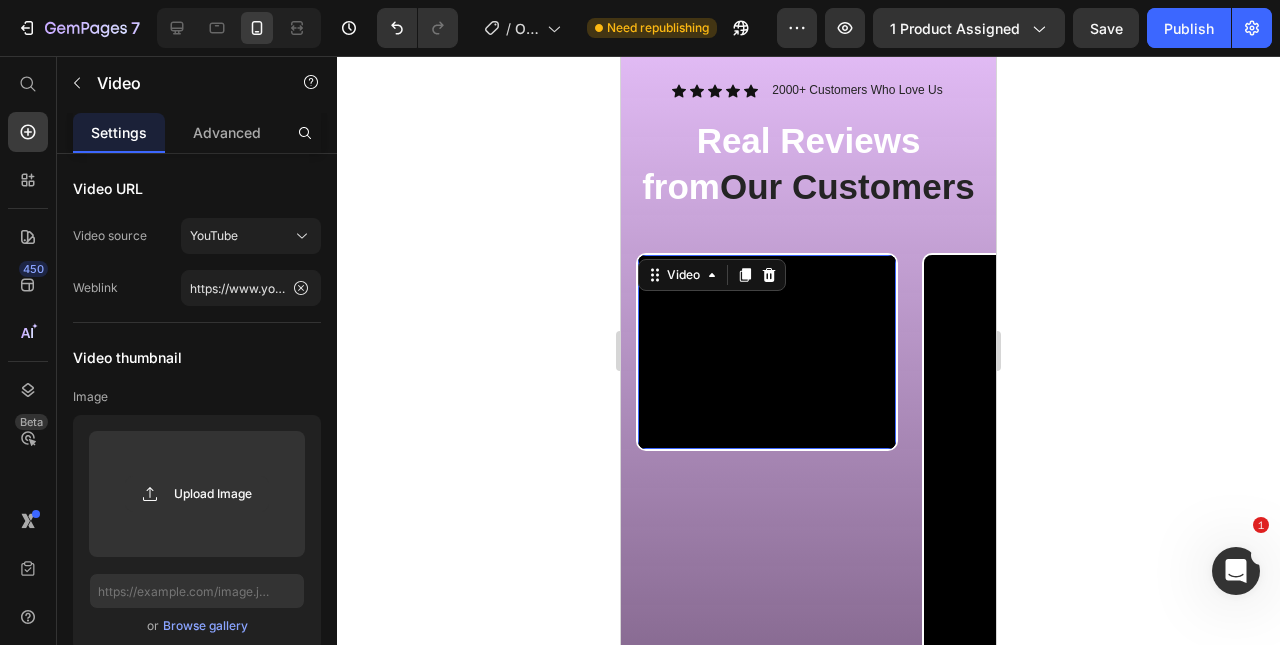 click on "Video" at bounding box center (683, 275) 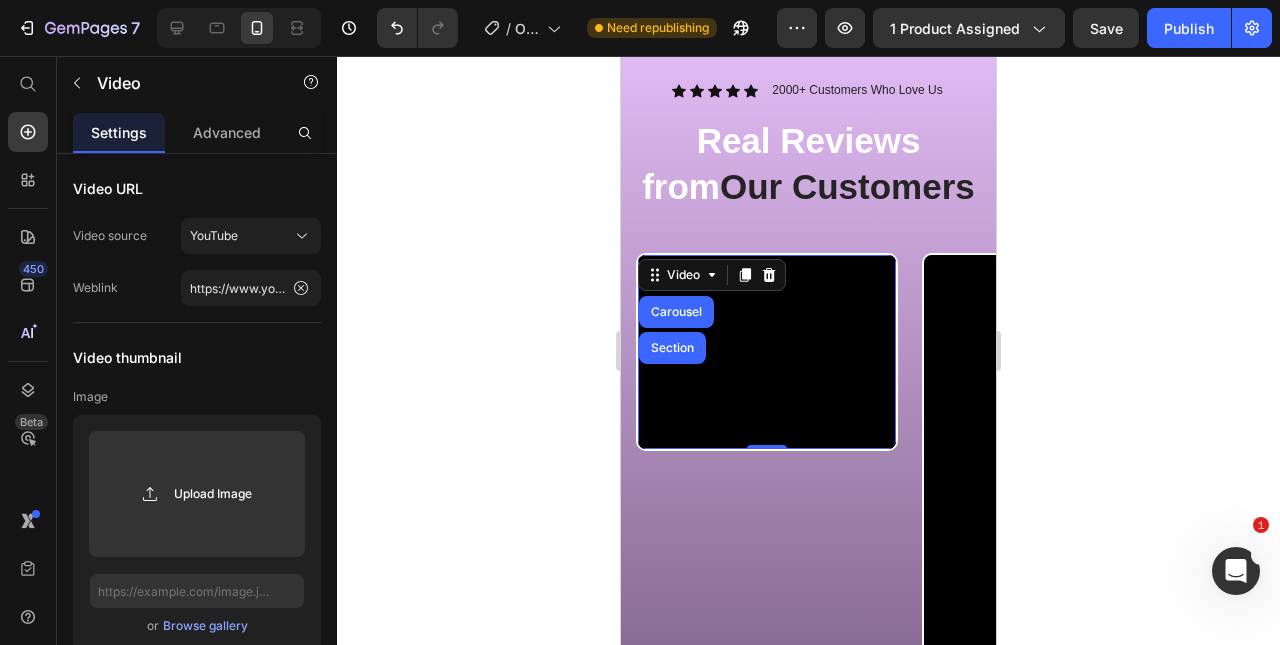 click 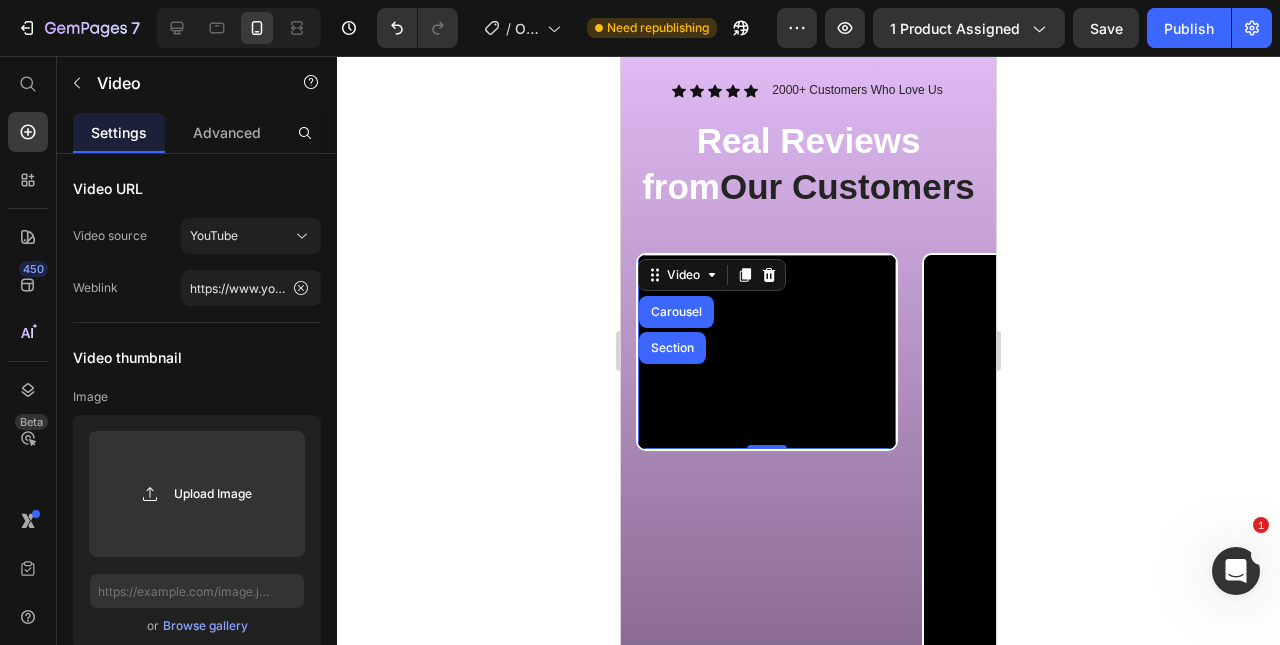 type on "C:\fakepath\video_7443638173630074142.mp4" 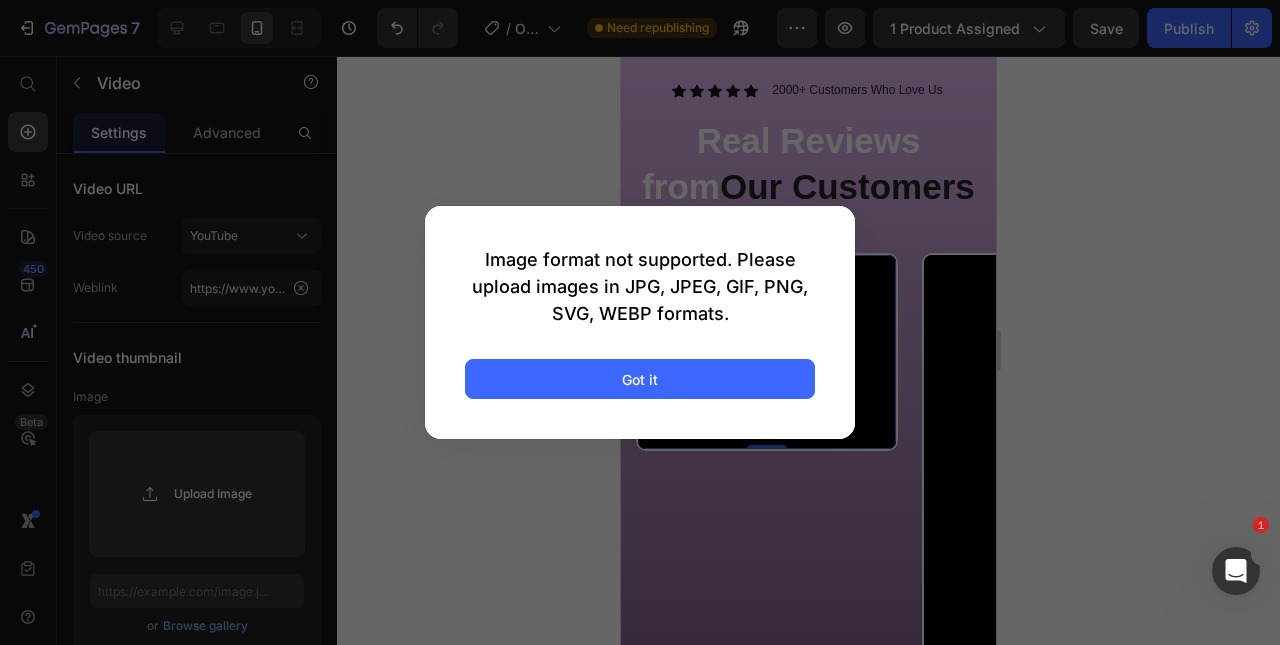 click on "Got it" at bounding box center (640, 379) 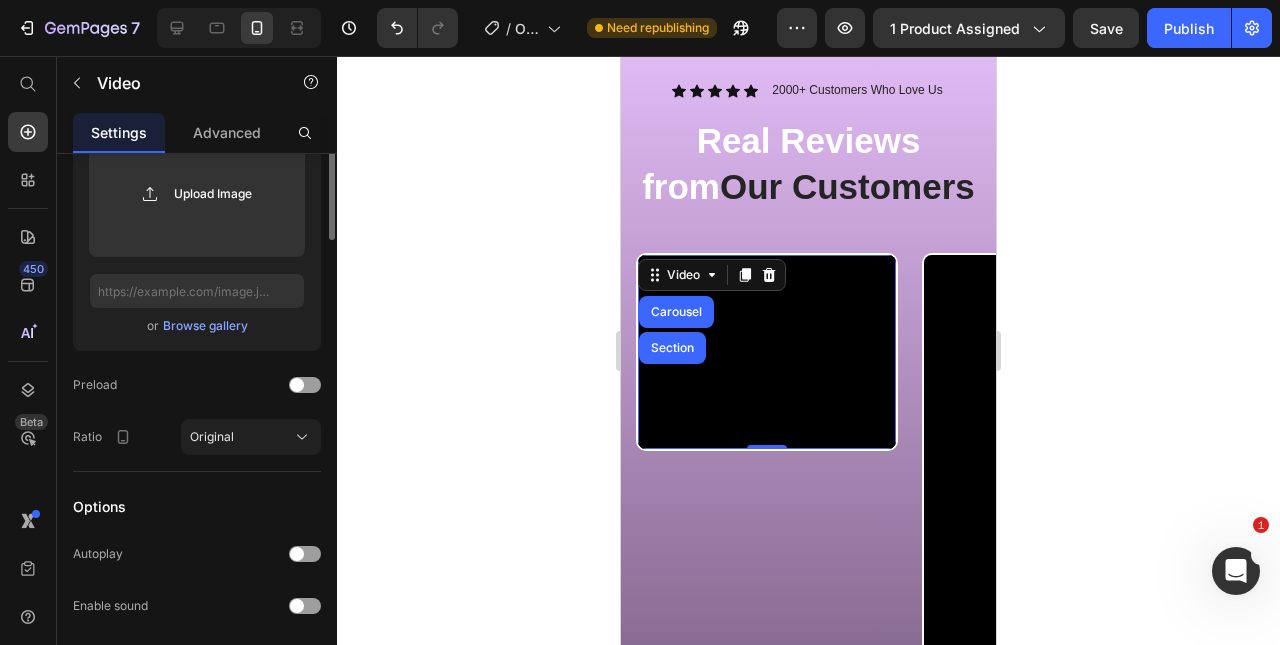 scroll, scrollTop: 0, scrollLeft: 0, axis: both 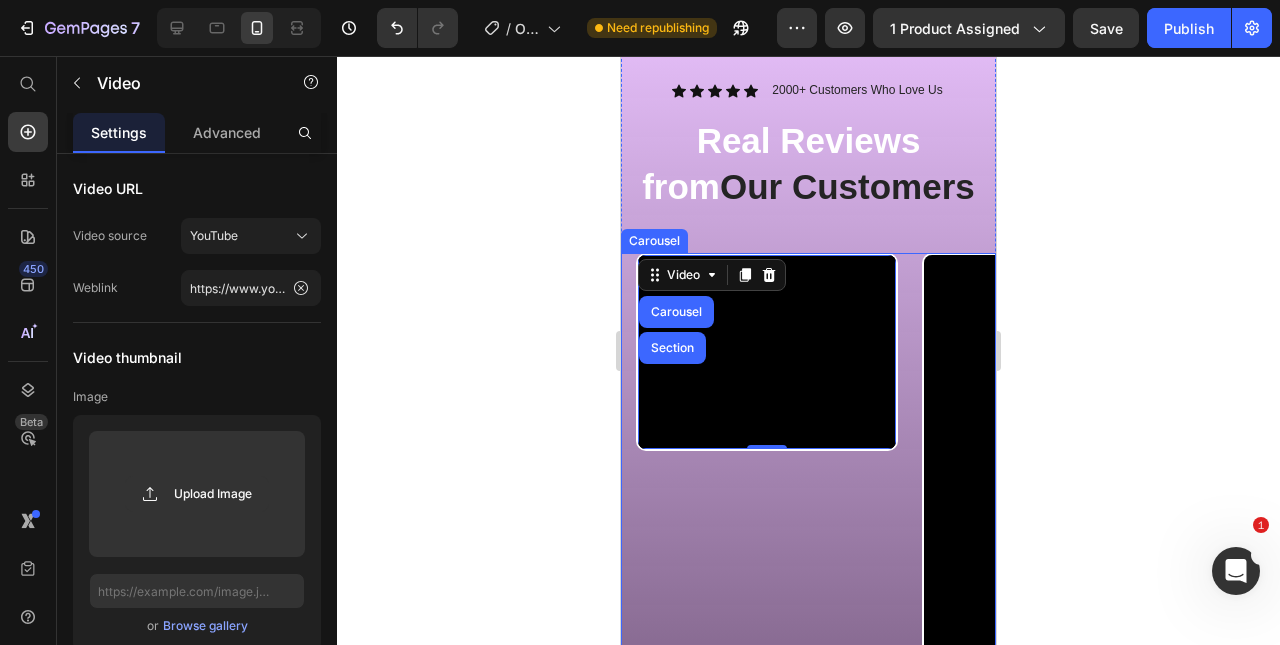 click on "YouTube" at bounding box center (251, 236) 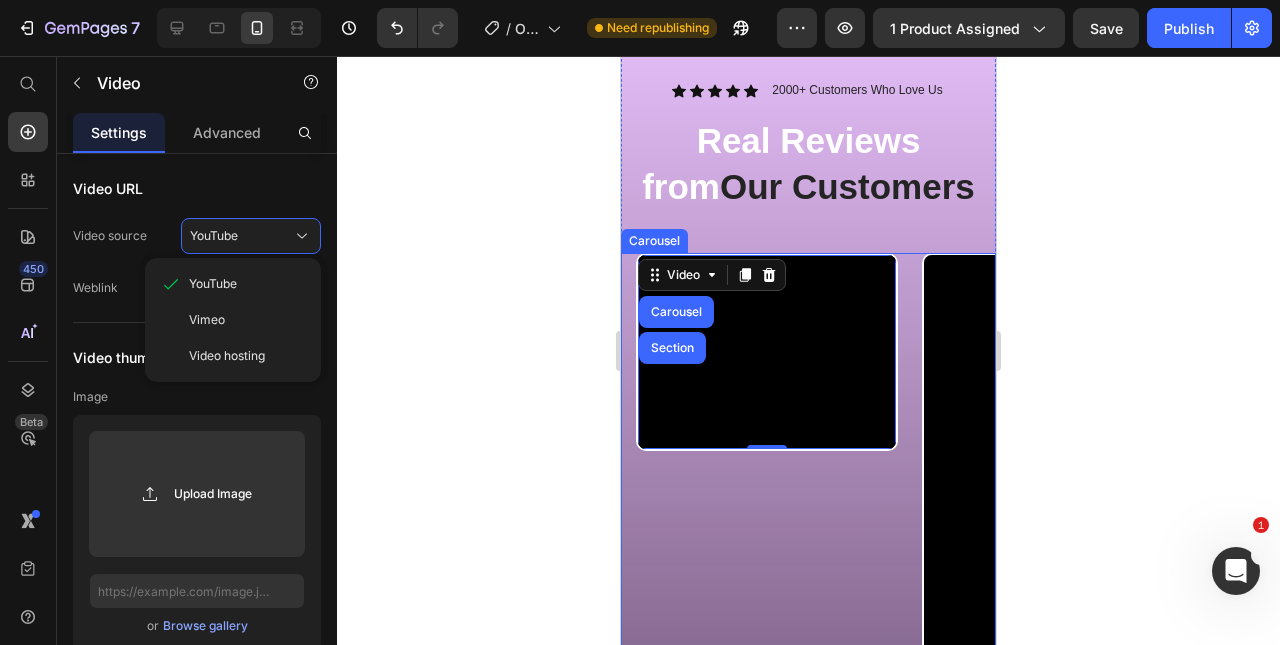 click on "Vimeo" 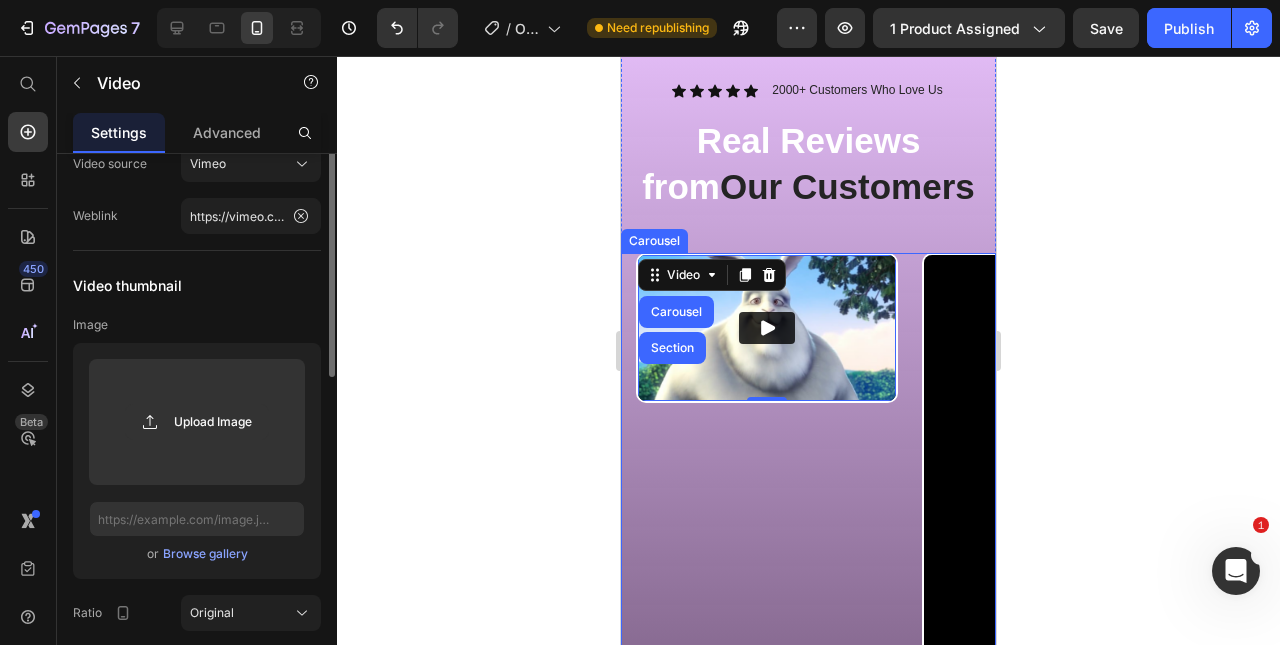 scroll, scrollTop: 0, scrollLeft: 0, axis: both 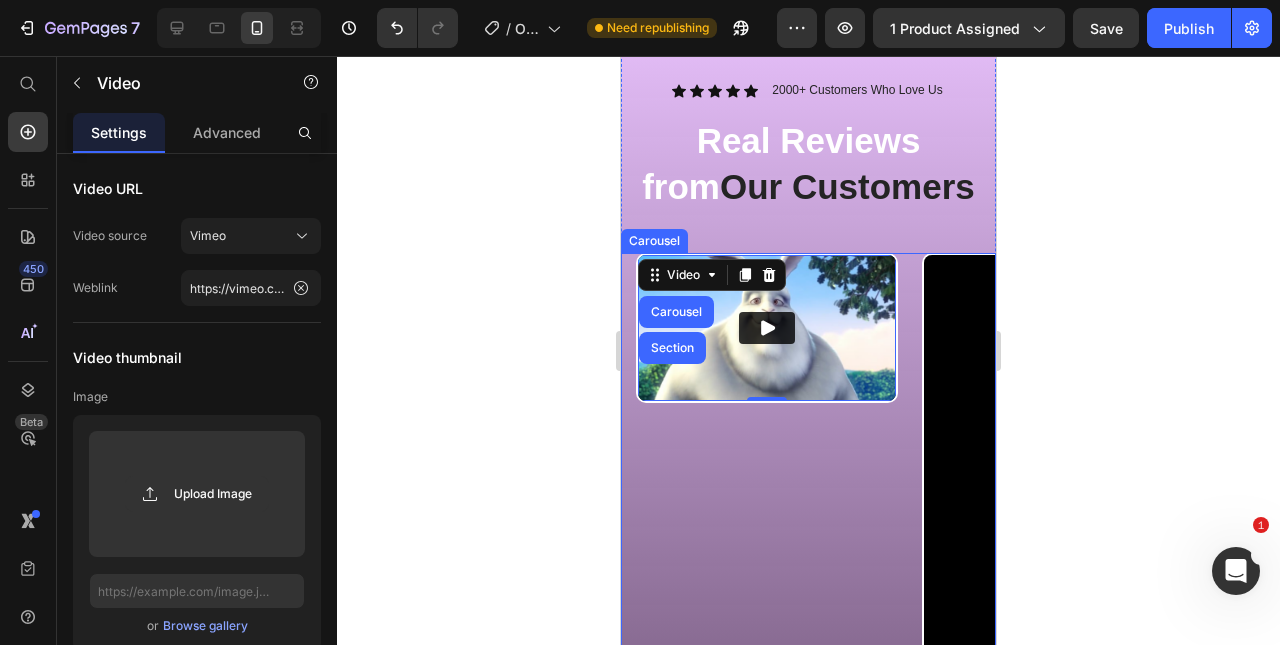 click on "Advanced" 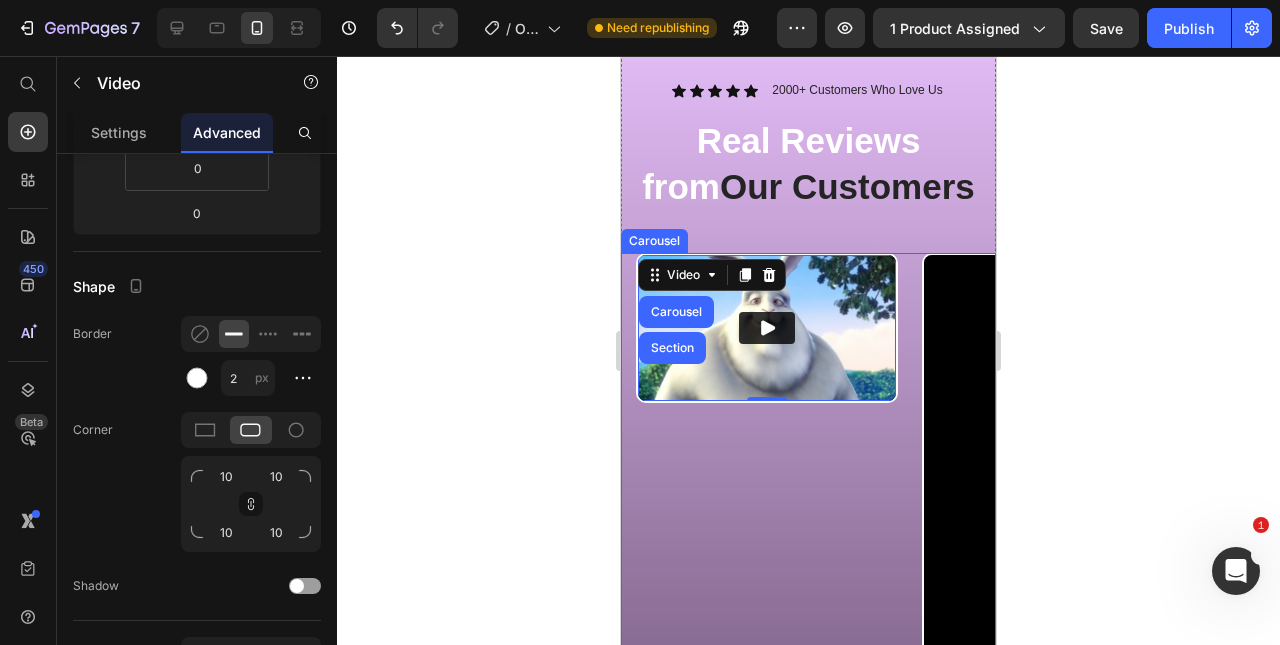 scroll, scrollTop: 0, scrollLeft: 0, axis: both 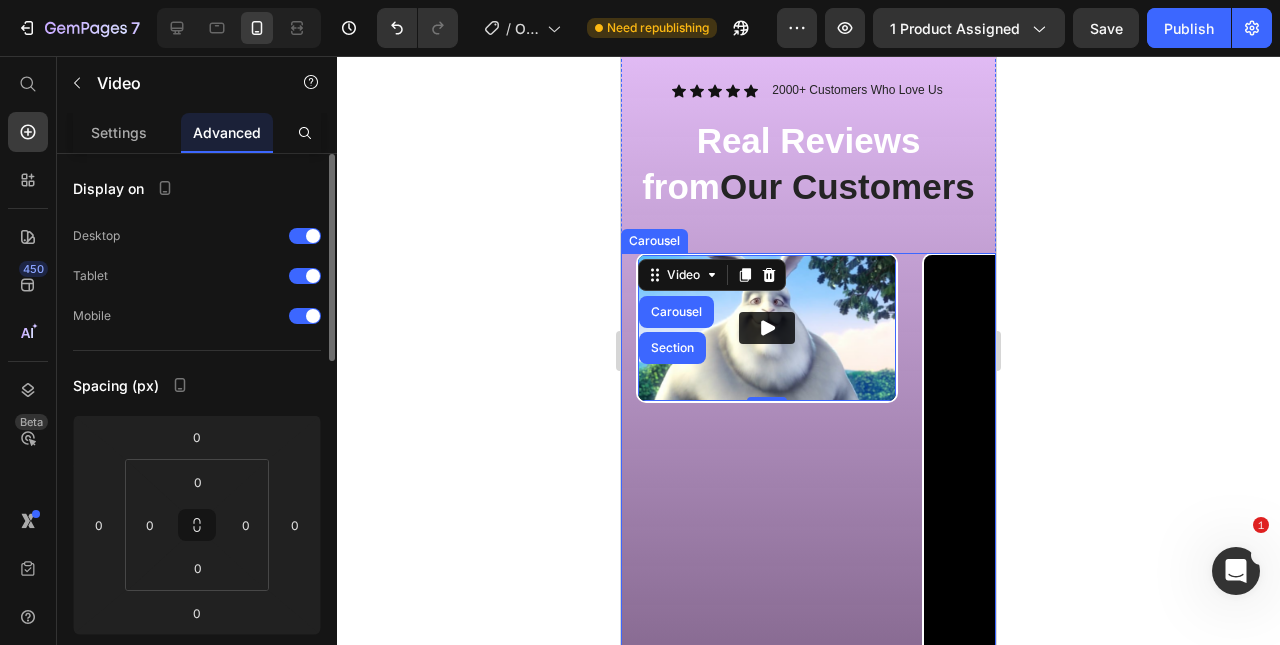 click on "Settings" 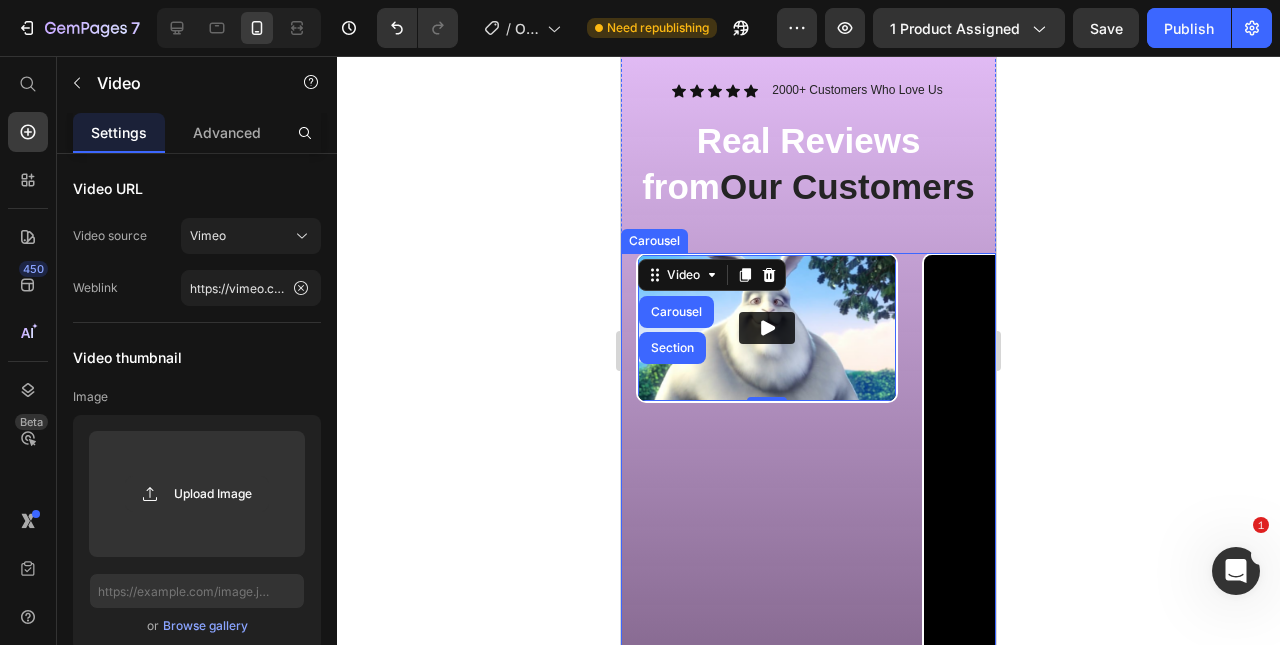 click on "Vimeo" at bounding box center [251, 236] 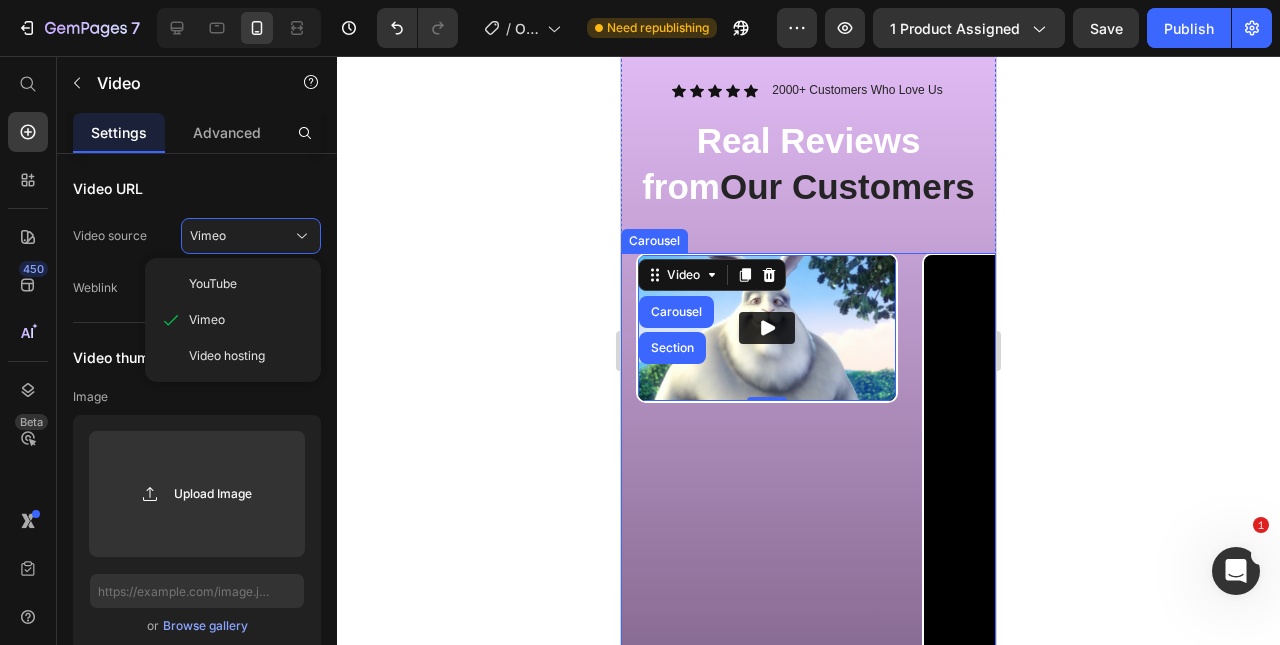 click on "Video hosting" 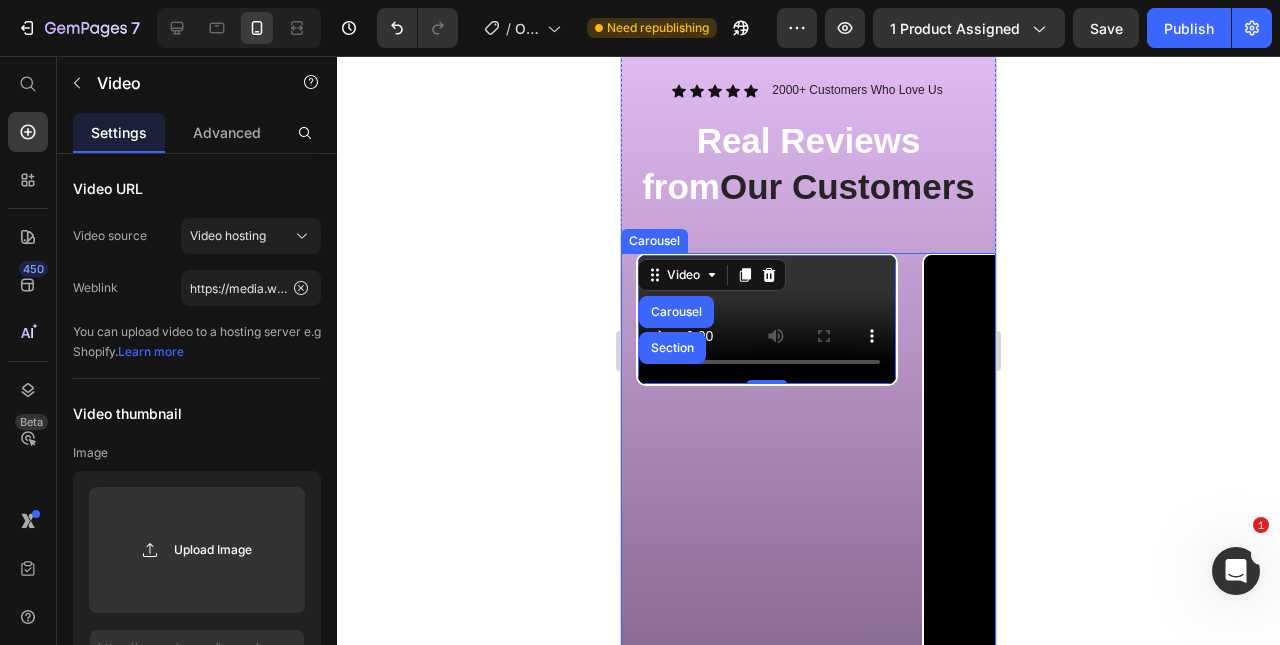 click 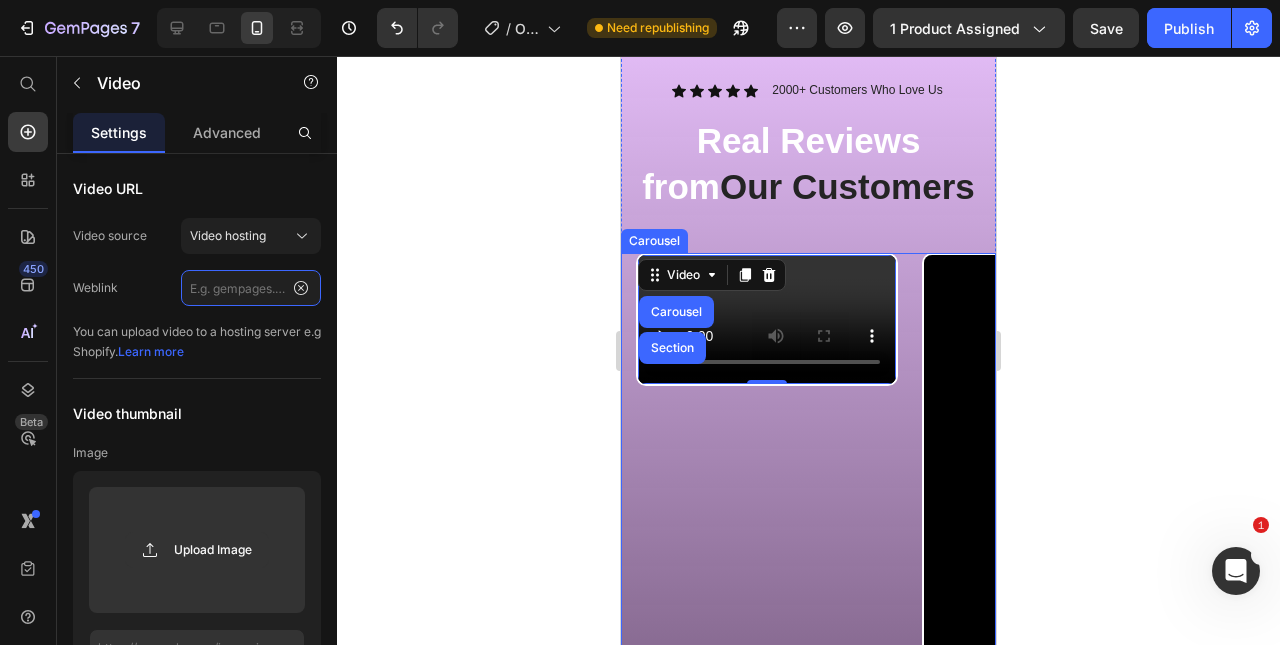 scroll, scrollTop: 0, scrollLeft: 0, axis: both 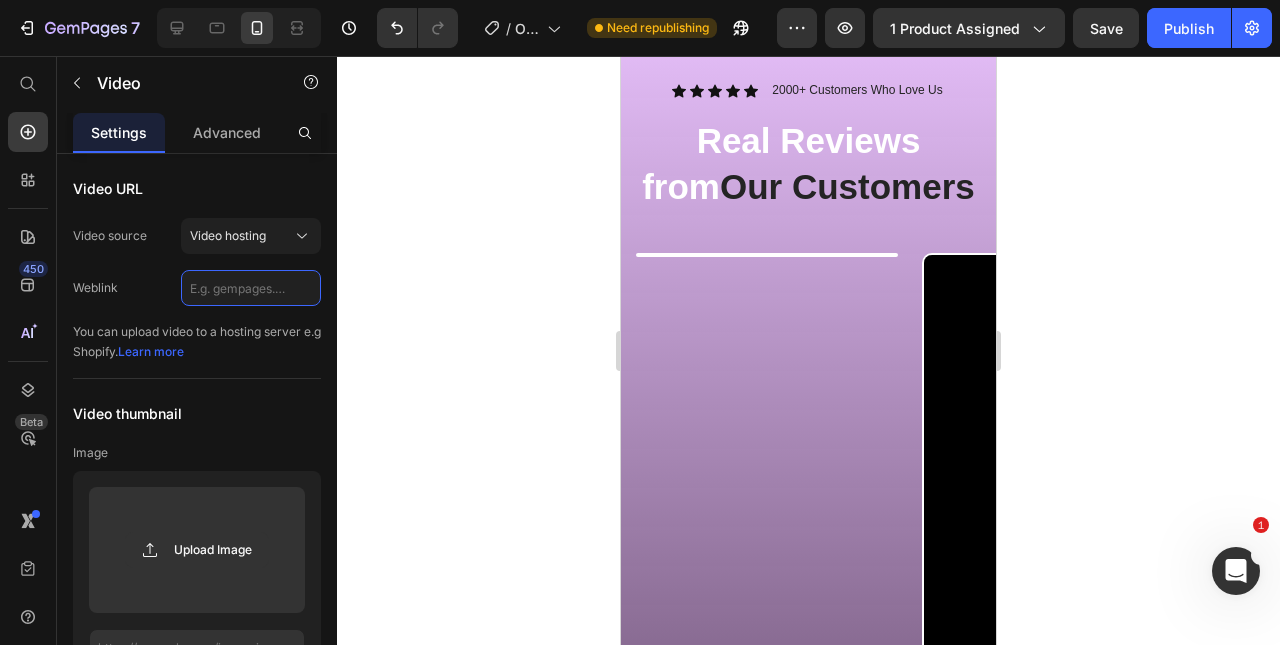 paste on "https://cdn.shopify.com/videos/c/o/v/67212ff02783403e8660aace9094f8c9.mp4" 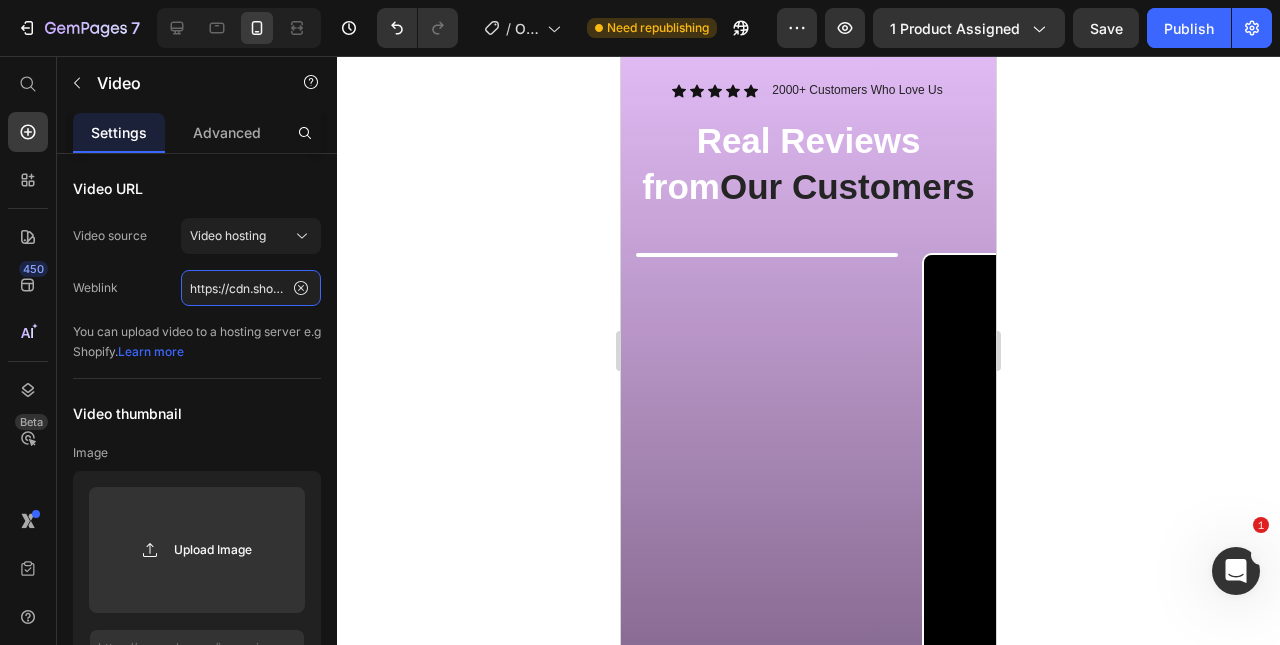 scroll, scrollTop: 0, scrollLeft: 366, axis: horizontal 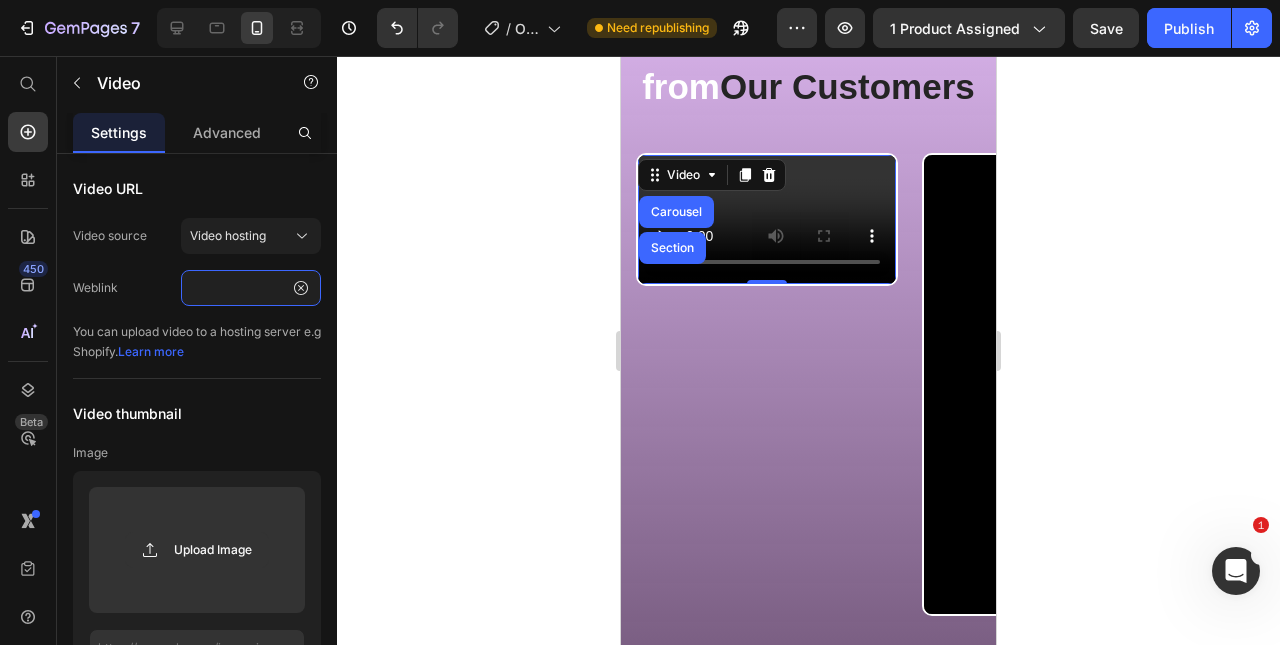 type on "https://cdn.shopify.com/videos/c/o/v/67212ff02783403e8660aace9094f8c9.mp4" 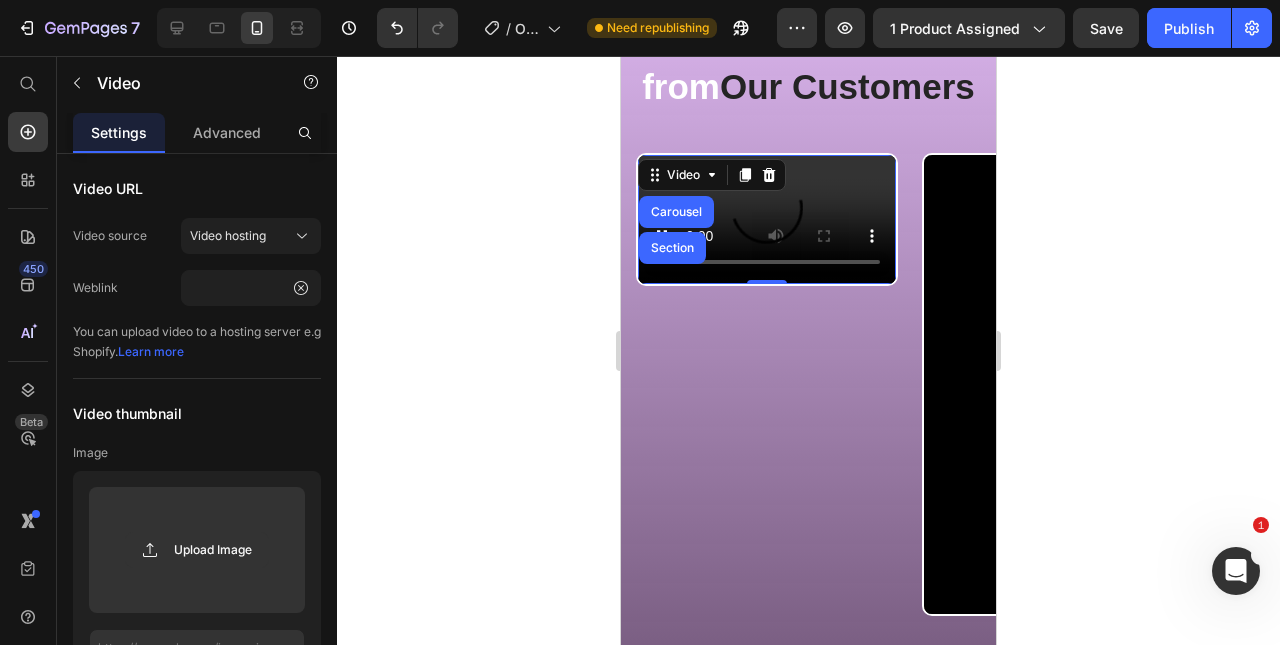 scroll, scrollTop: 0, scrollLeft: 0, axis: both 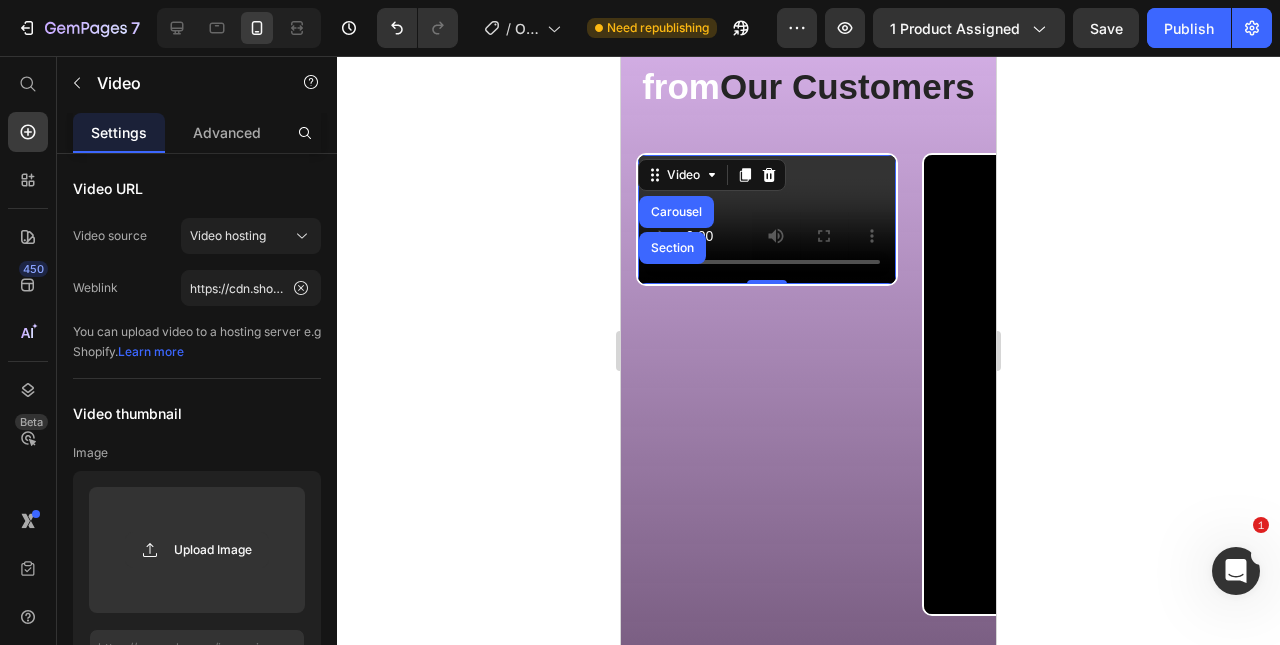 click 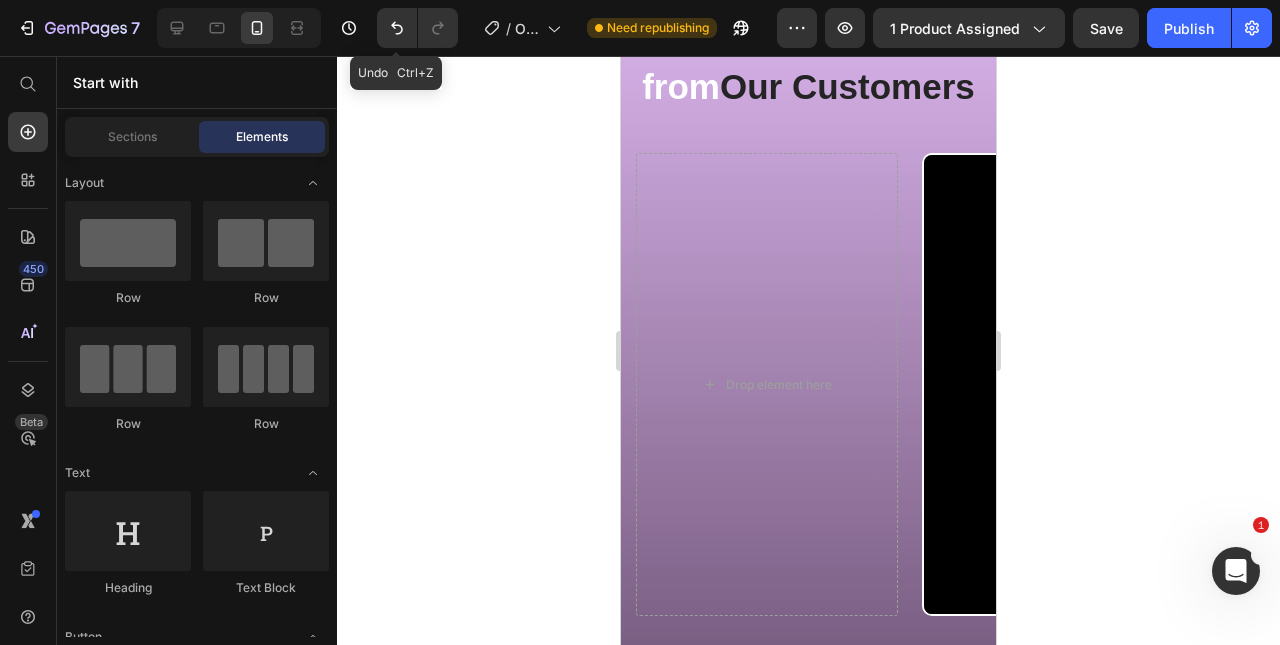 click 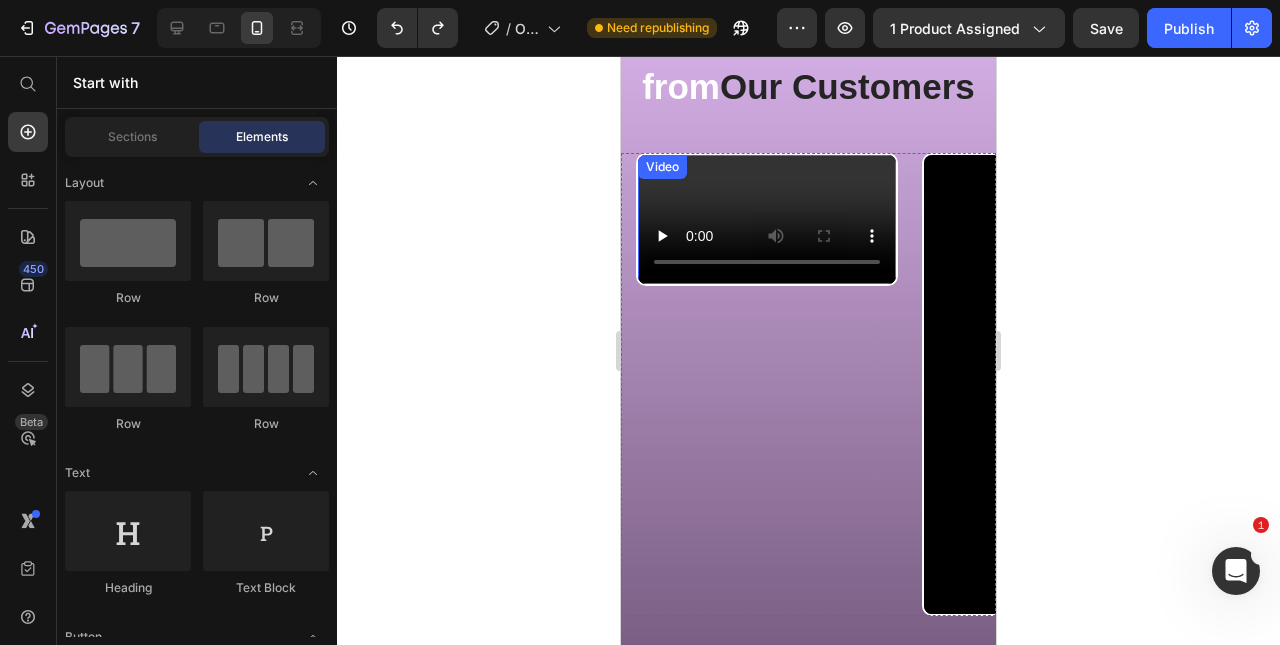 click at bounding box center [767, 219] 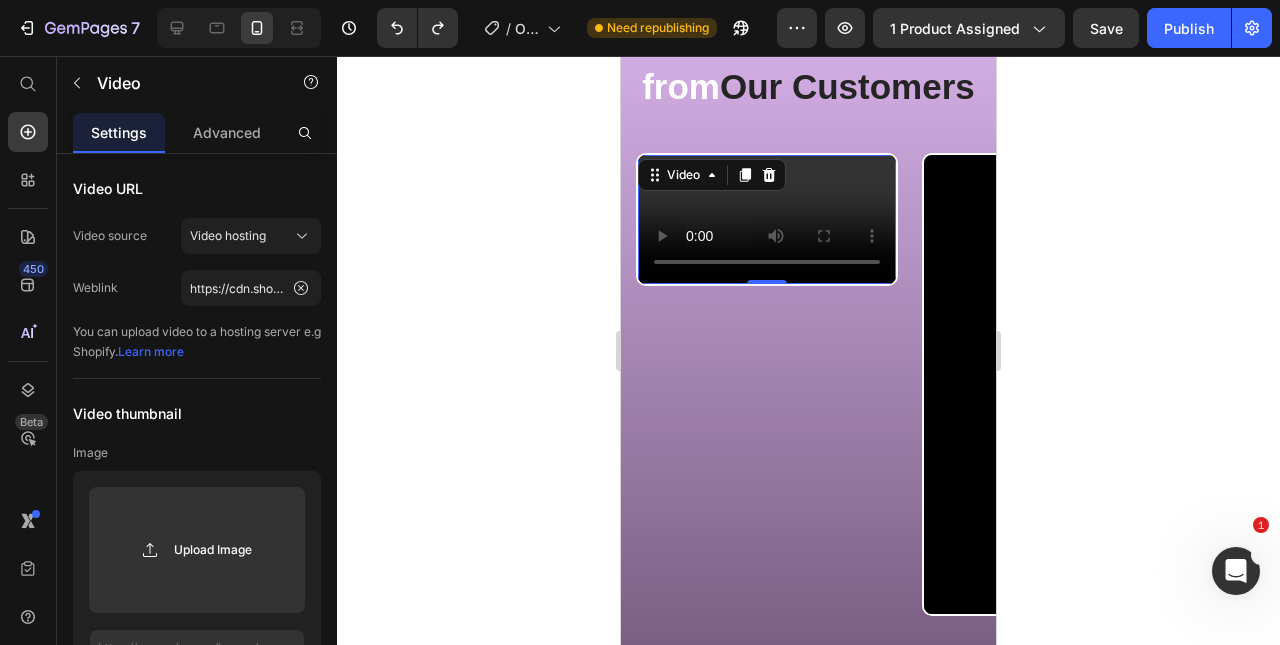 click 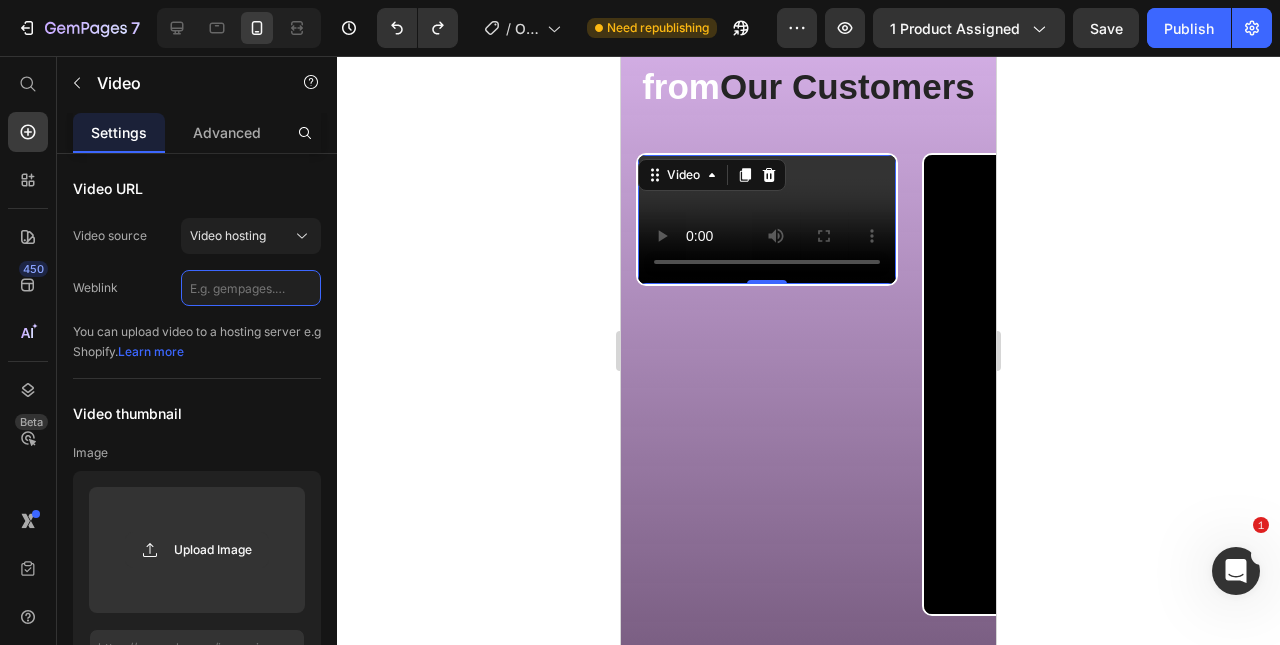 scroll, scrollTop: 0, scrollLeft: 0, axis: both 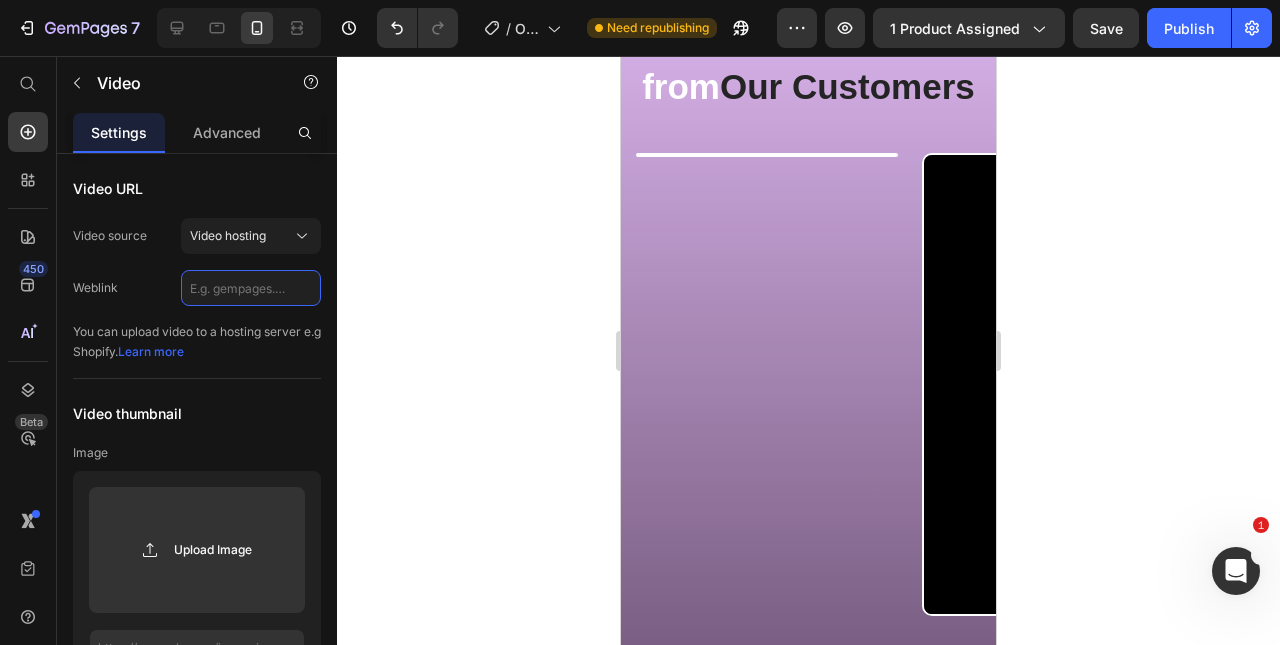 paste on "https://cdn.shopify.com/videos/c/o/v/67212ff02783403e8660aace9094f8c9.mp4" 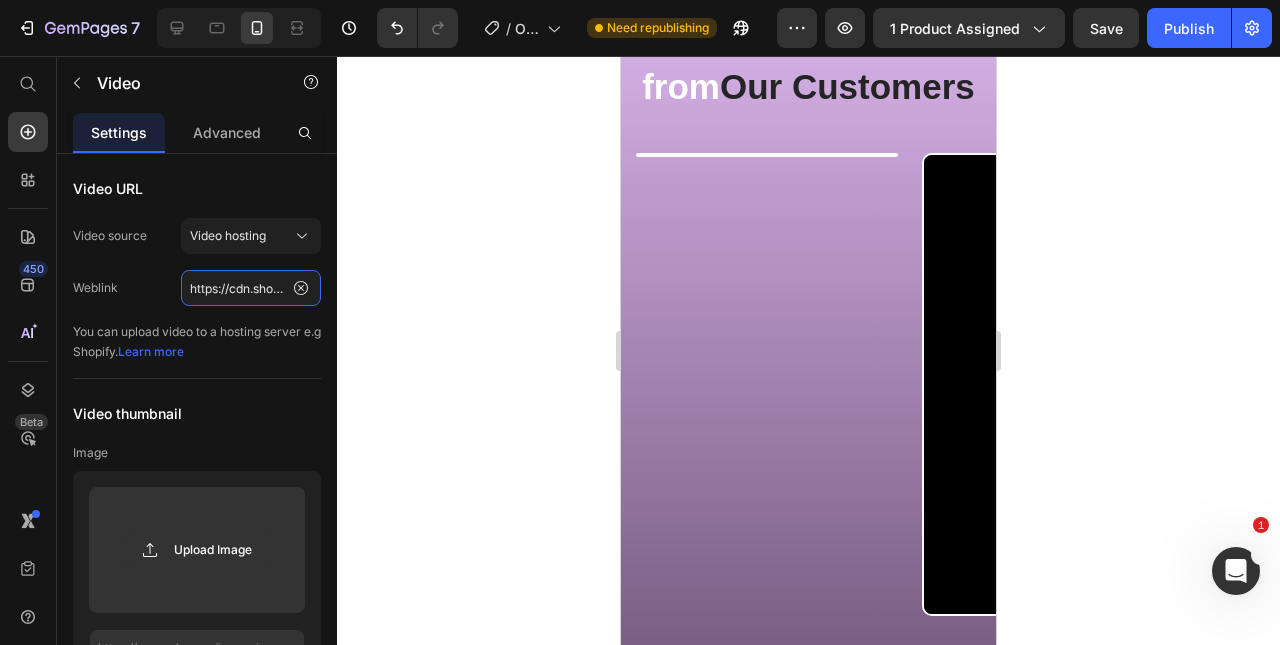 scroll, scrollTop: 0, scrollLeft: 366, axis: horizontal 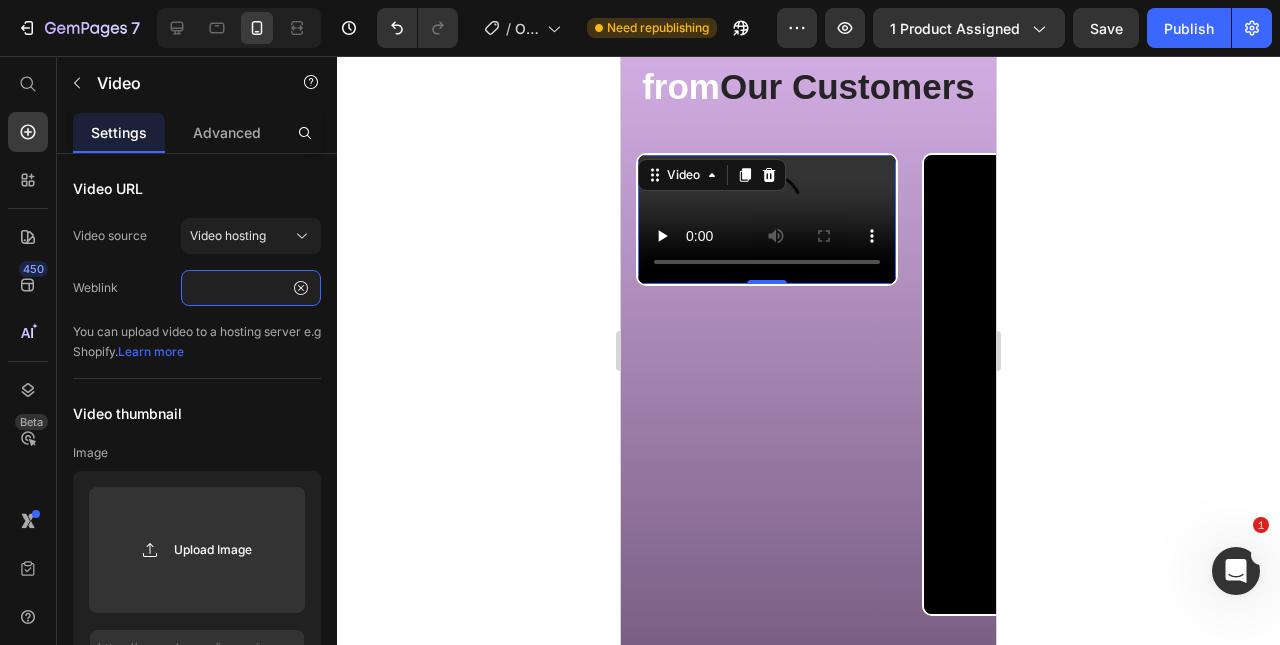 type on "https://cdn.shopify.com/videos/c/o/v/67212ff02783403e8660aace9094f8c9.mp4" 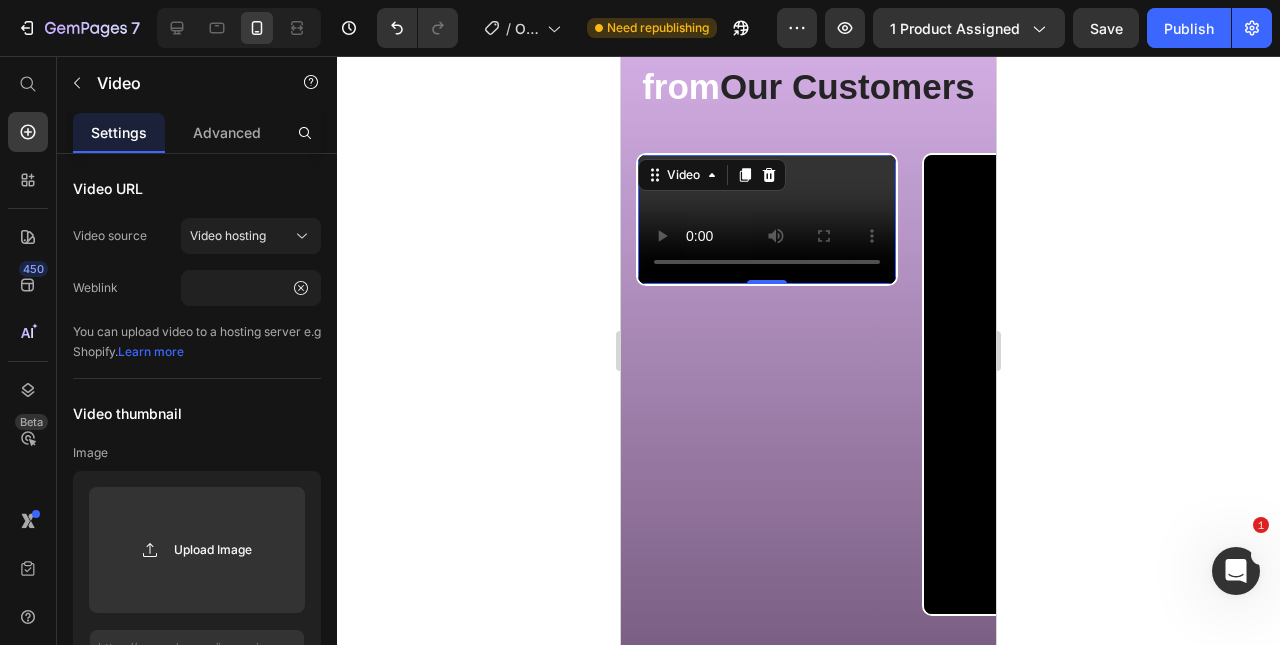 scroll, scrollTop: 0, scrollLeft: 0, axis: both 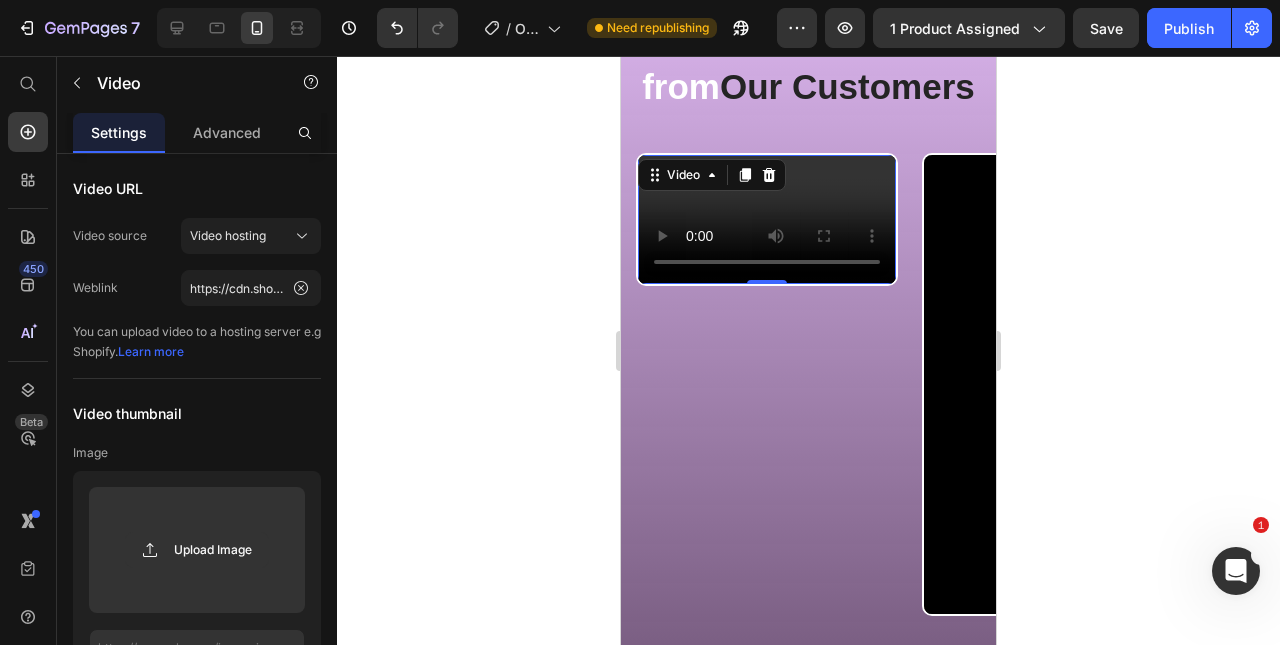 click 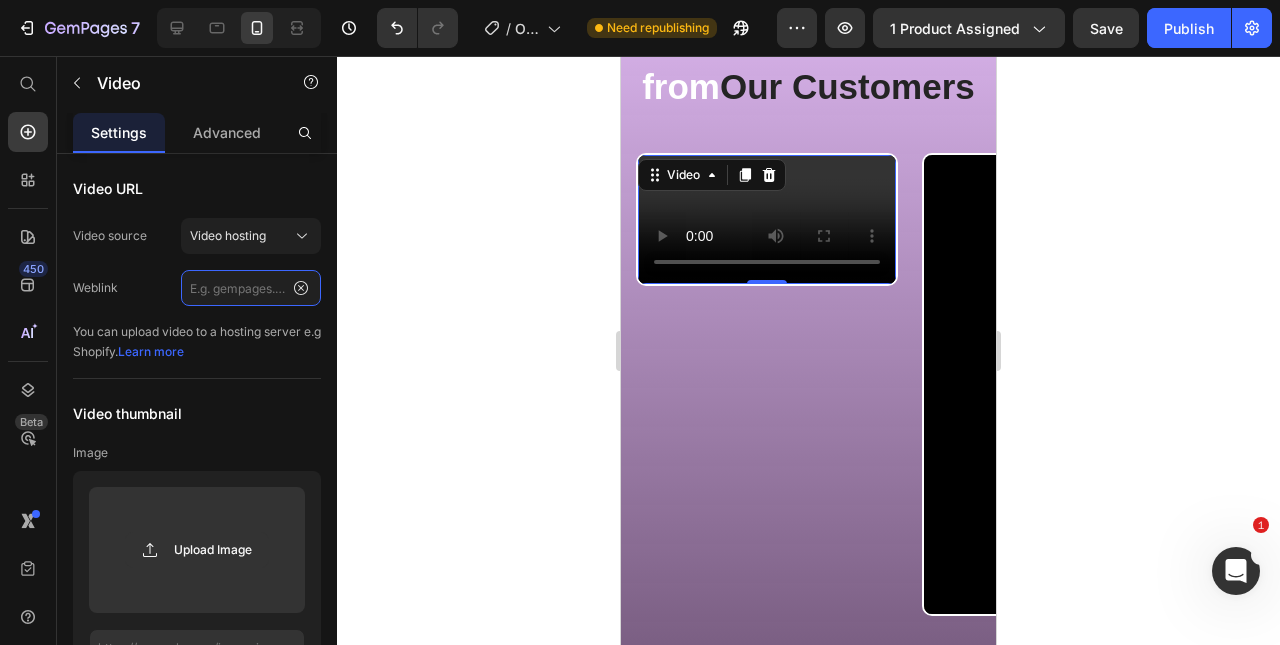 scroll, scrollTop: 0, scrollLeft: 0, axis: both 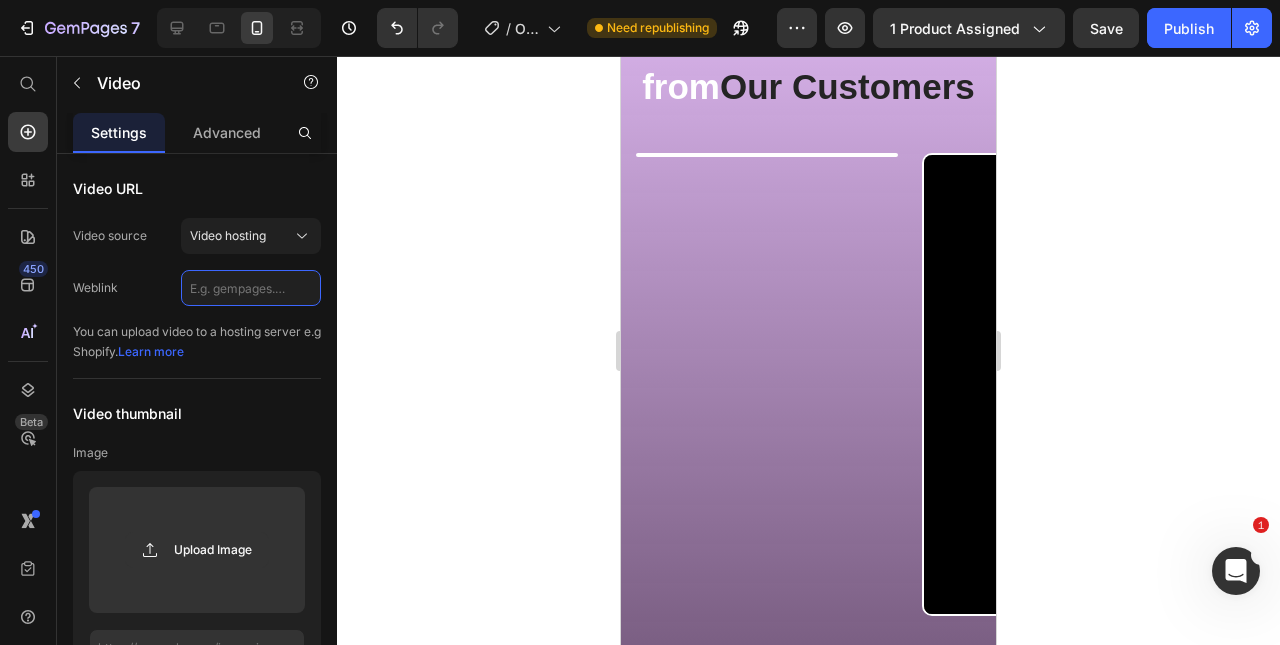 paste on "https://cdn.shopify.com/videos/c/o/v/4545007fc10f44a2800051489f8acce2.mp4" 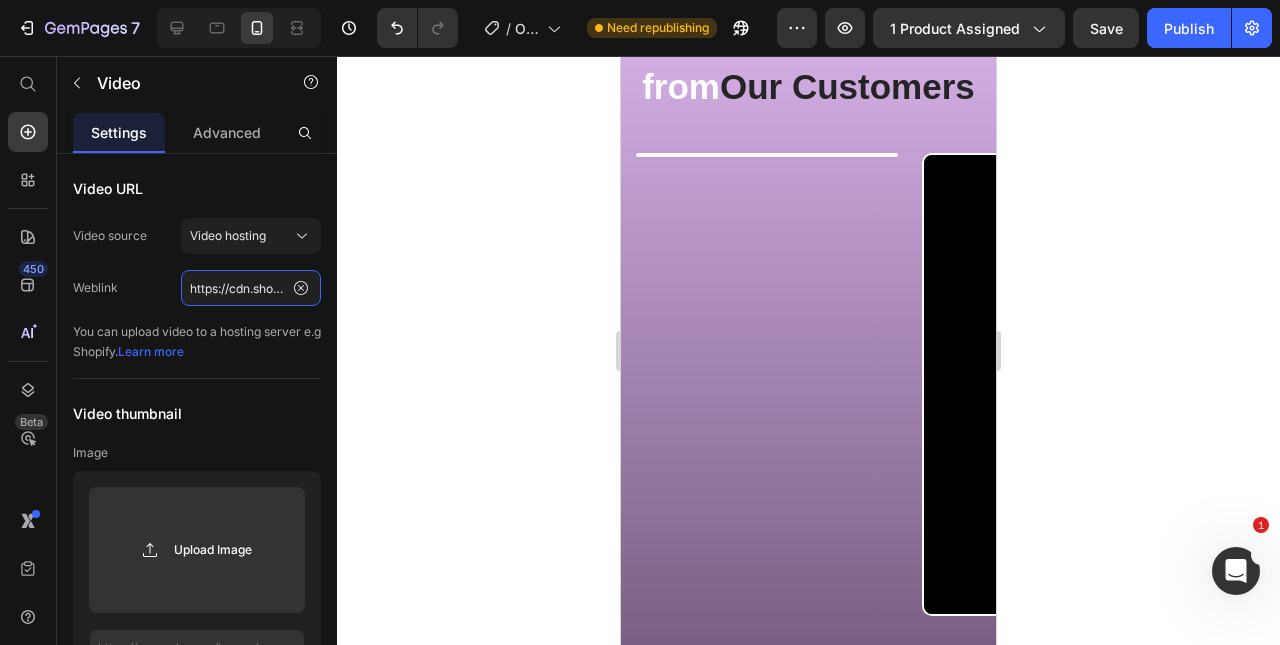 scroll, scrollTop: 0, scrollLeft: 364, axis: horizontal 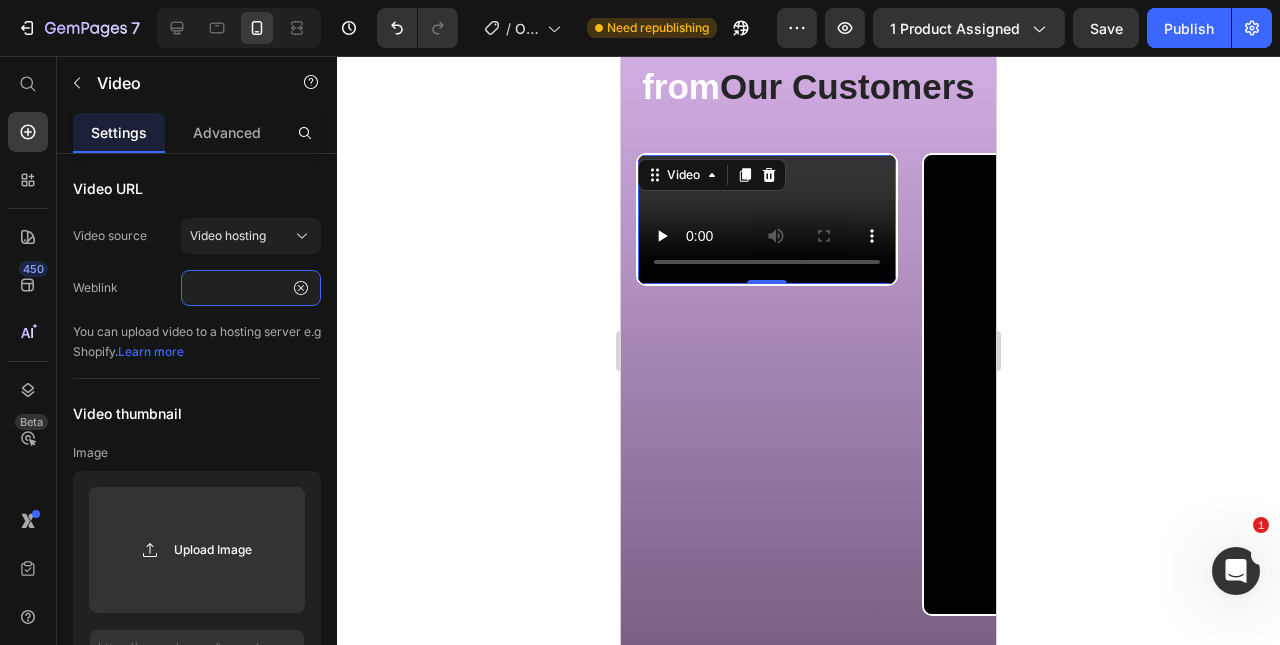type on "https://cdn.shopify.com/videos/c/o/v/4545007fc10f44a2800051489f8acce2.mp4" 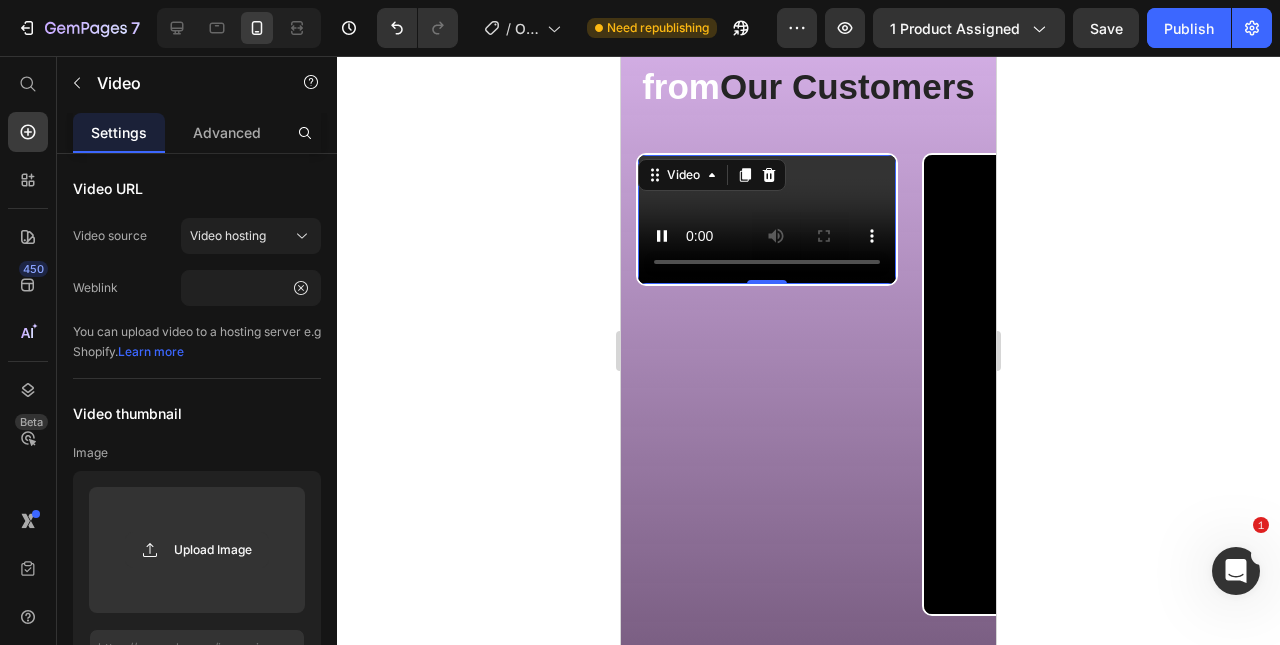 scroll, scrollTop: 0, scrollLeft: 0, axis: both 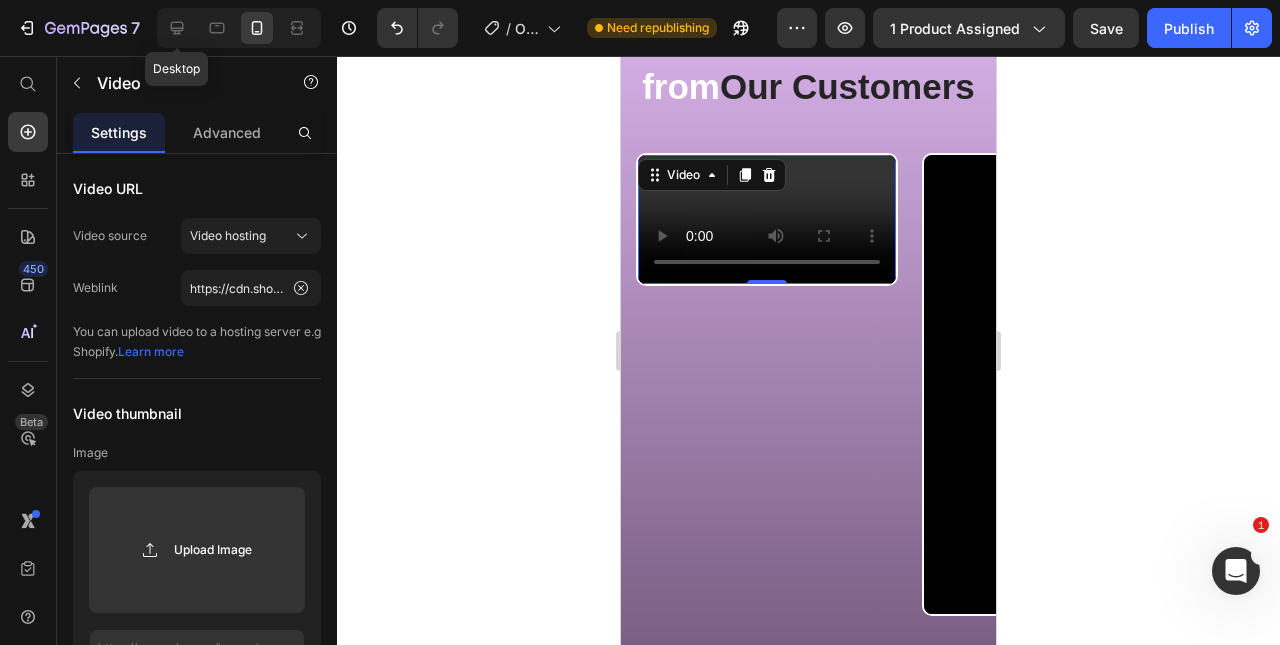 click 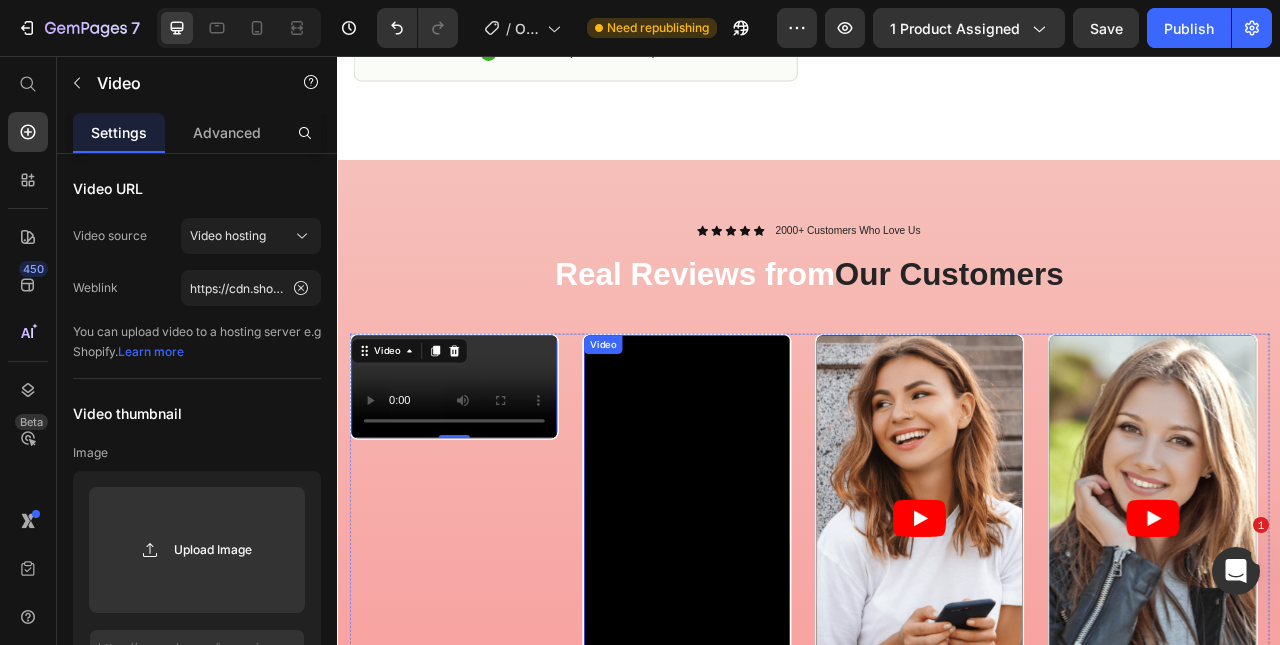 scroll, scrollTop: 1412, scrollLeft: 0, axis: vertical 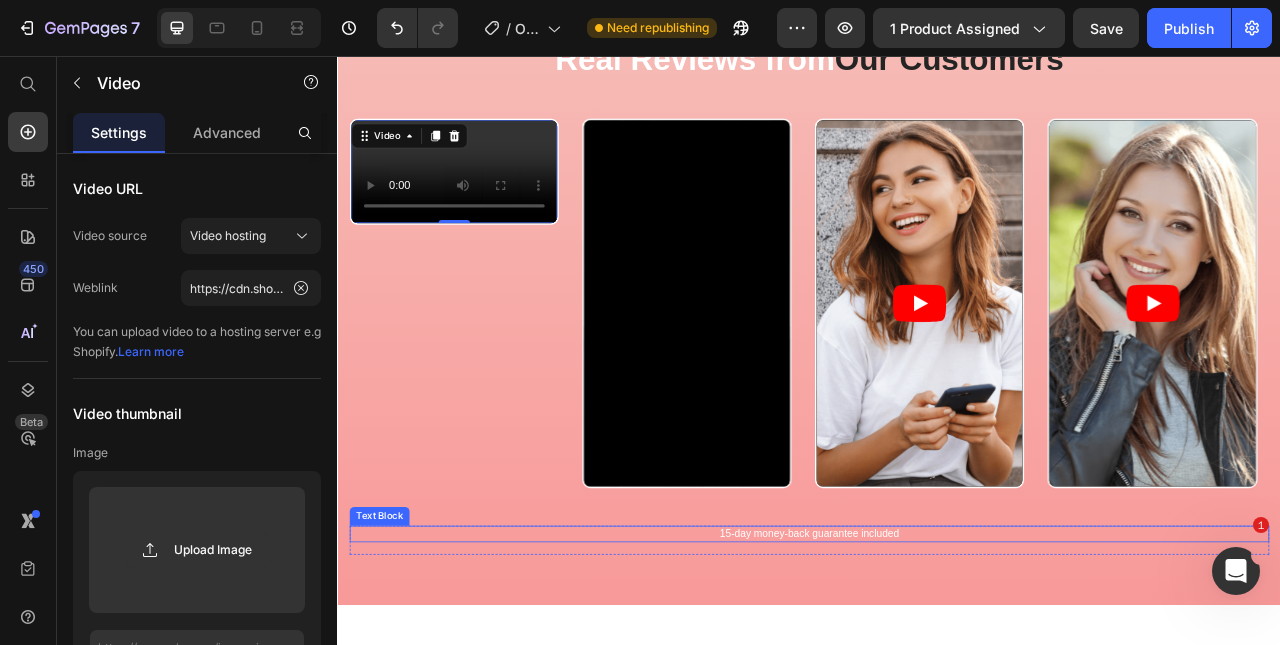 click on "15-day money-back guarantee included" at bounding box center (937, 663) 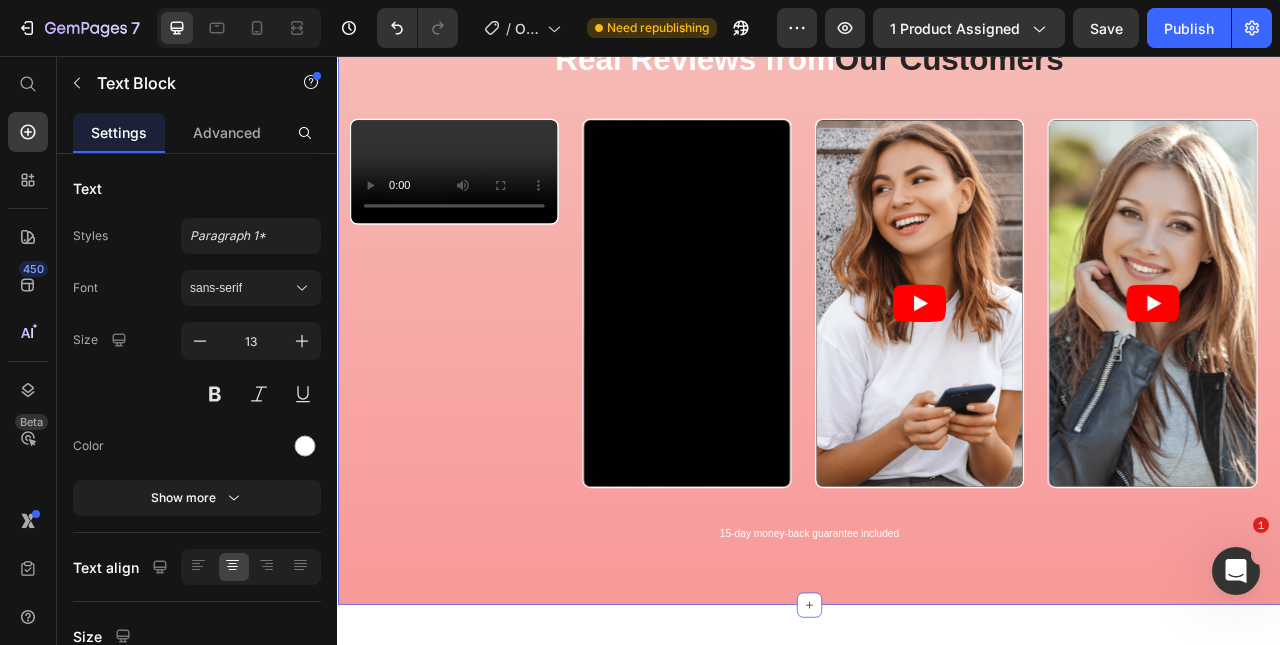 click on "Icon Icon Icon Icon Icon Icon List 2000+ Customers Who Love Us Text Block Row Real Reviews from  Our Customers Heading Row Video Video Video Video Carousel 15-day money-back guarantee included  Text Block Row" at bounding box center [937, 350] 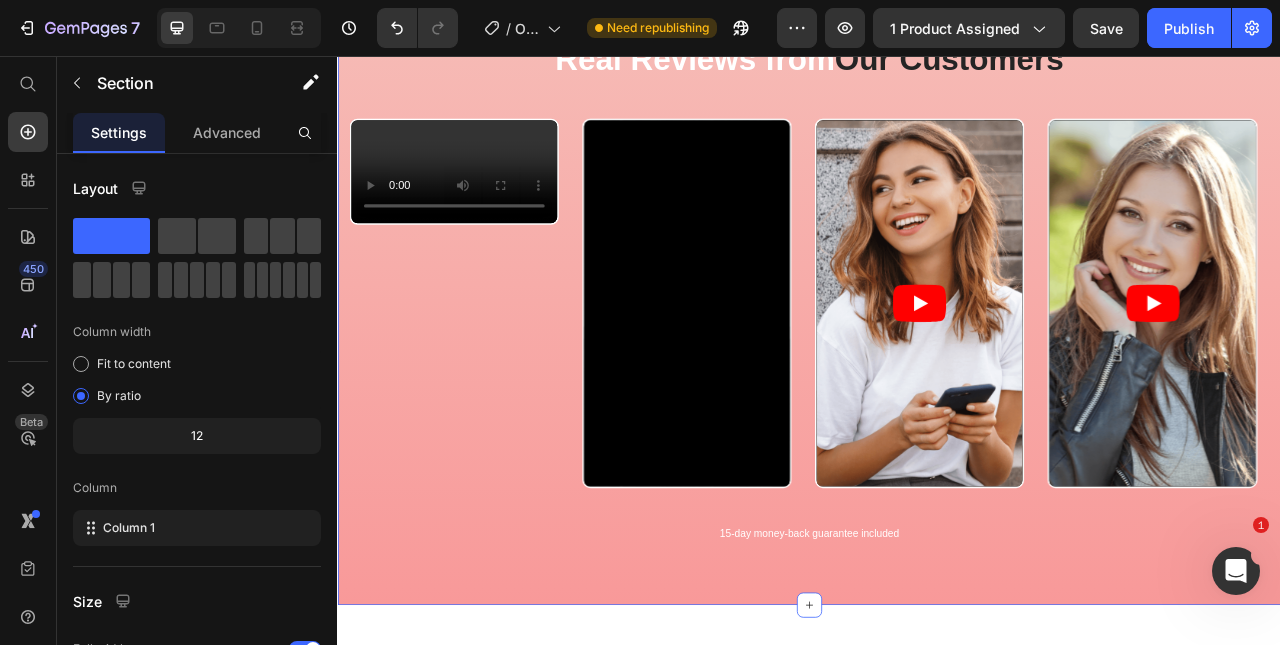 scroll, scrollTop: 258, scrollLeft: 0, axis: vertical 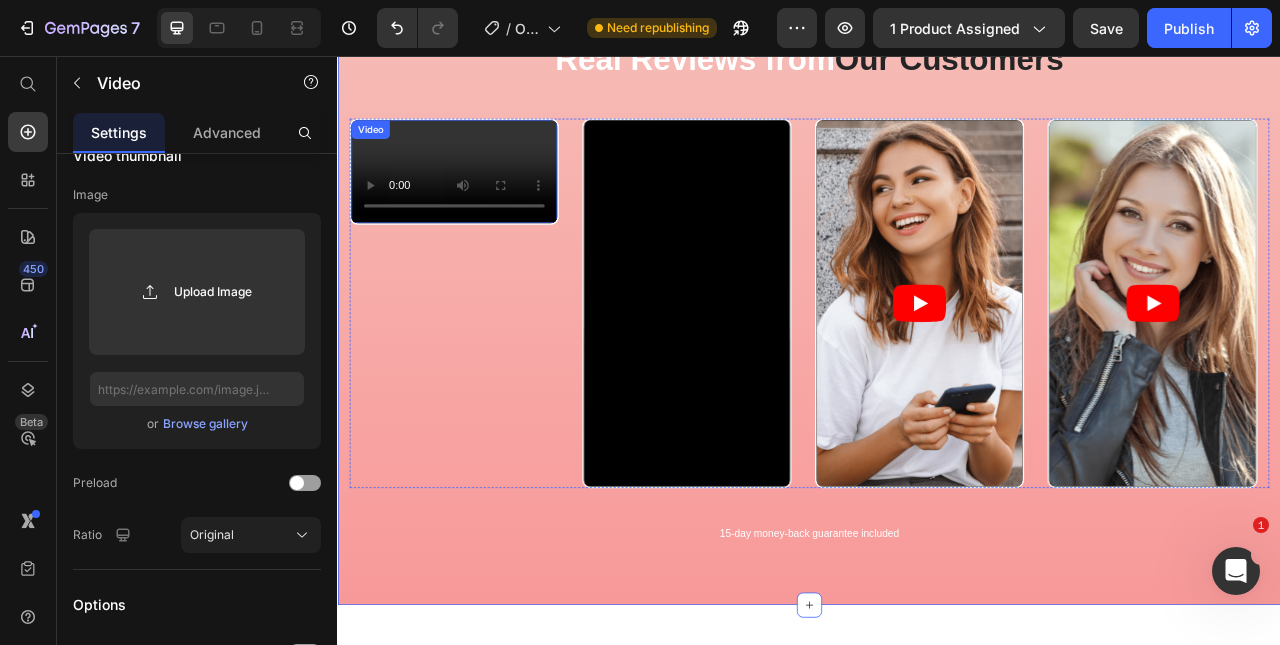 click at bounding box center [485, 202] 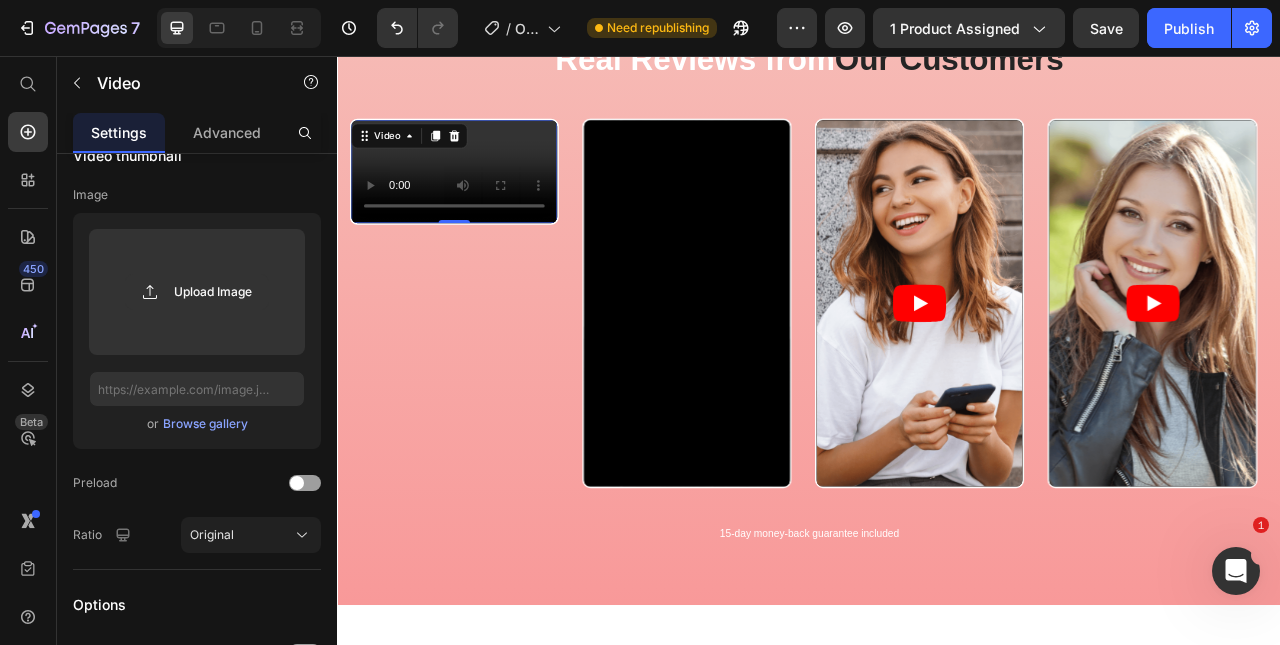 scroll, scrollTop: 0, scrollLeft: 0, axis: both 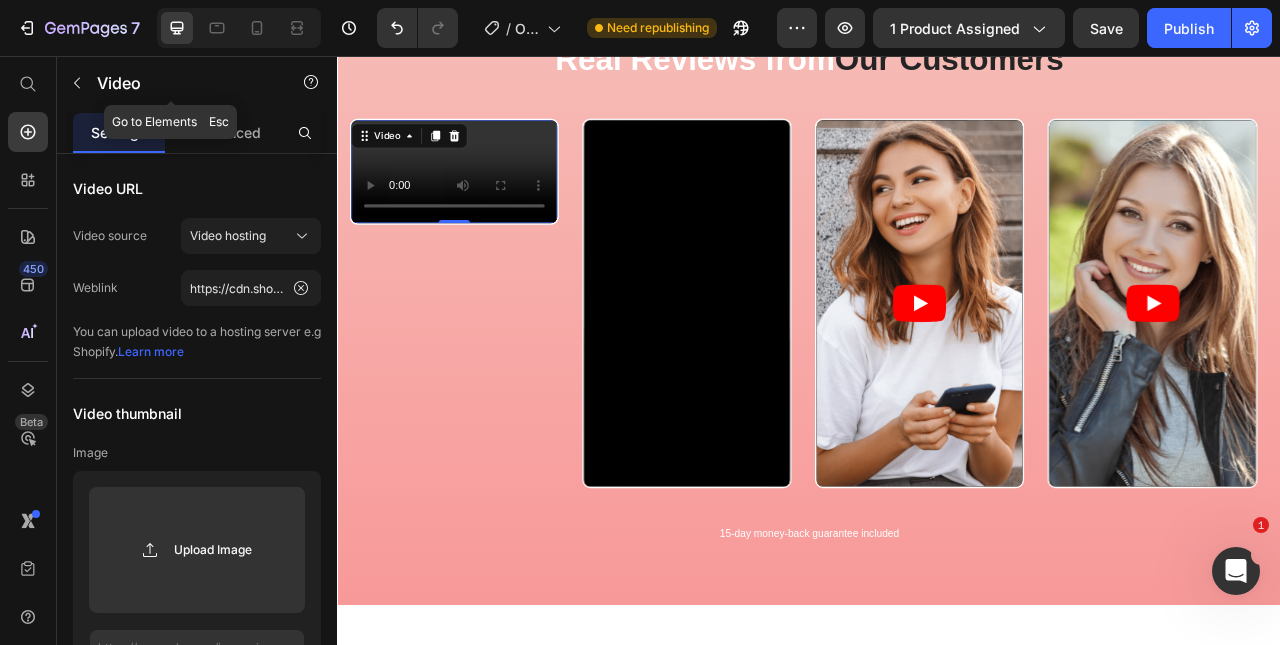 click at bounding box center [77, 83] 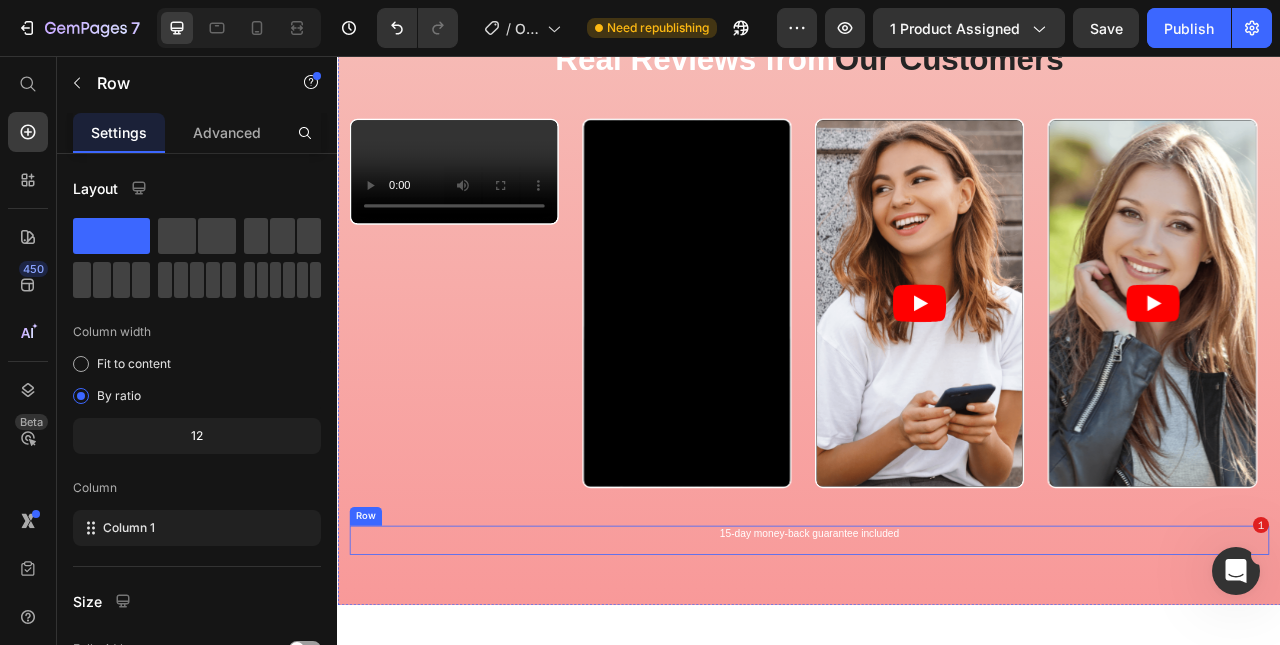click on "15-day money-back guarantee included  Text Block" at bounding box center [937, 671] 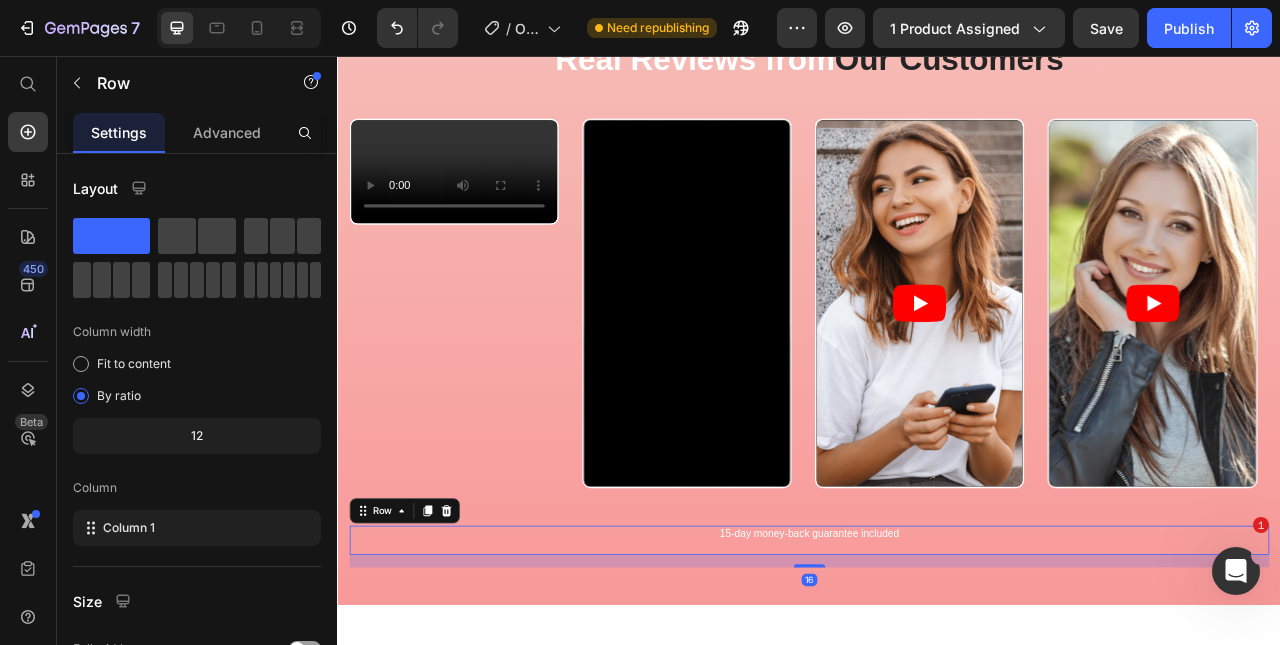 click on "Advanced" at bounding box center [227, 132] 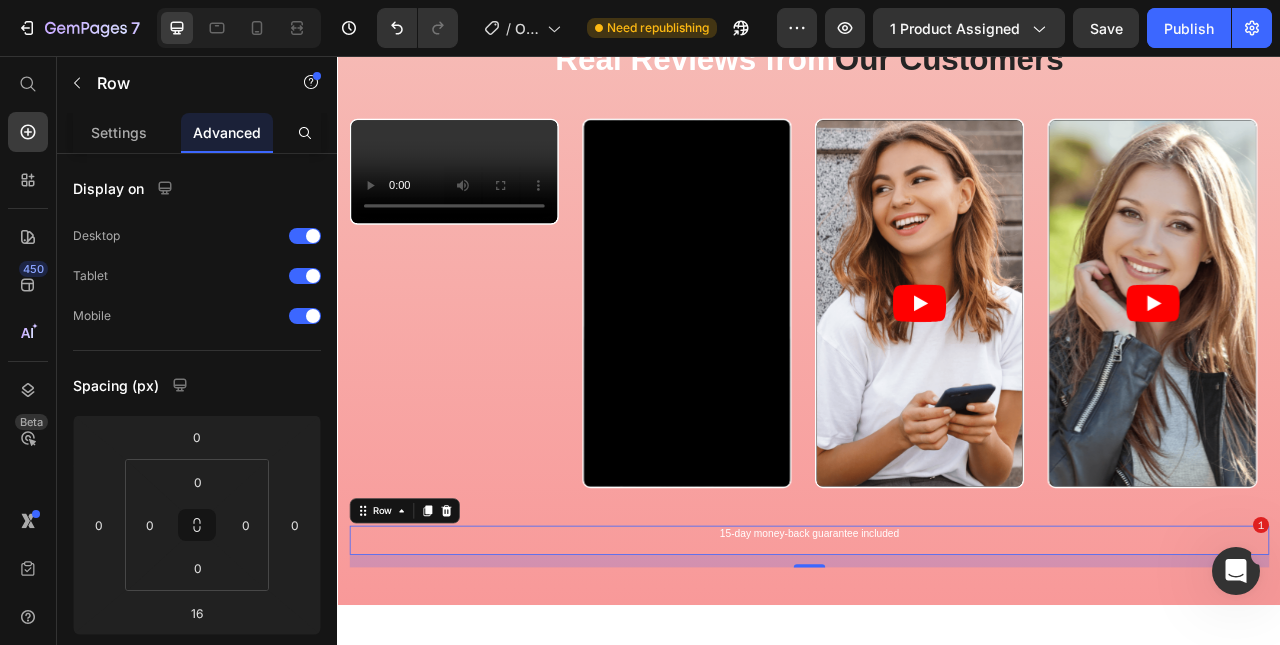drag, startPoint x: 135, startPoint y: 129, endPoint x: 152, endPoint y: 123, distance: 18.027756 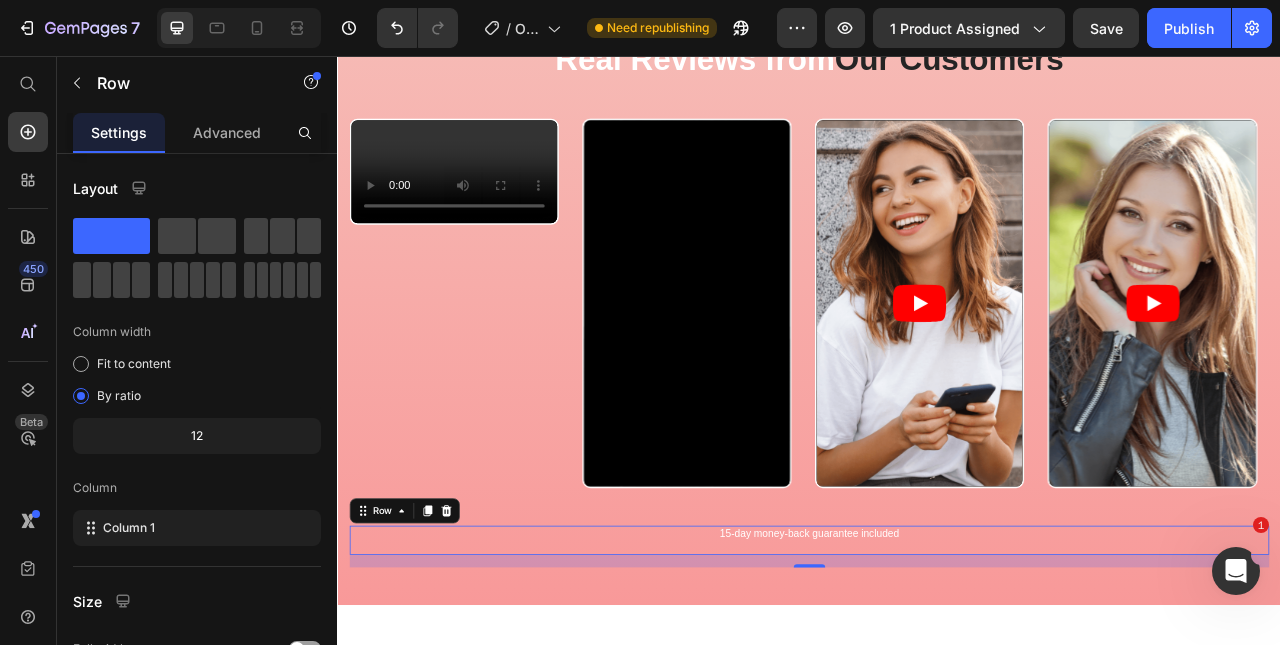 click 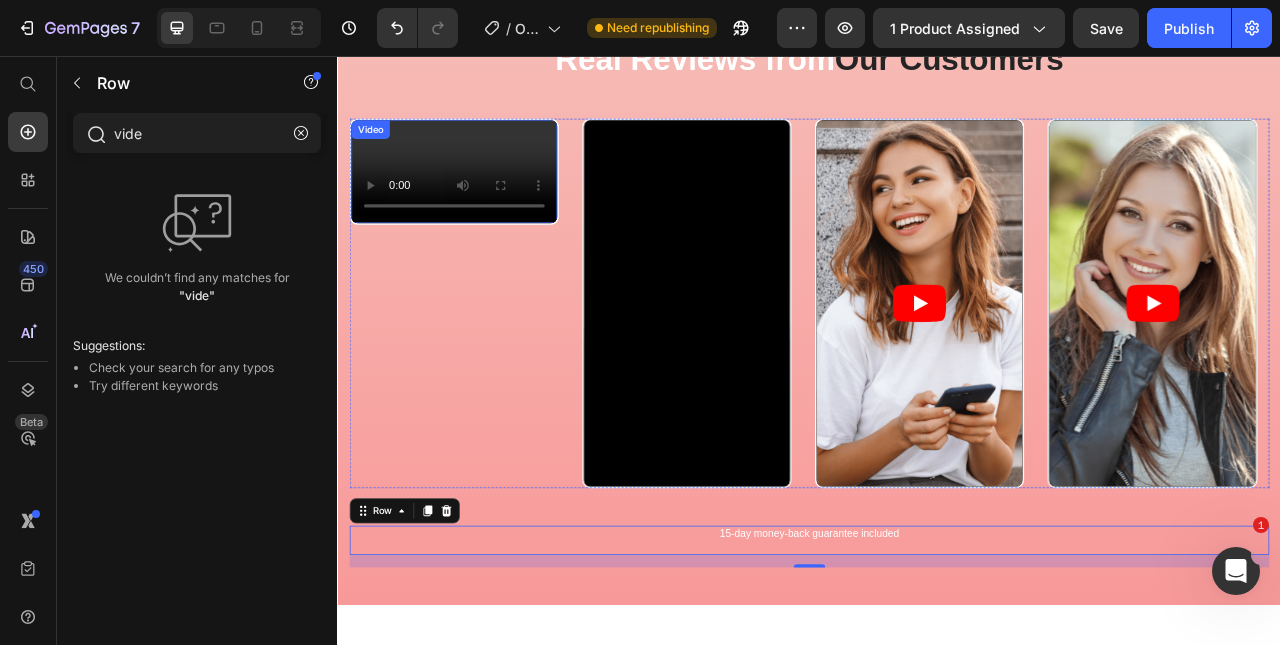 type on "video" 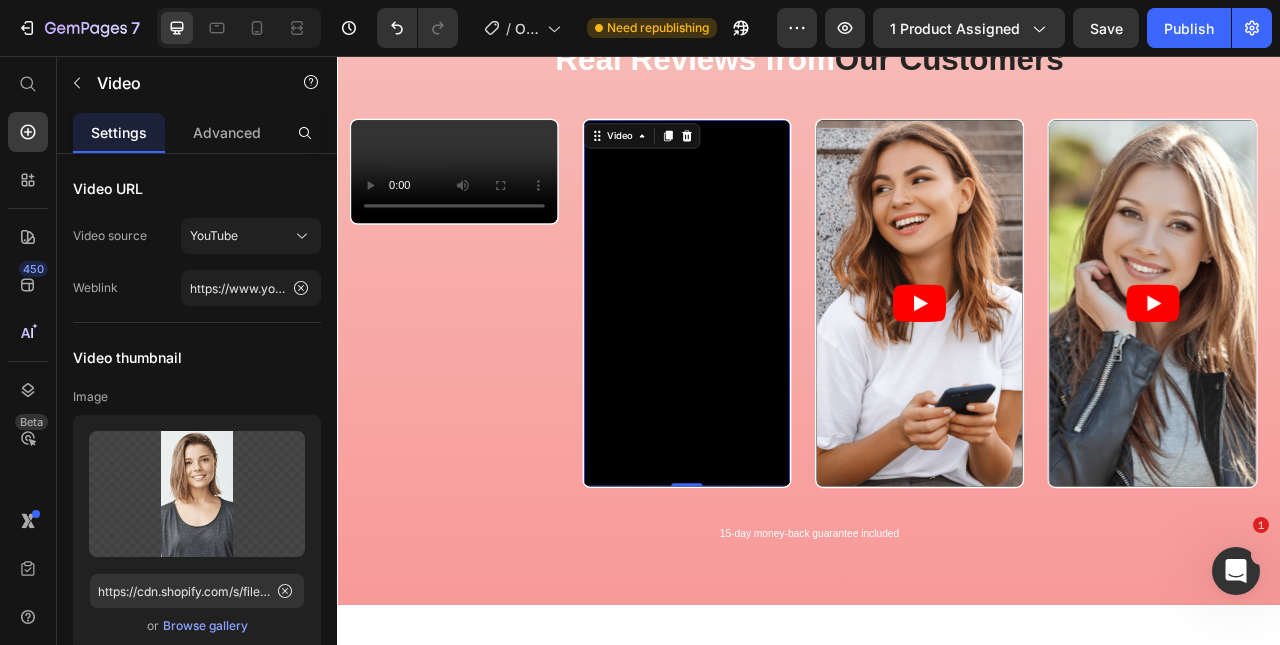 click on "Video" at bounding box center (695, 157) 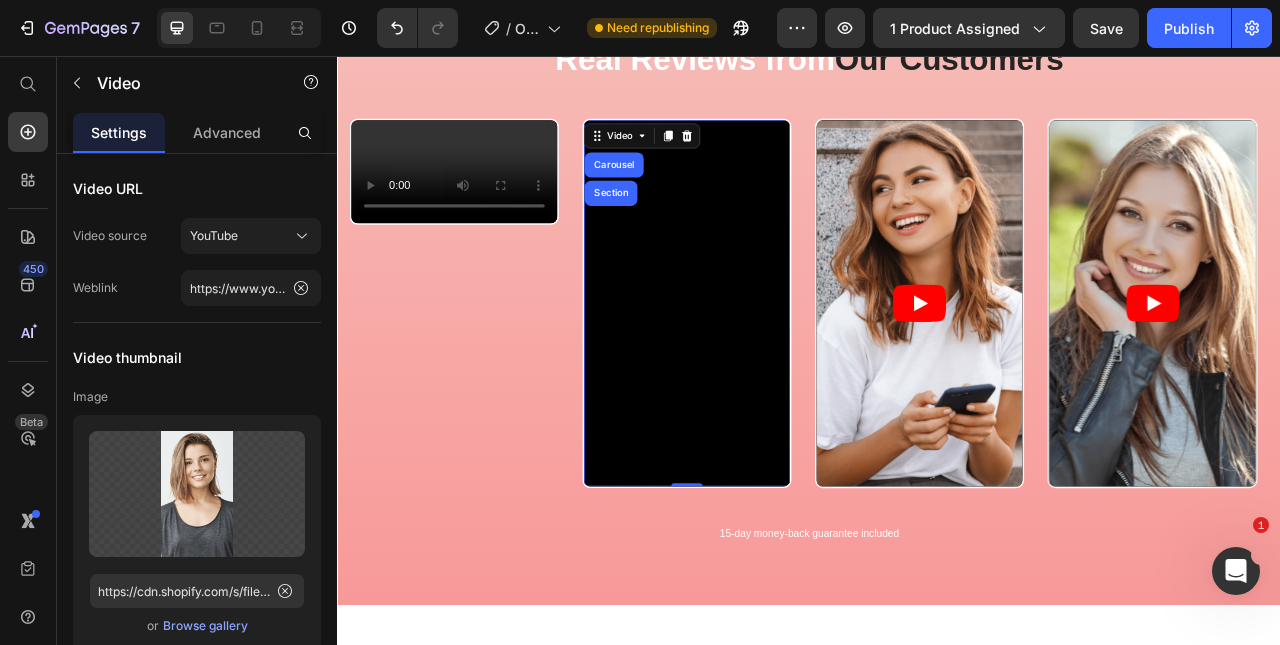 click 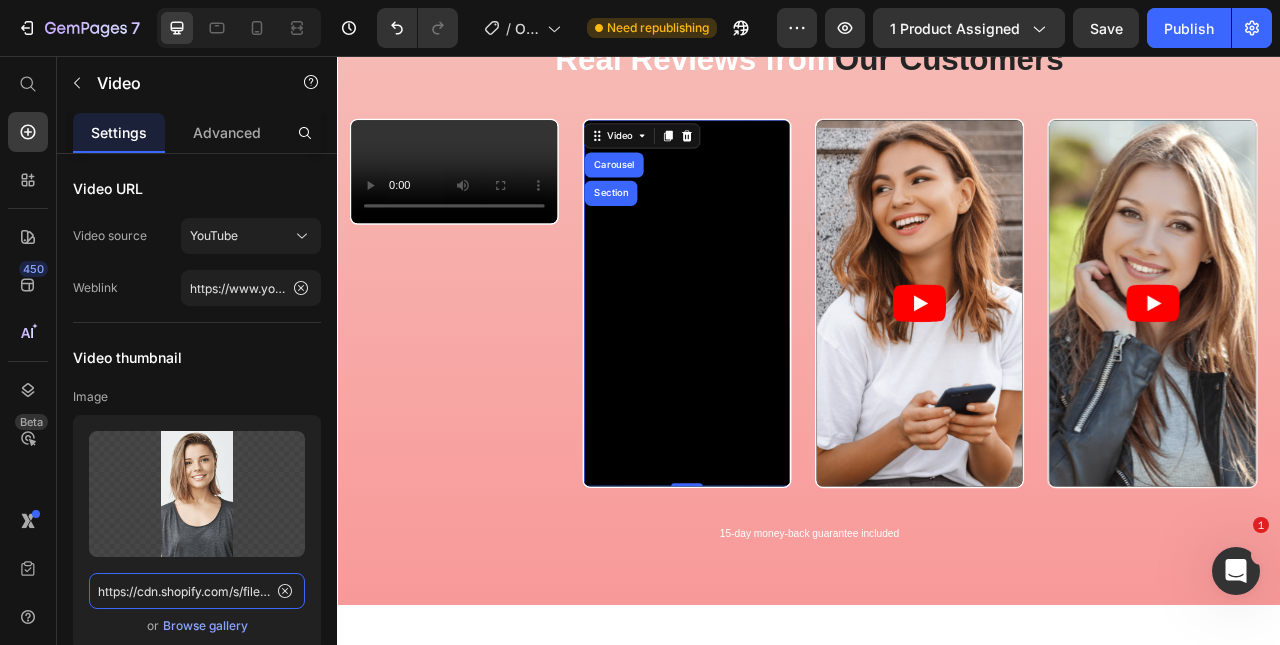 type 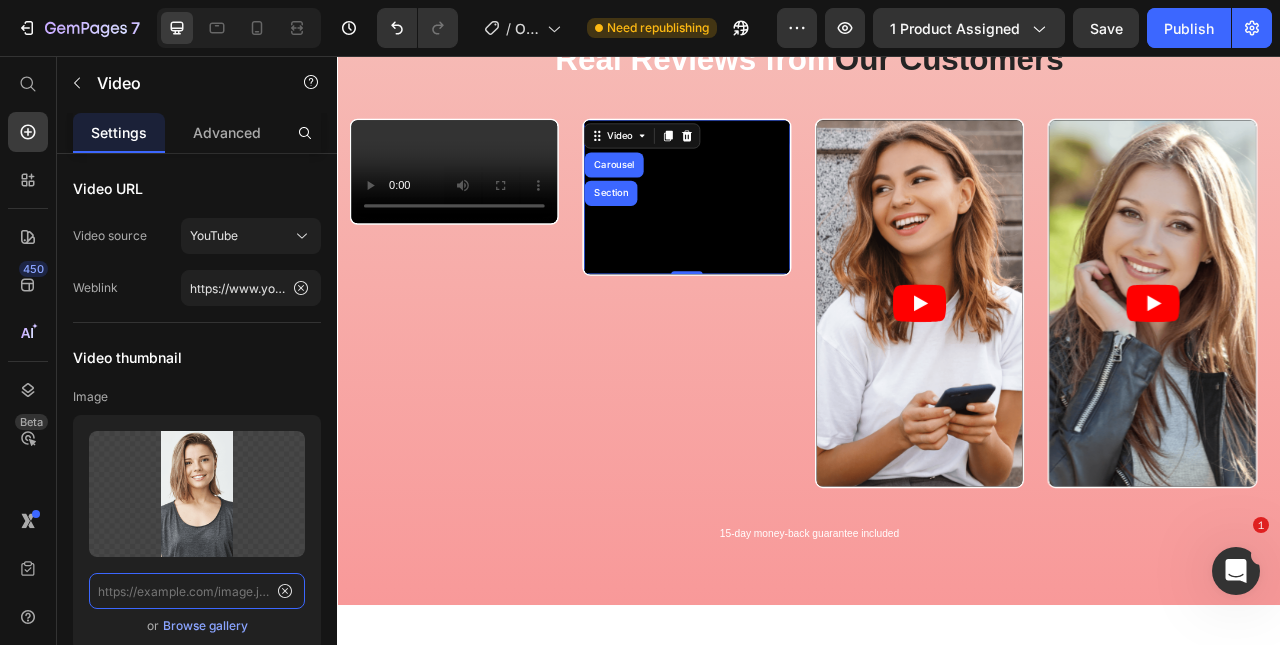 scroll, scrollTop: 0, scrollLeft: 0, axis: both 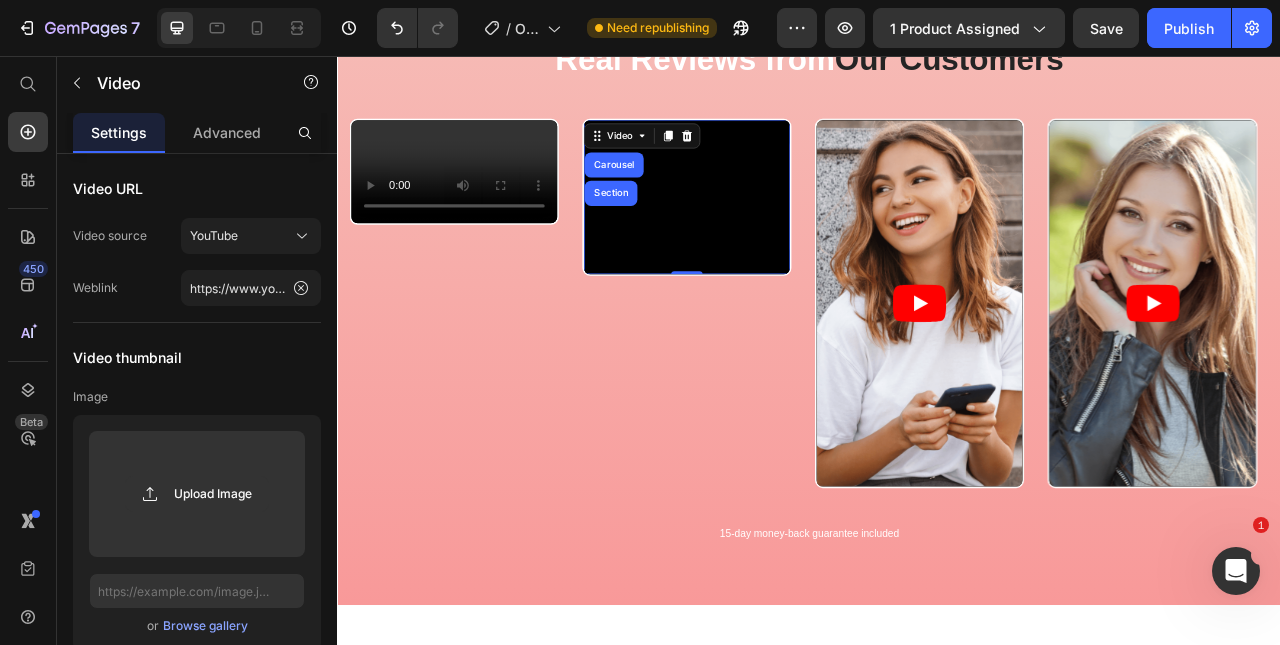 click on "YouTube" at bounding box center [251, 236] 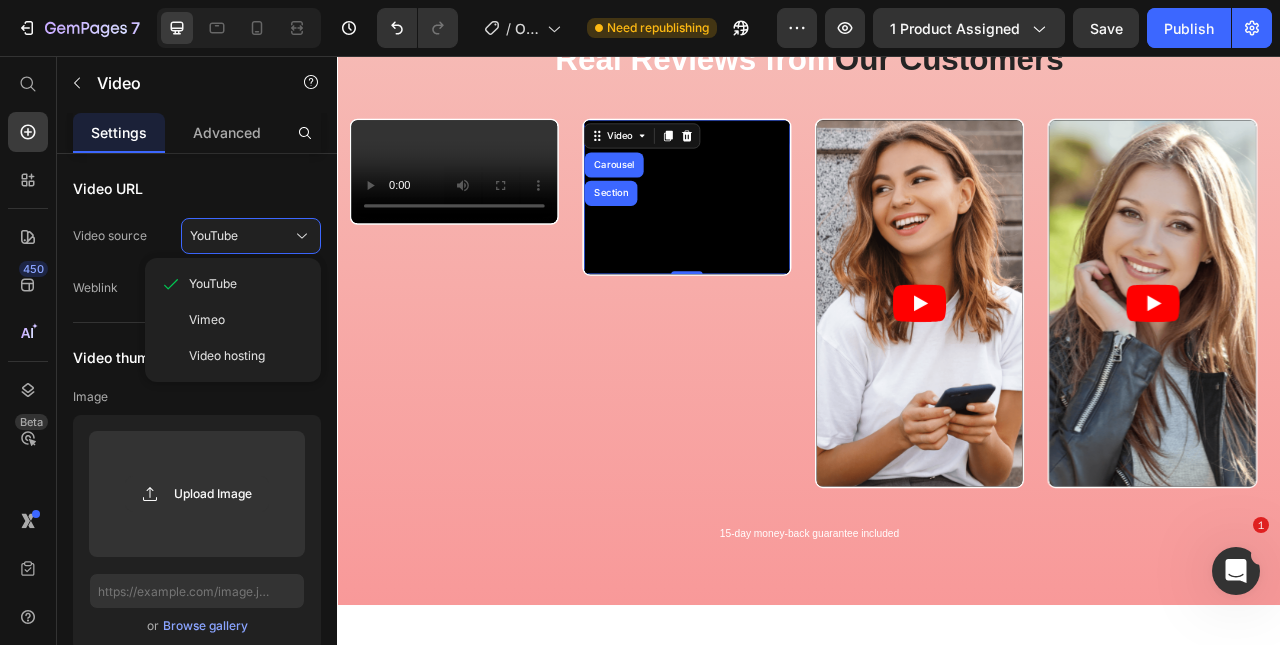 click on "Video hosting" at bounding box center [227, 356] 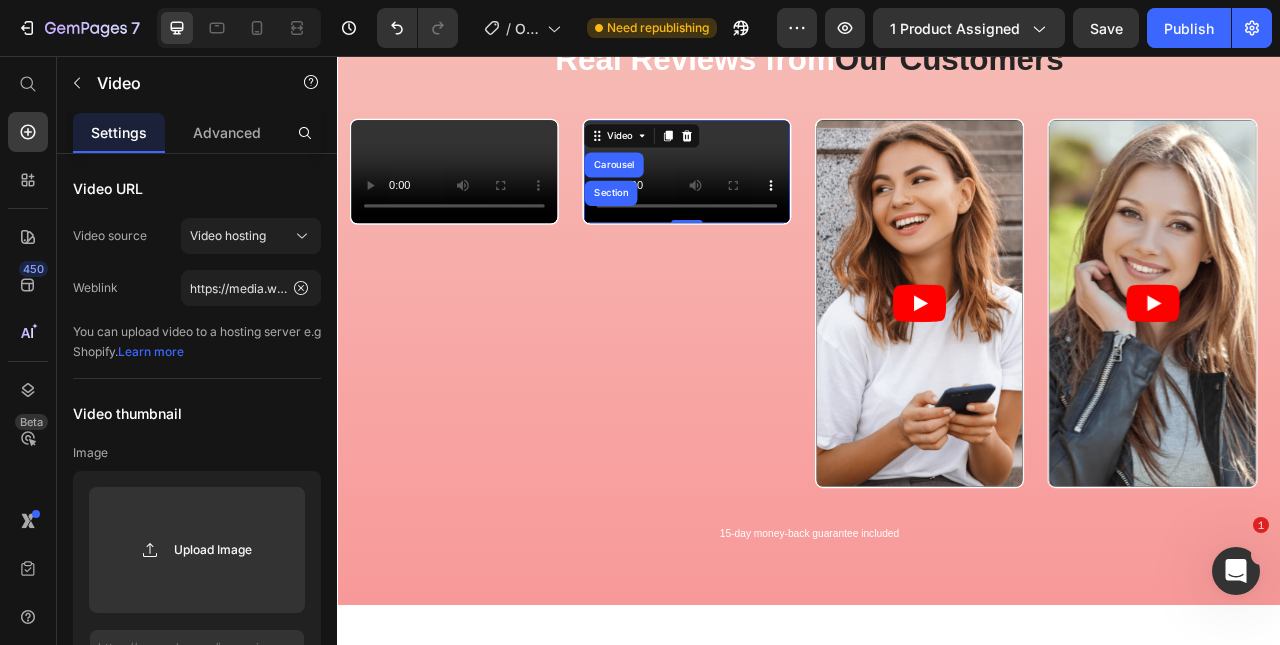 click on "Video hosting" at bounding box center (251, 236) 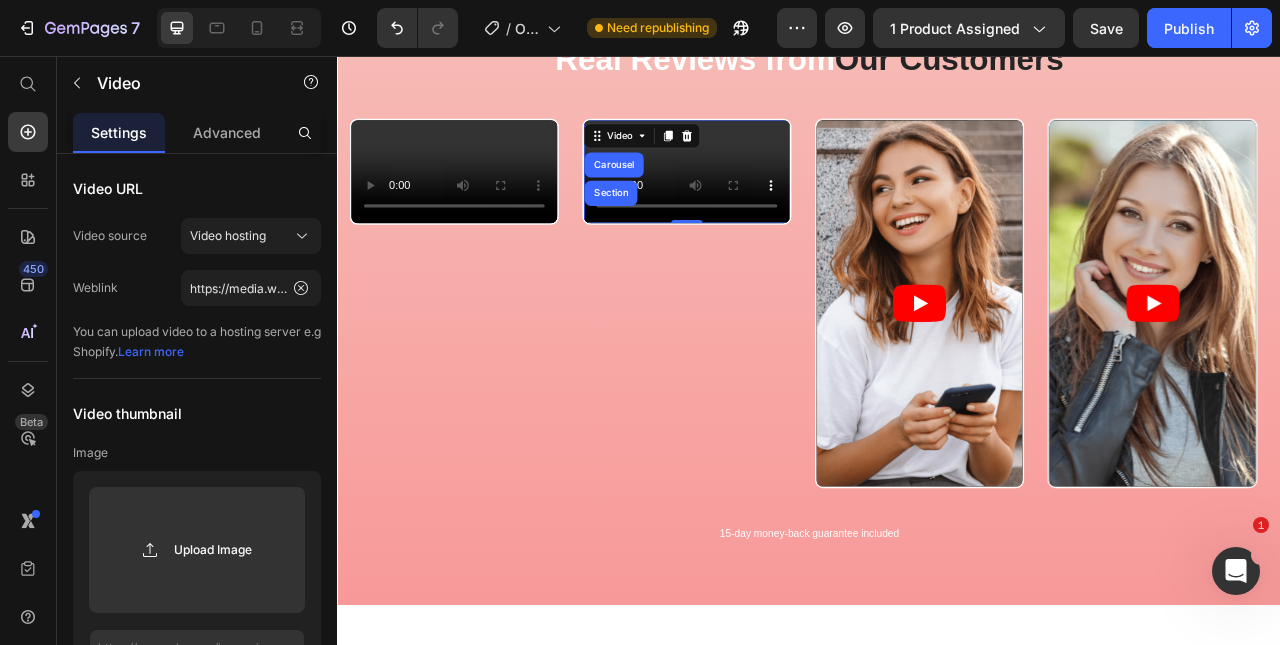 click 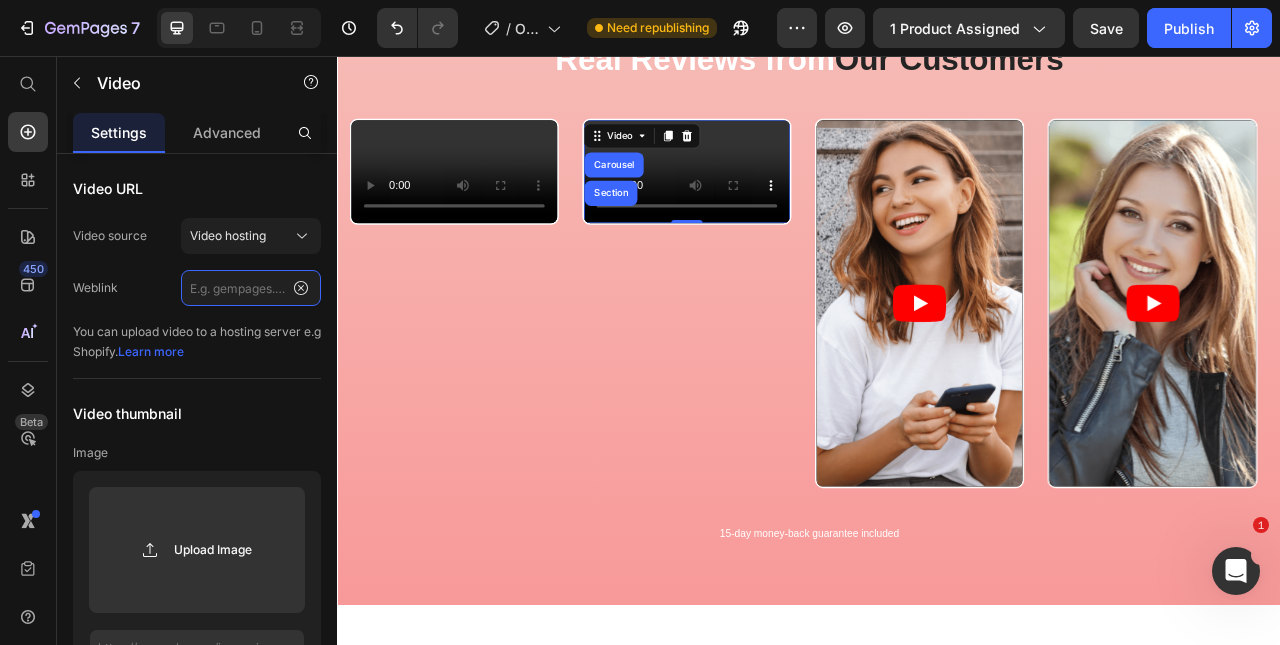 scroll, scrollTop: 0, scrollLeft: 0, axis: both 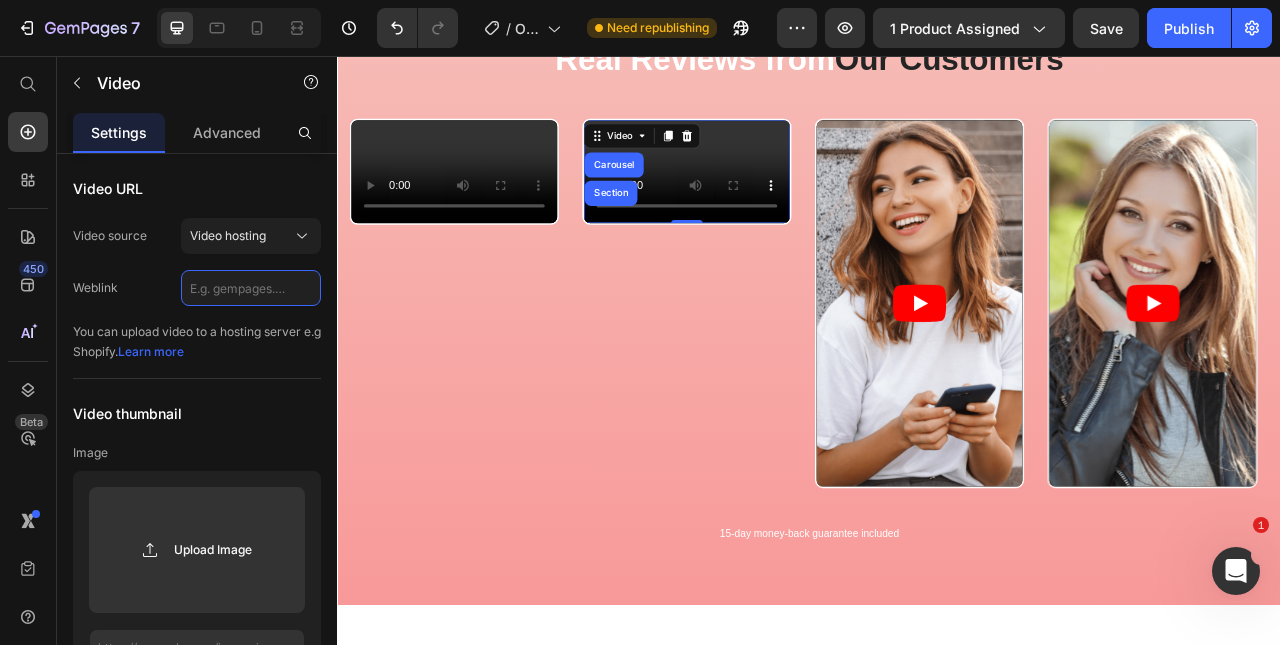 paste on "https://cdn.shopify.com/videos/c/o/v/9c77618fa047404798e967f612fcb513.mp4" 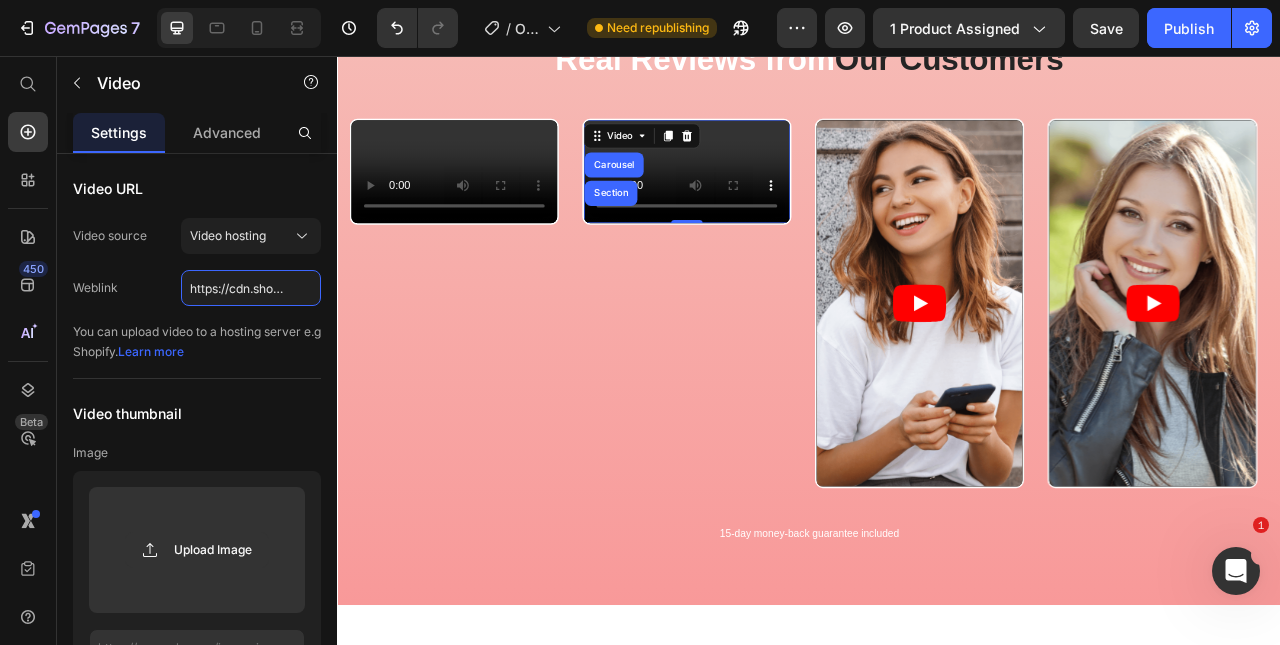 scroll, scrollTop: 0, scrollLeft: 359, axis: horizontal 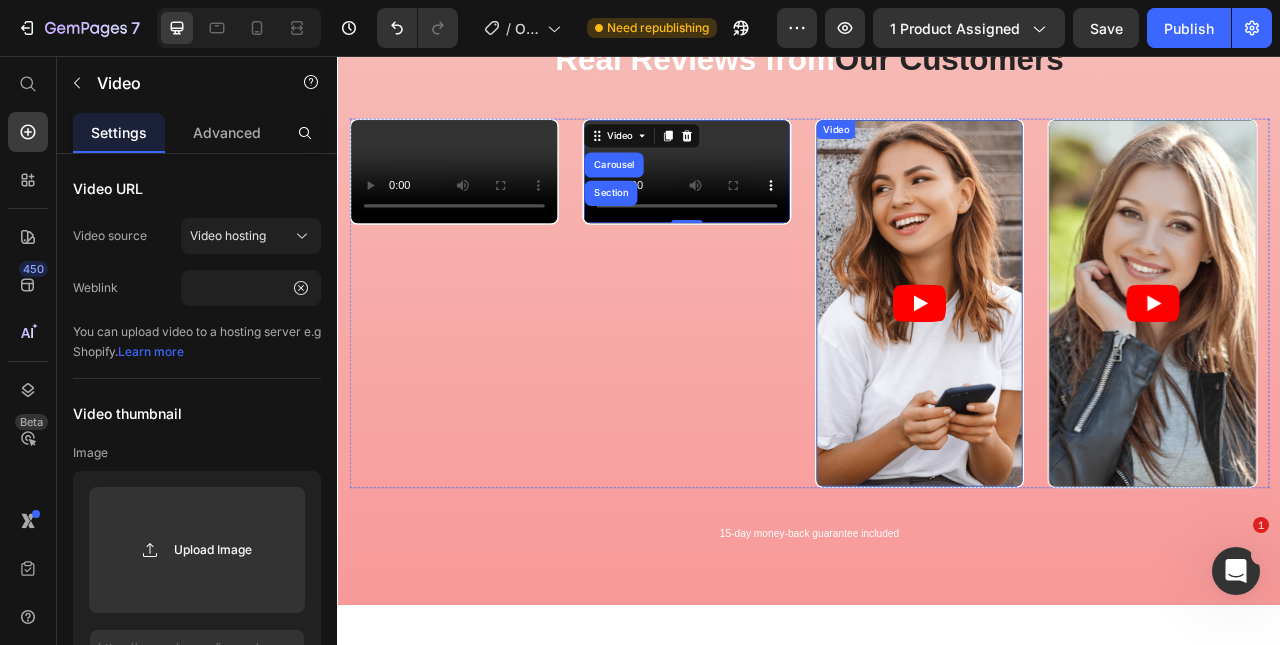 click on "Video" at bounding box center (970, 149) 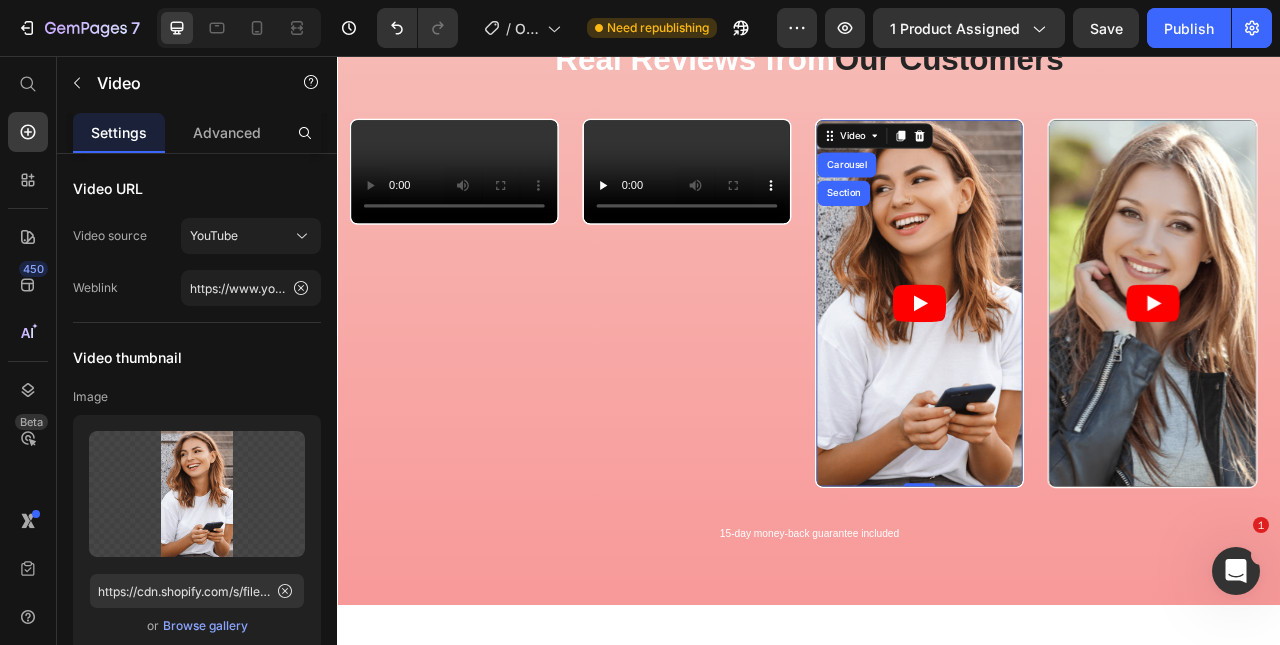 click 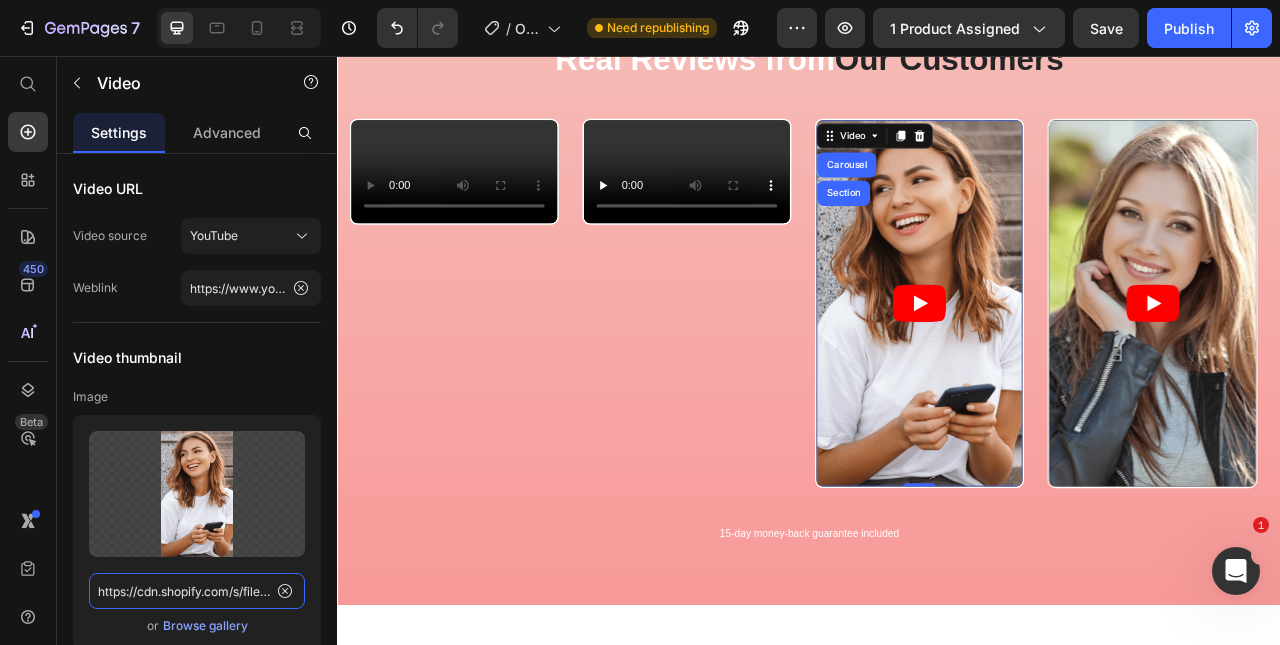 type 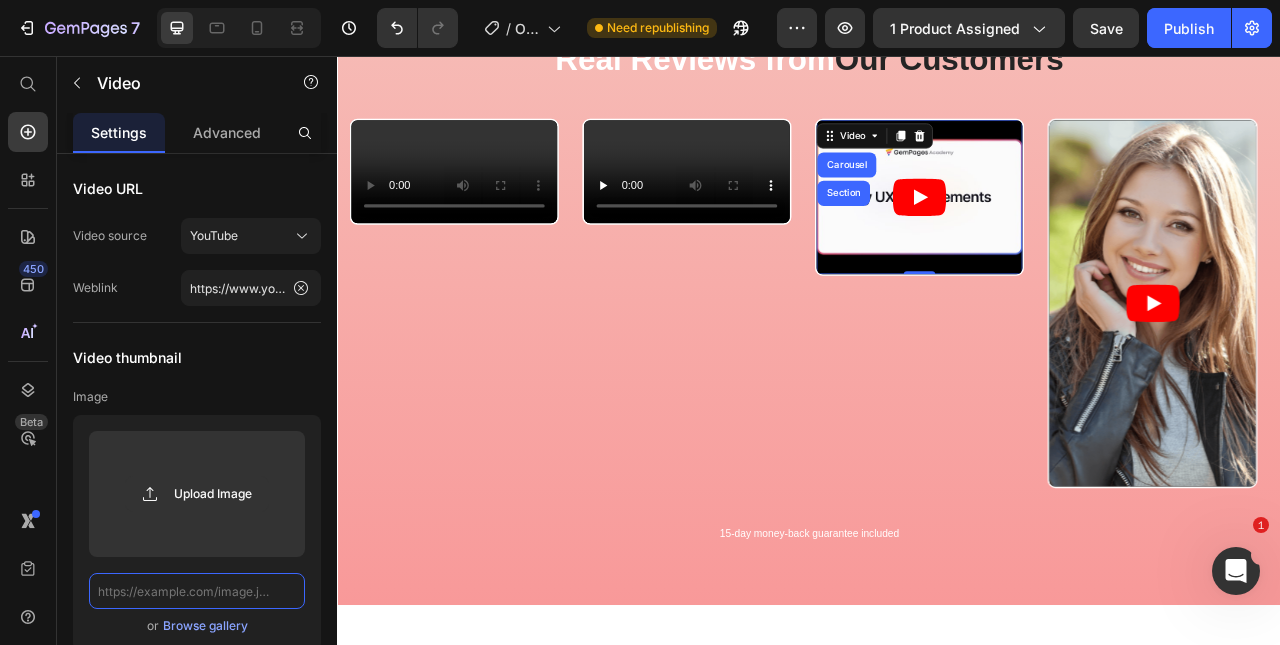 scroll, scrollTop: 0, scrollLeft: 0, axis: both 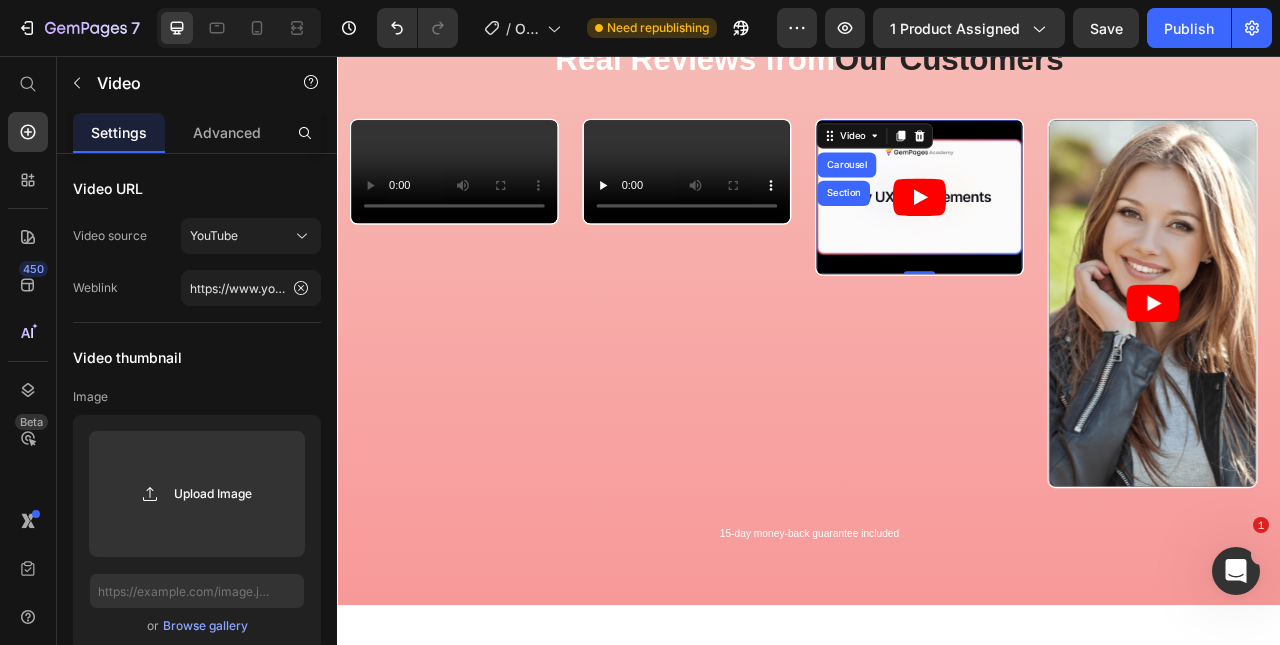 click 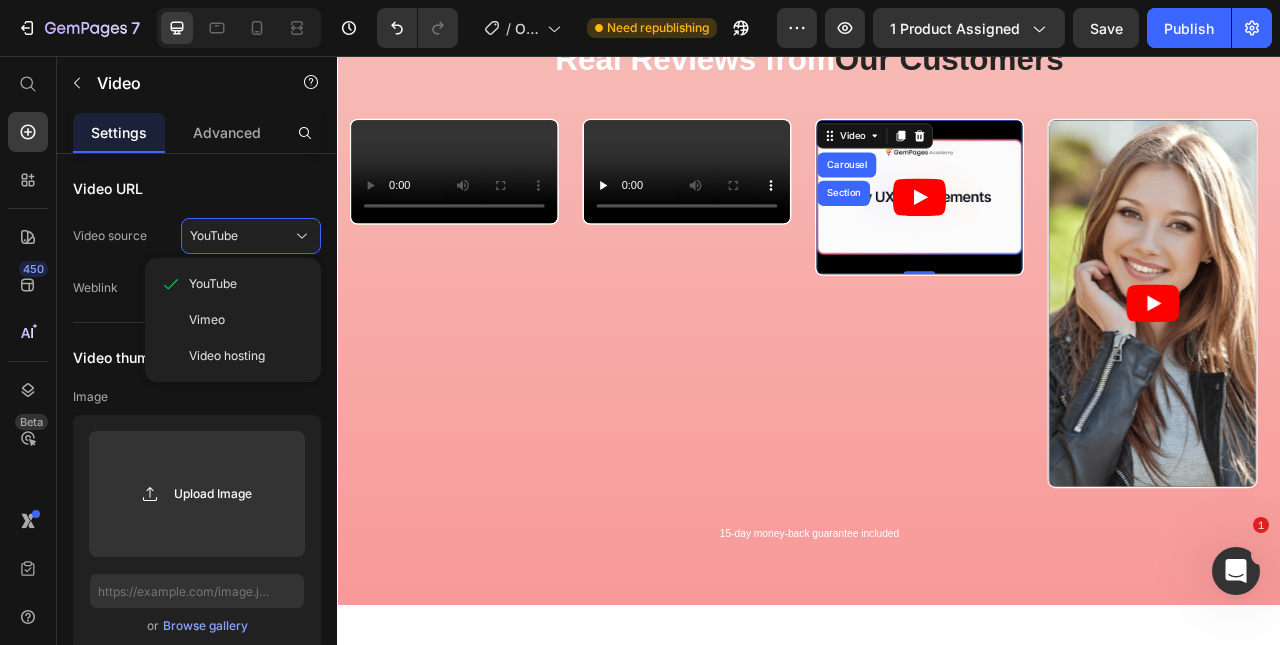 click on "Video hosting" 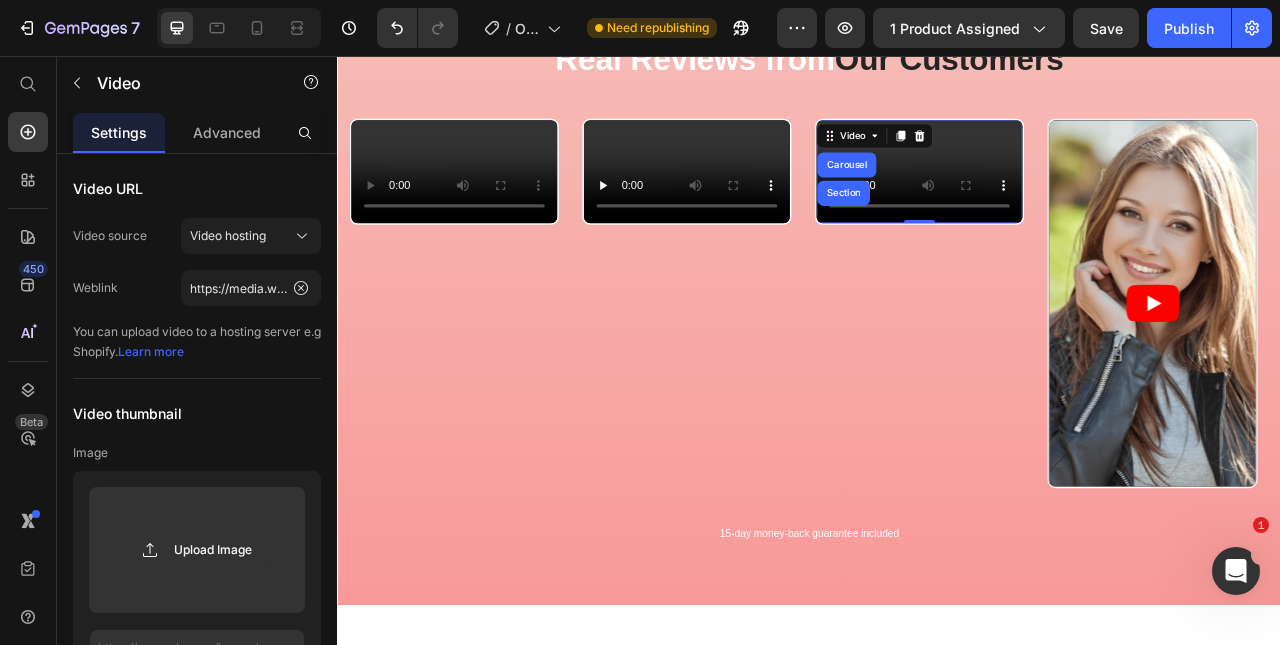click 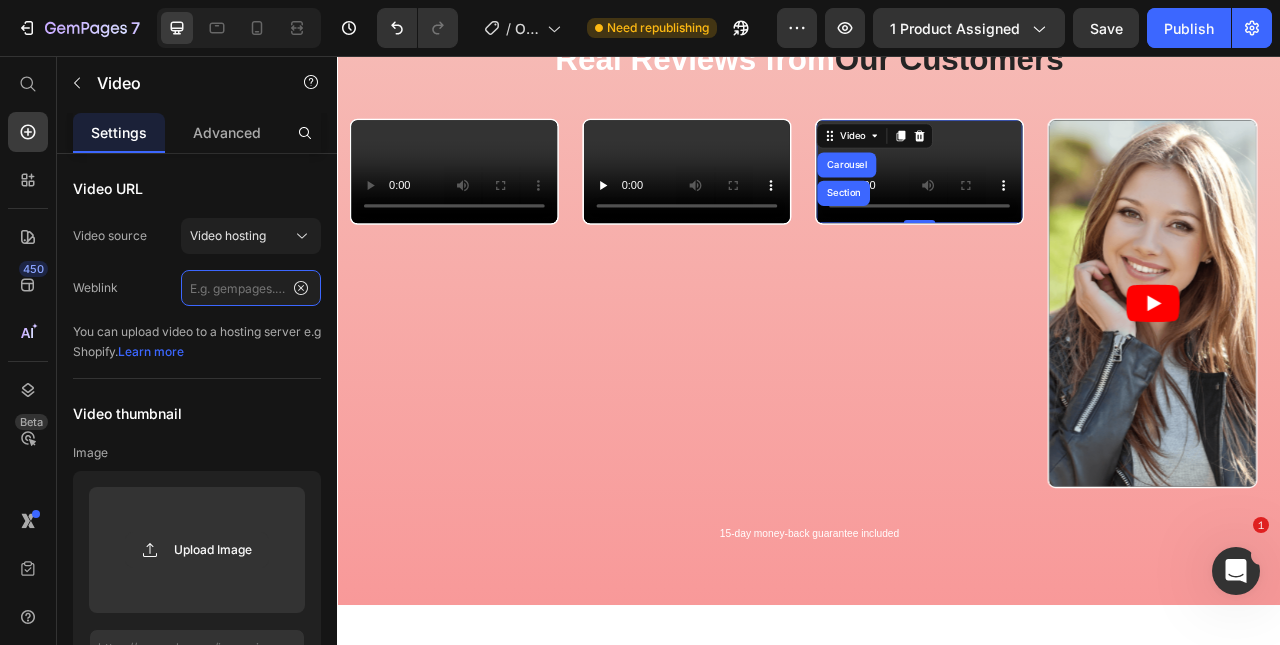 scroll, scrollTop: 0, scrollLeft: 0, axis: both 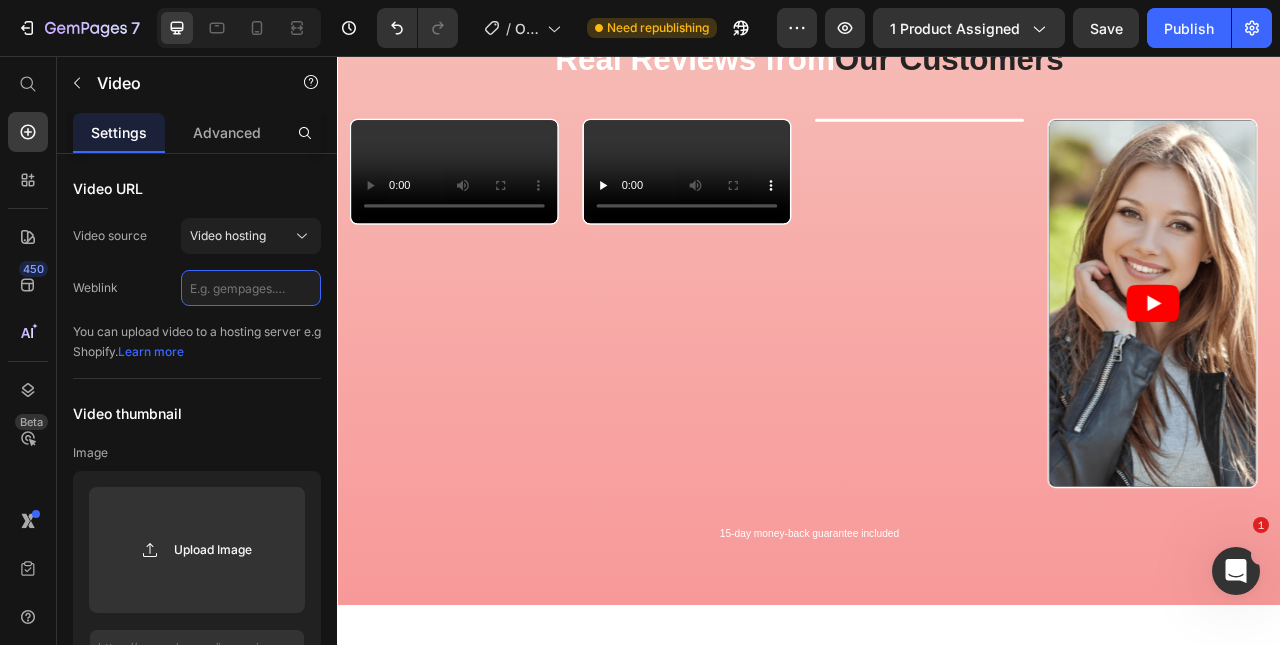paste on "https://cdn.shopify.com/videos/c/o/v/639b2f3da44f4dc5922ebab6285c2281.mp4" 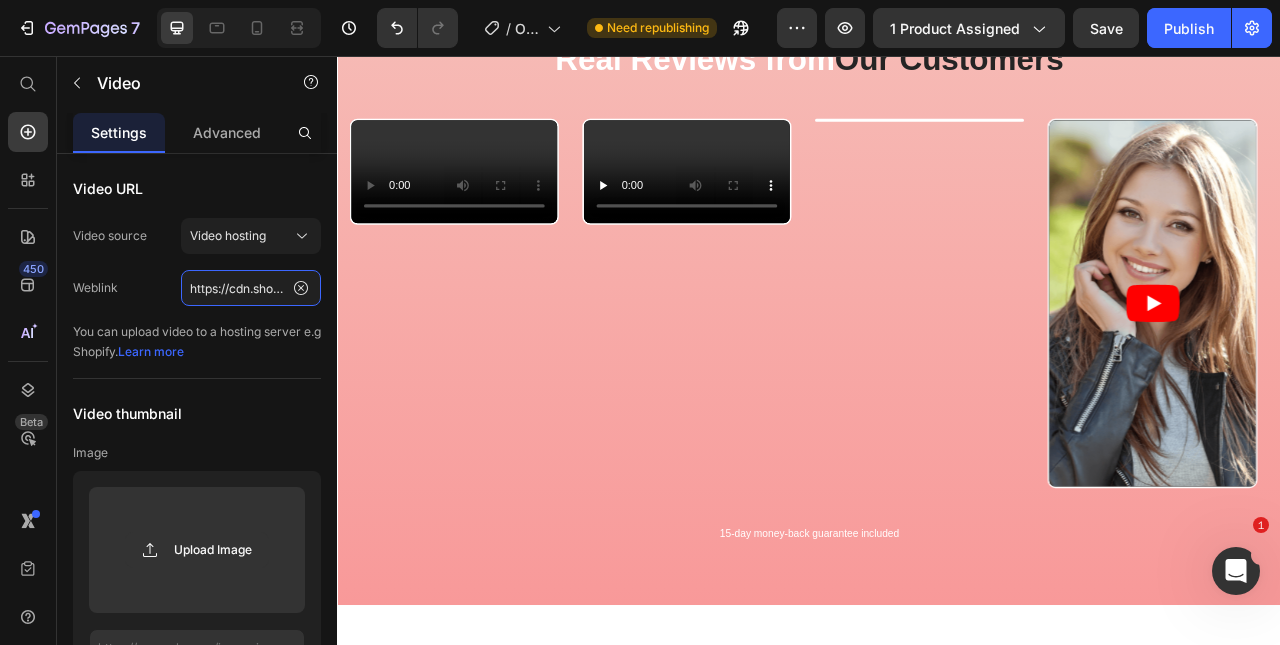scroll, scrollTop: 0, scrollLeft: 369, axis: horizontal 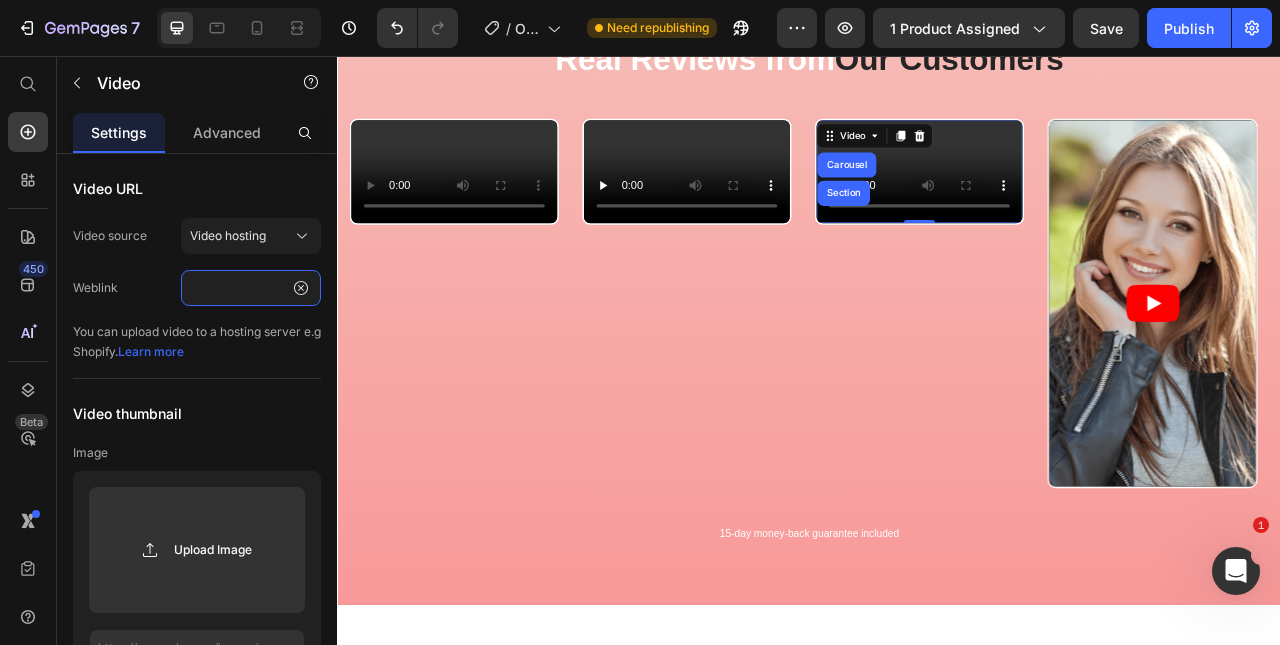 type on "https://cdn.shopify.com/videos/c/o/v/639b2f3da44f4dc5922ebab6285c2281.mp4" 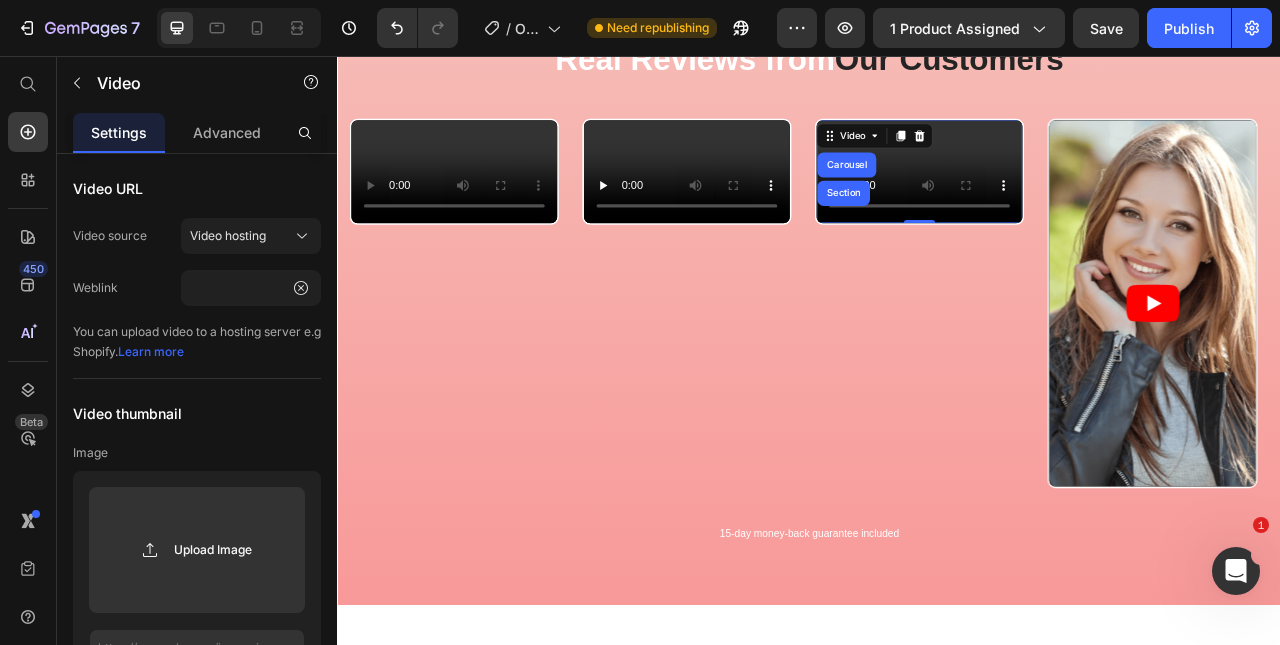 scroll, scrollTop: 0, scrollLeft: 0, axis: both 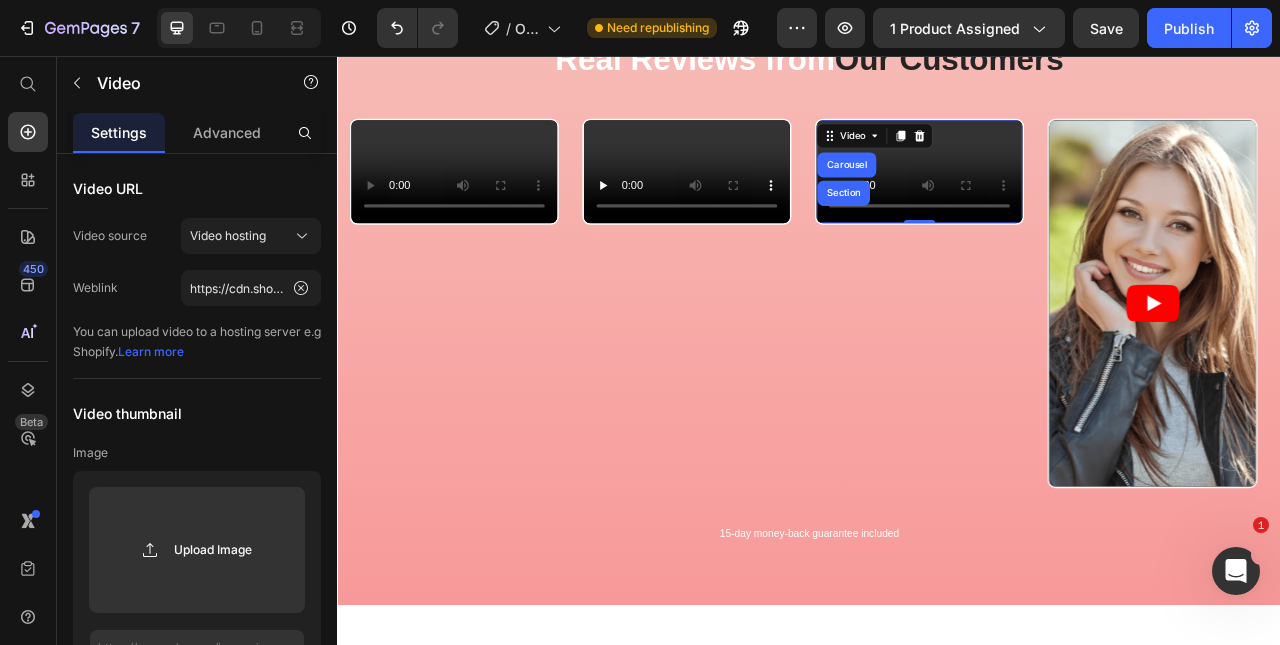 type 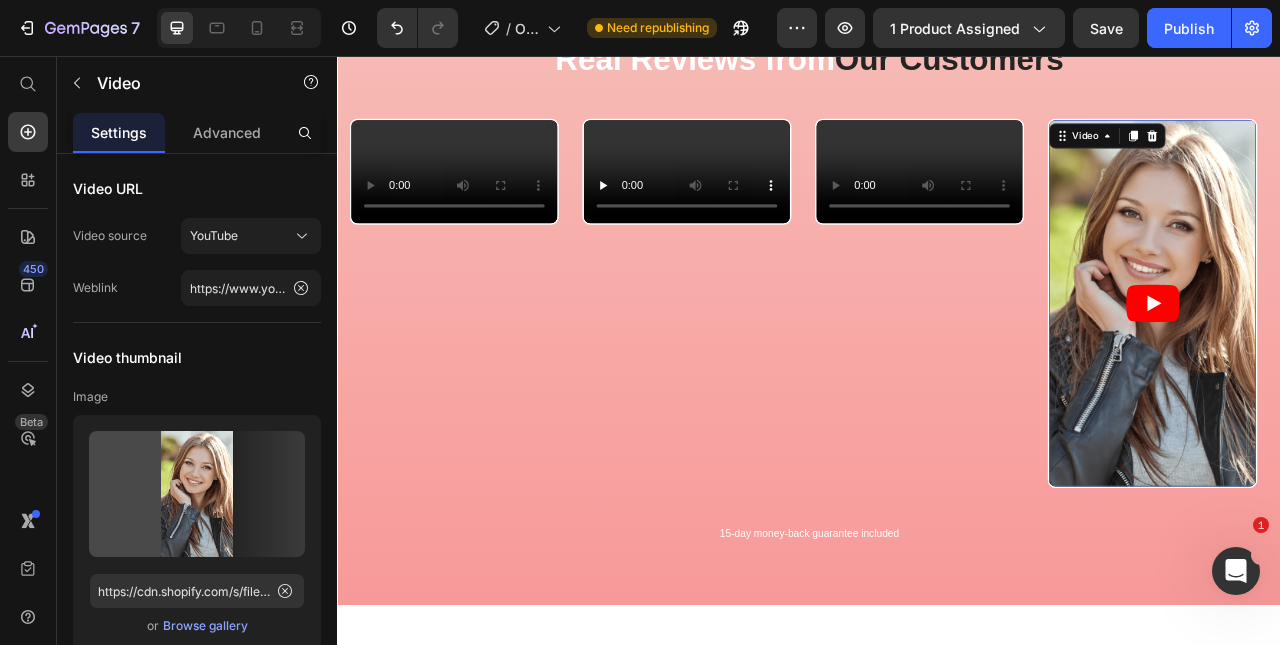 click at bounding box center (1373, 370) 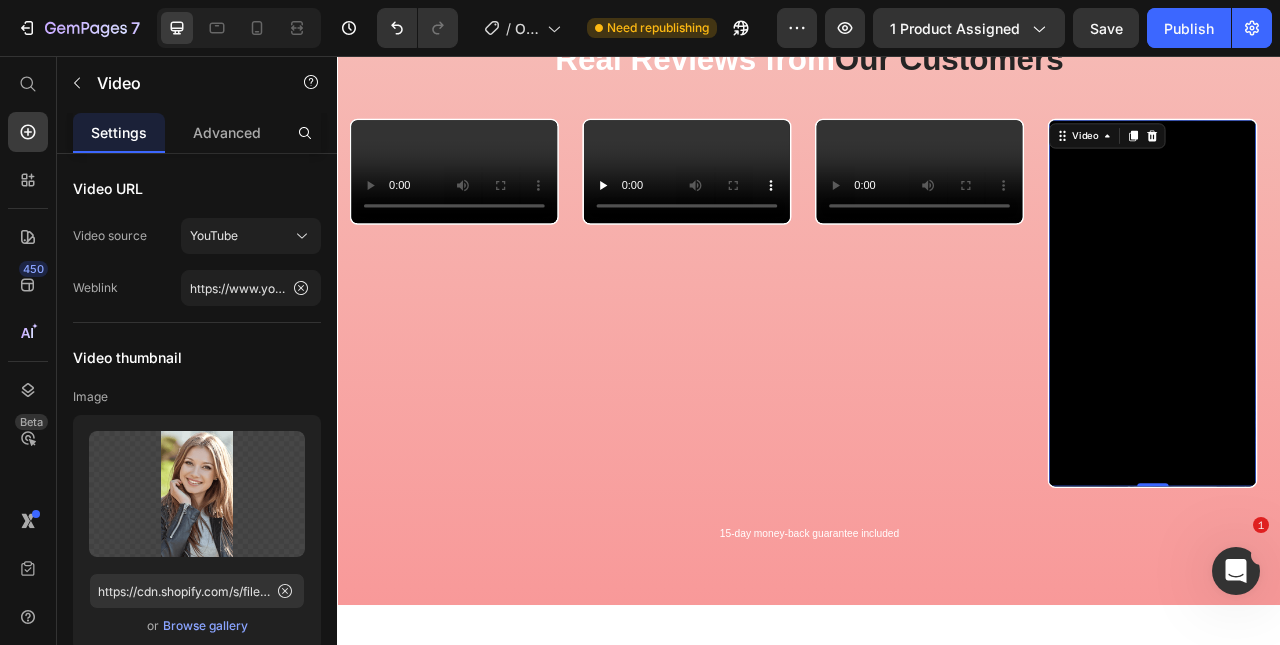 click at bounding box center (285, 451) 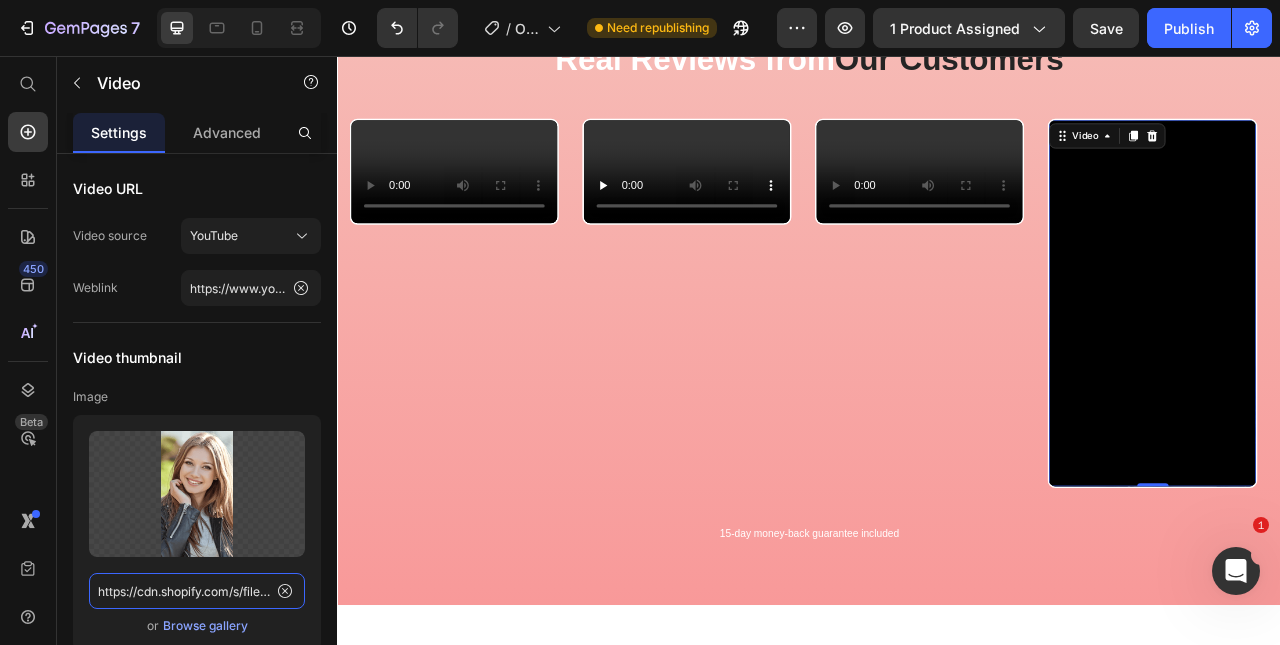 type 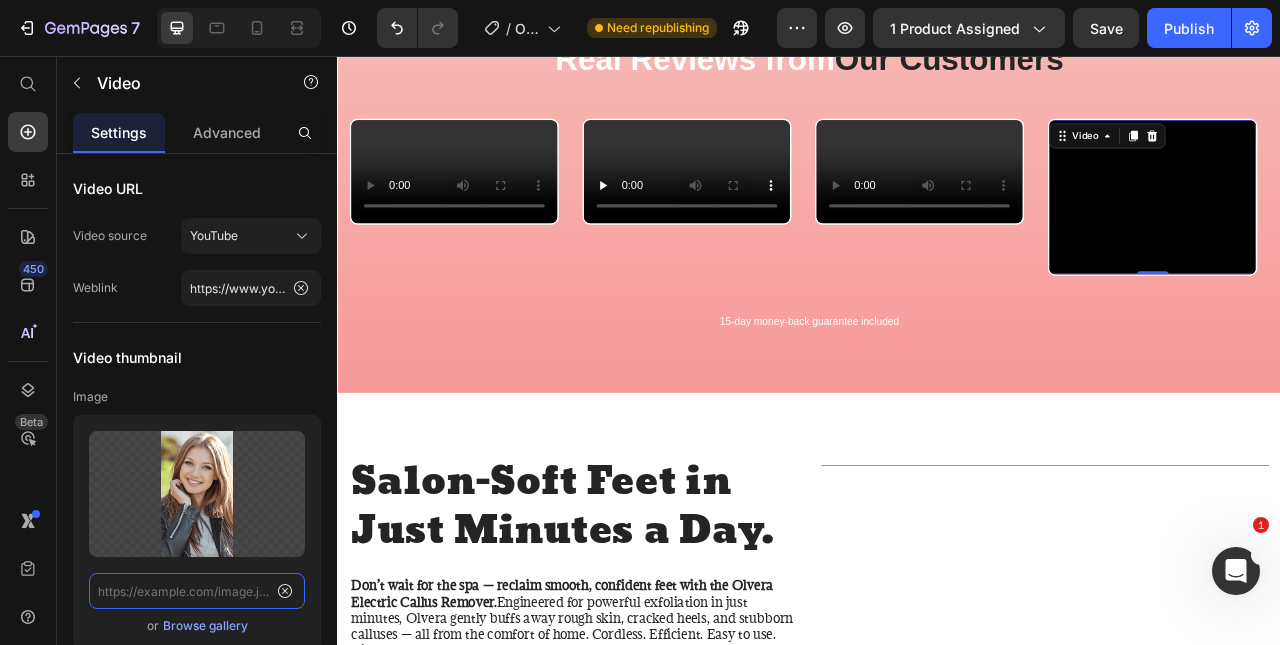 scroll, scrollTop: 0, scrollLeft: 0, axis: both 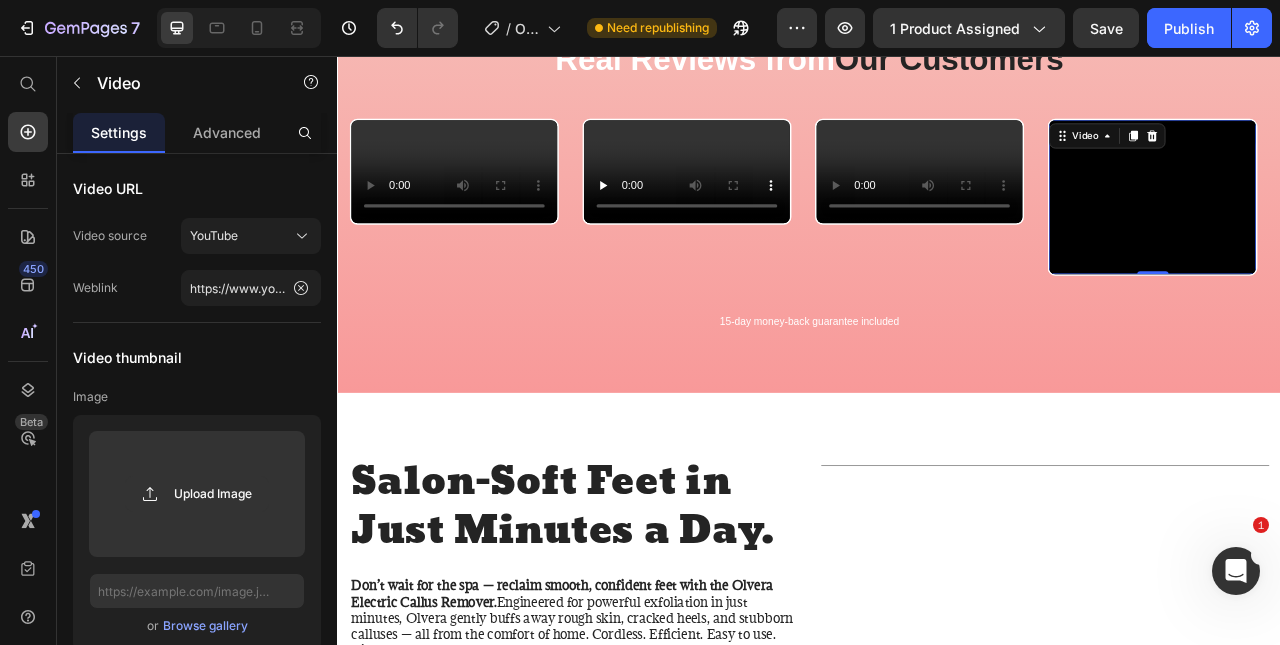 click on "YouTube" at bounding box center [251, 236] 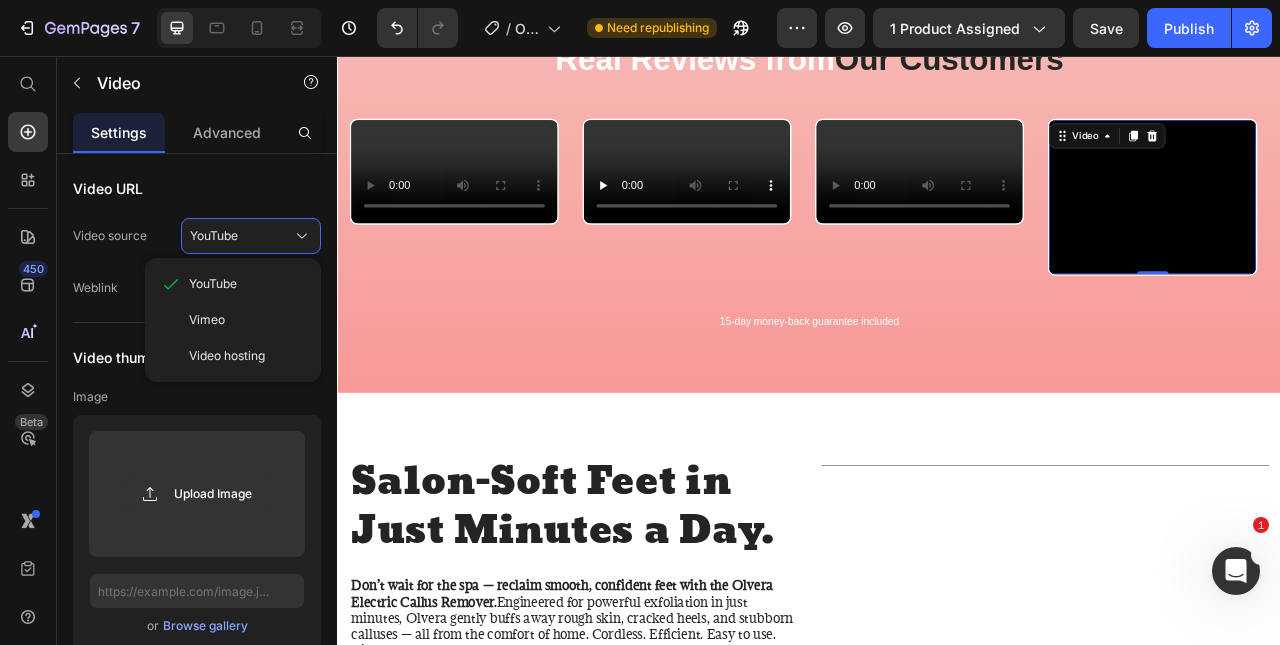 click on "Video hosting" at bounding box center [227, 356] 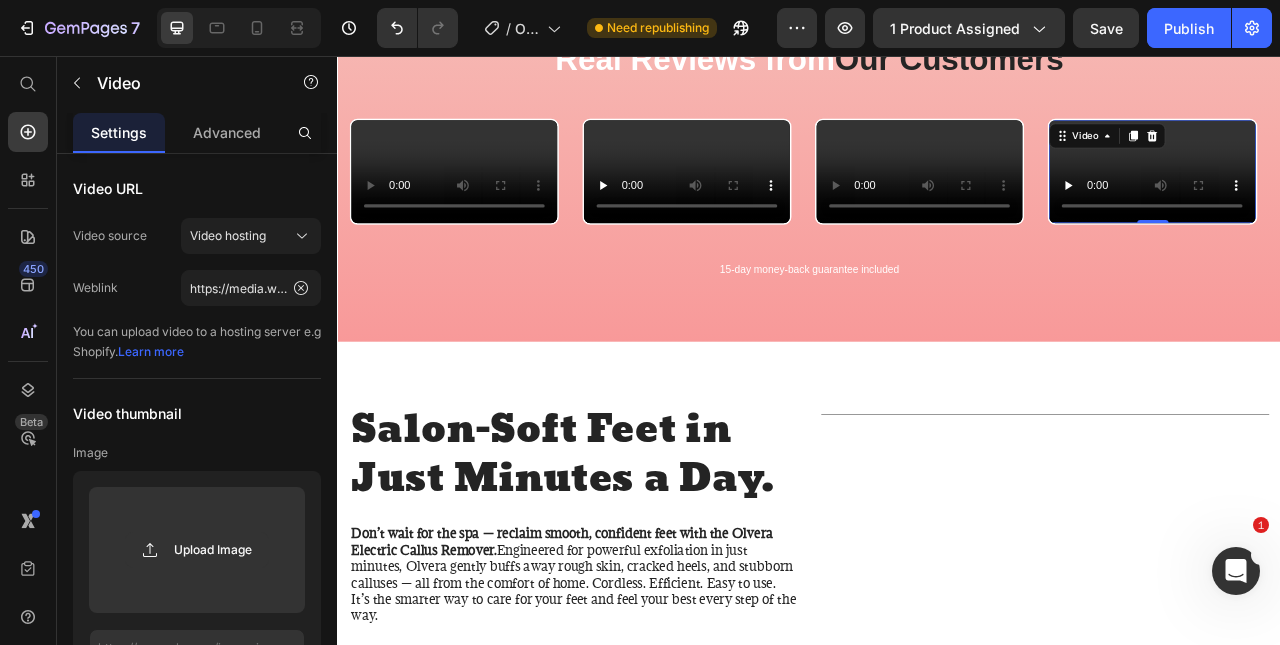 click 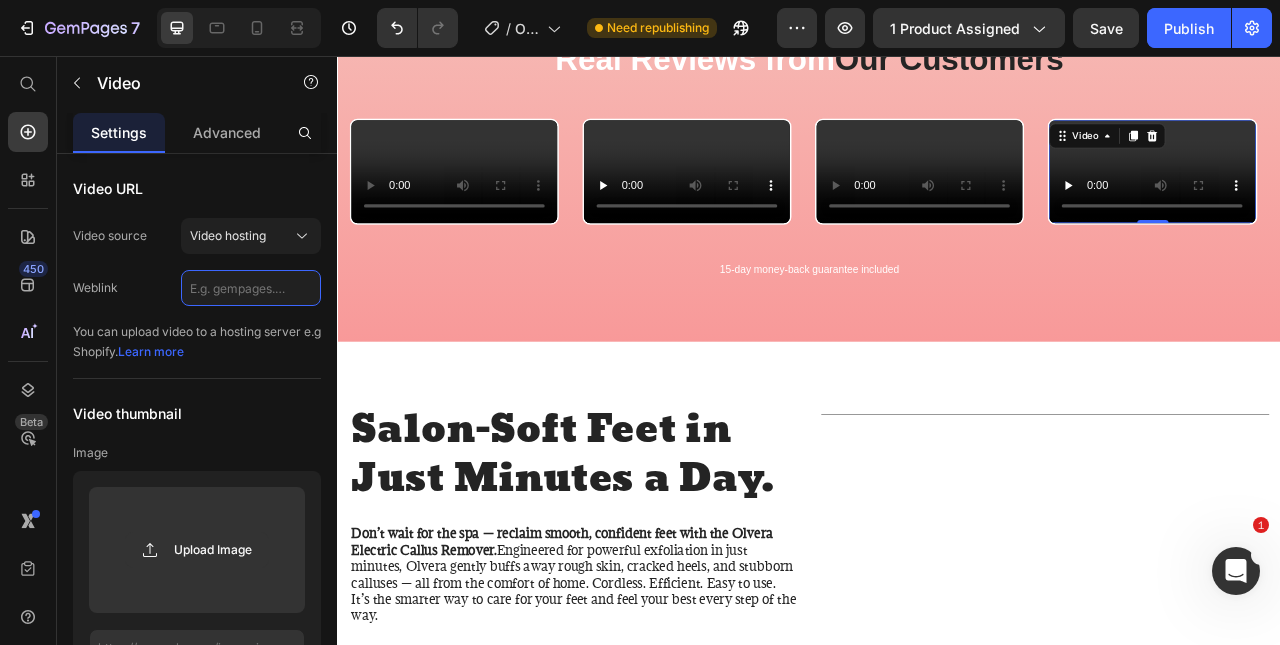 scroll, scrollTop: 0, scrollLeft: 0, axis: both 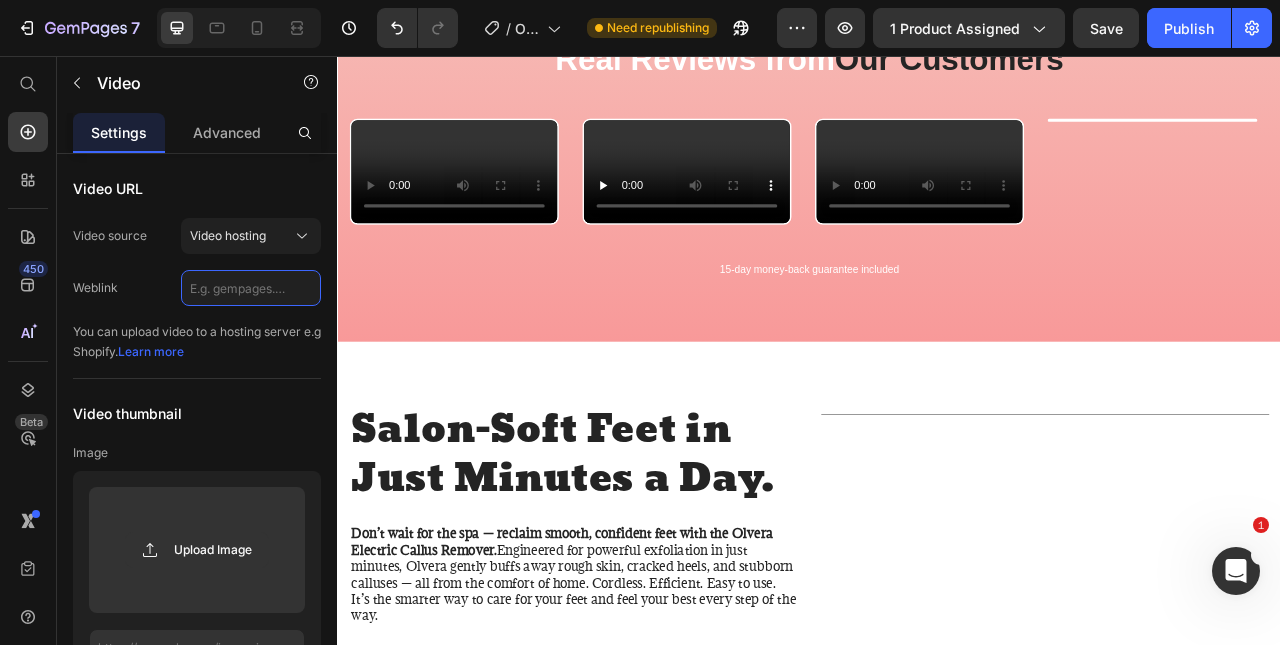 paste on "https://cdn.shopify.com/videos/c/o/v/98eaf1c247cc40a2962a1c078069130d.mp4" 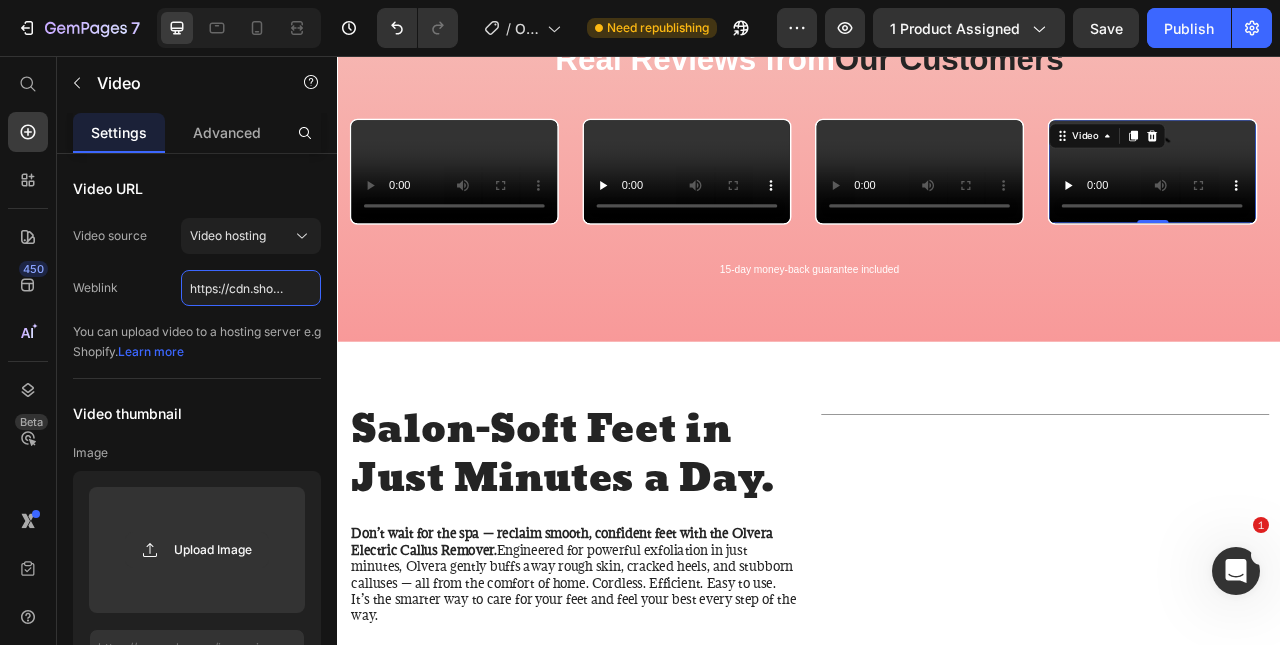 scroll, scrollTop: 0, scrollLeft: 365, axis: horizontal 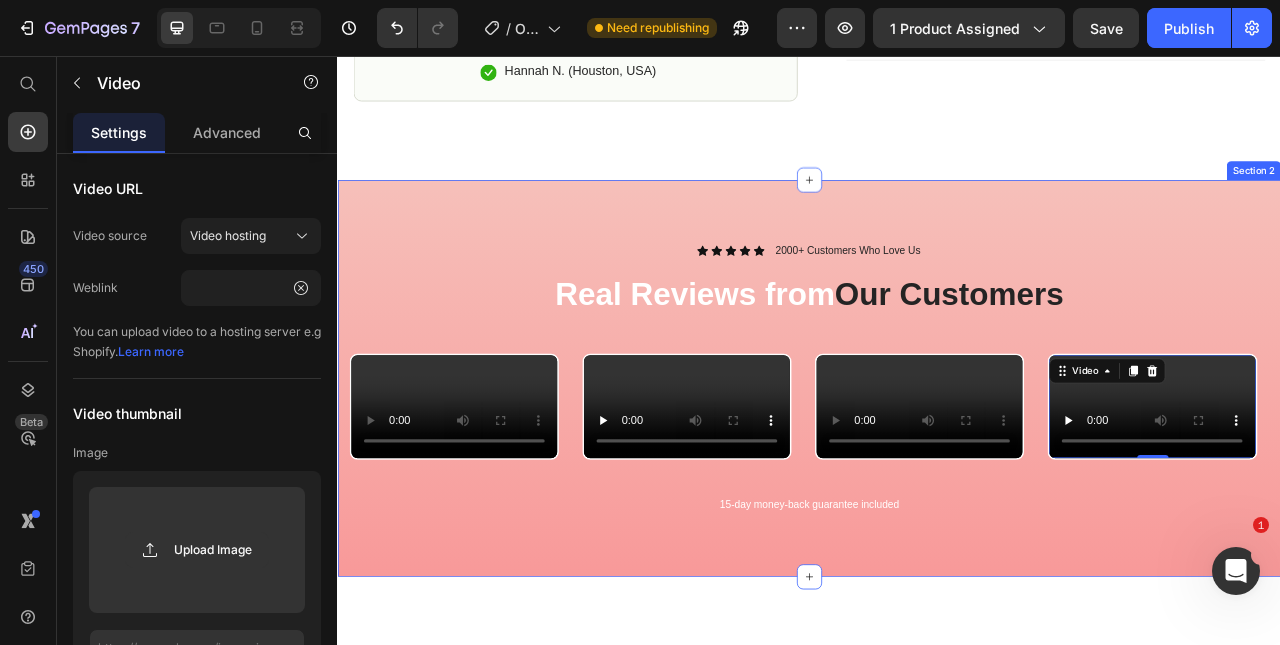 click on "Icon Icon Icon Icon Icon Icon List 2000+ Customers Who Love Us Text Block Row Real Reviews from  Our Customers Heading Row Video Video Video Video   0 Carousel 15-day money-back guarantee included  Text Block Row Section 2" at bounding box center [937, 466] 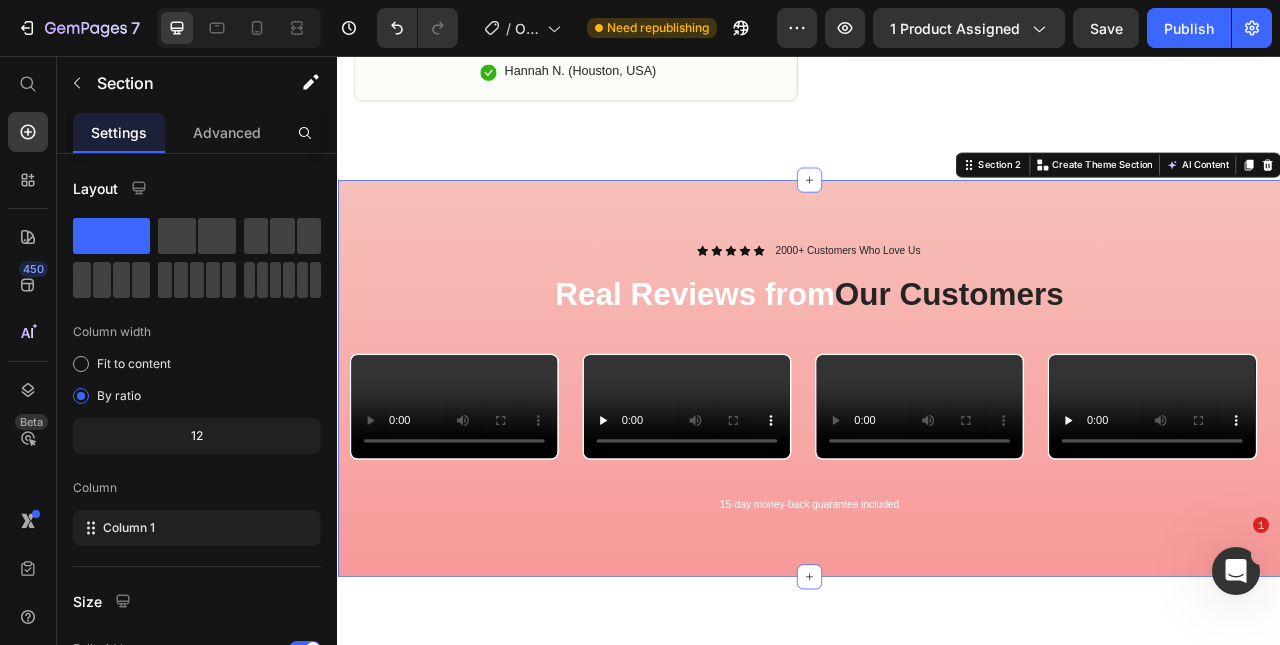 scroll, scrollTop: 258, scrollLeft: 0, axis: vertical 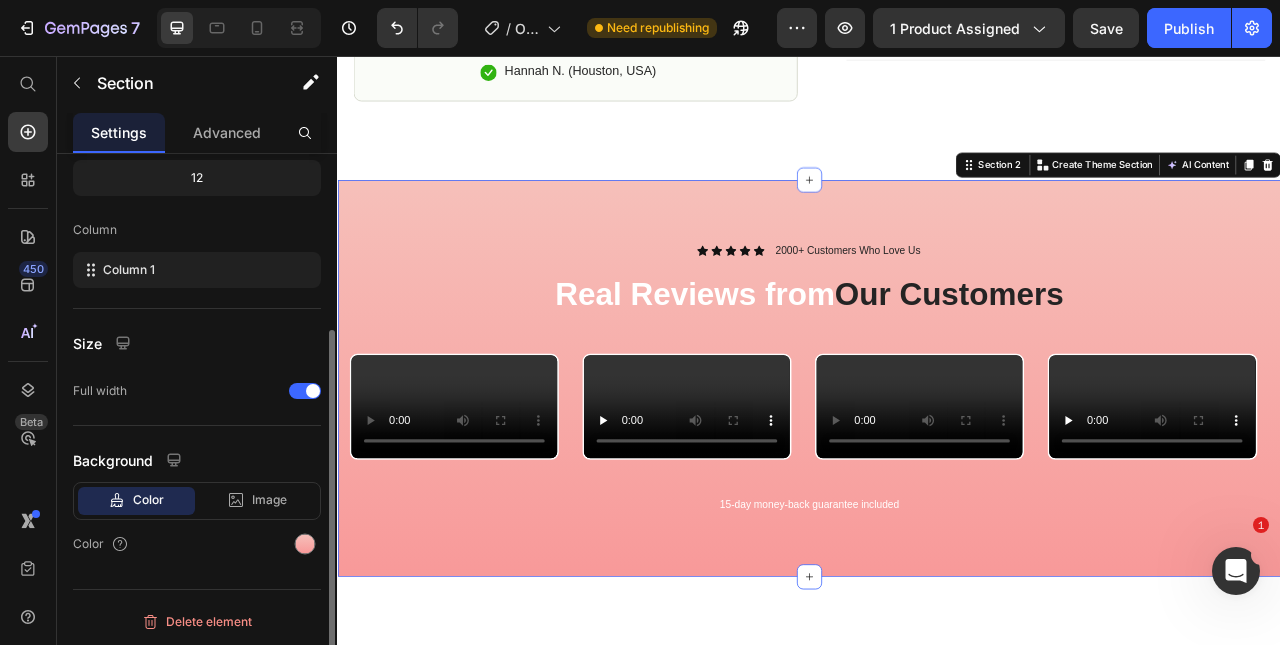 click at bounding box center [305, 544] 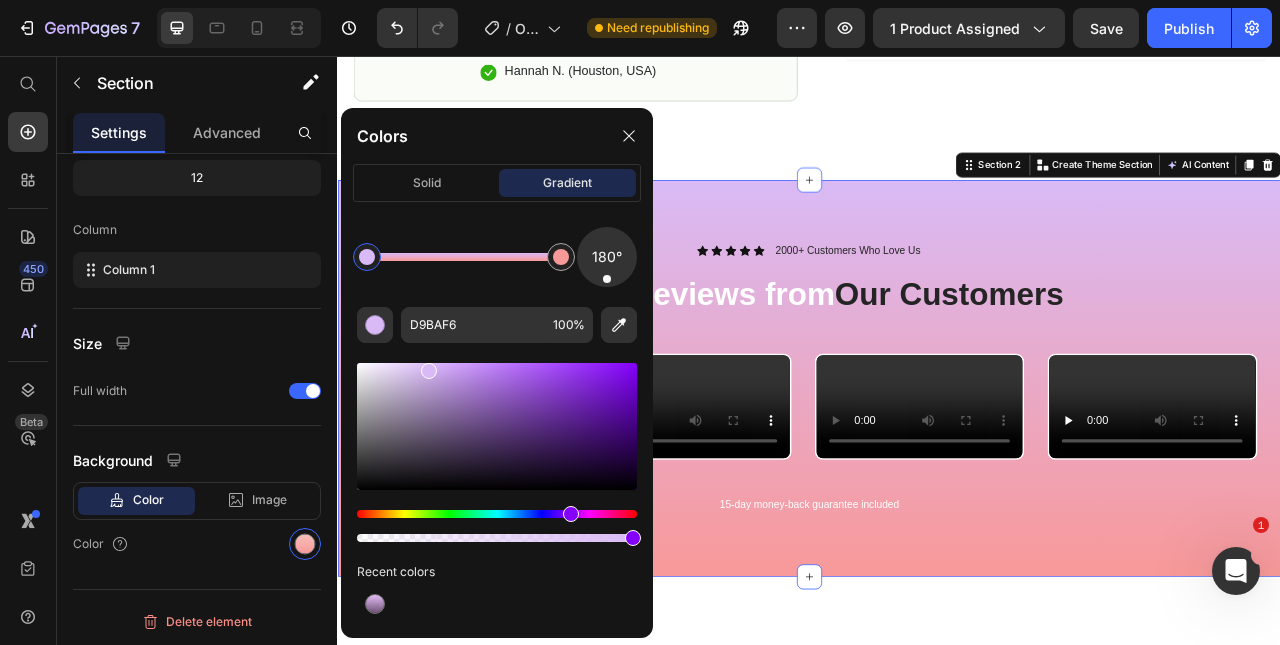 scroll, scrollTop: 258, scrollLeft: 0, axis: vertical 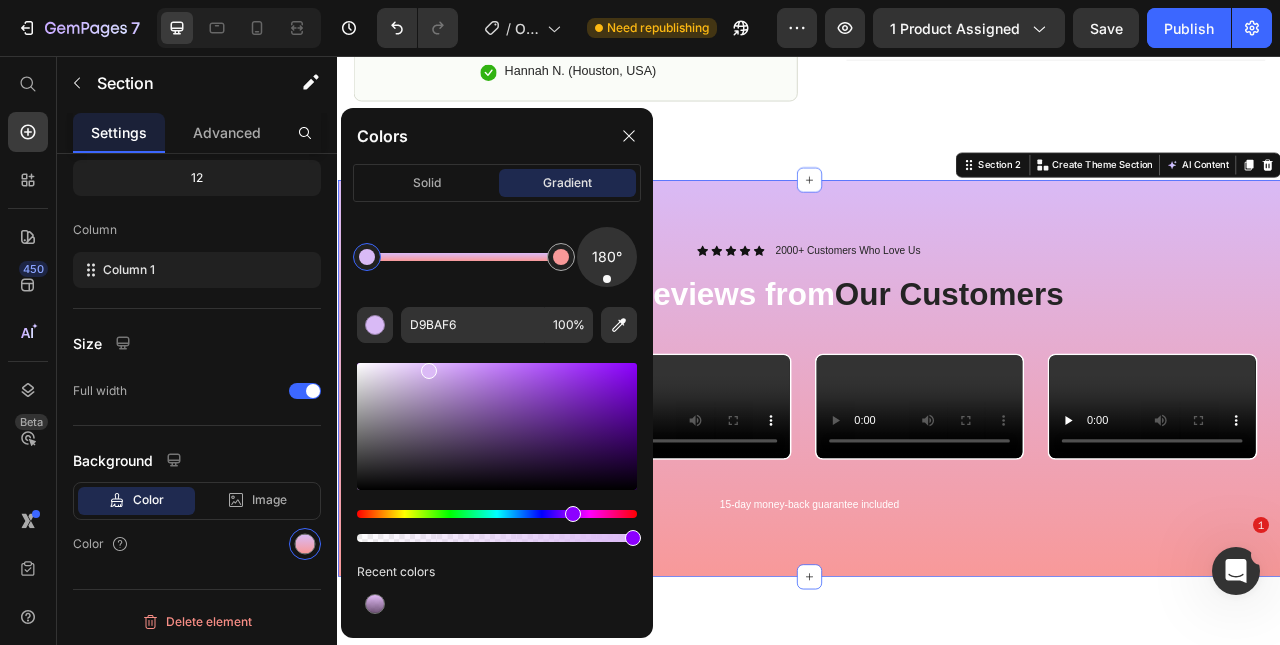 drag, startPoint x: 368, startPoint y: 509, endPoint x: 570, endPoint y: 527, distance: 202.8004 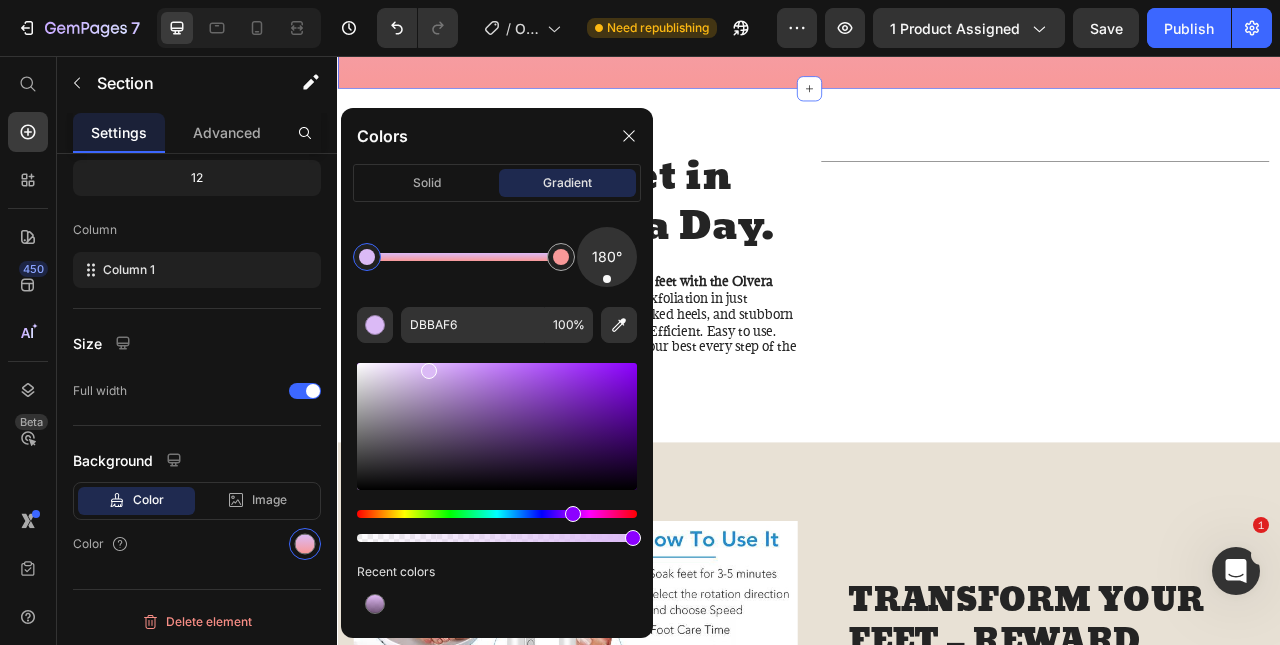 scroll, scrollTop: 1812, scrollLeft: 0, axis: vertical 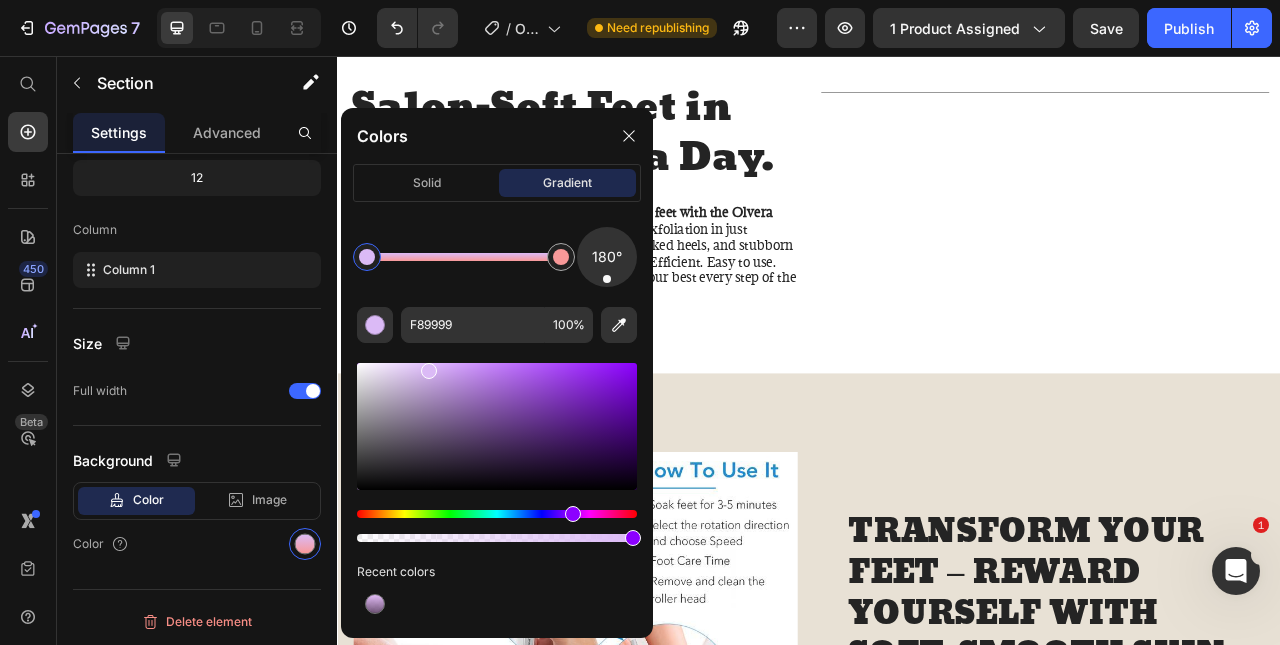 click at bounding box center (561, 257) 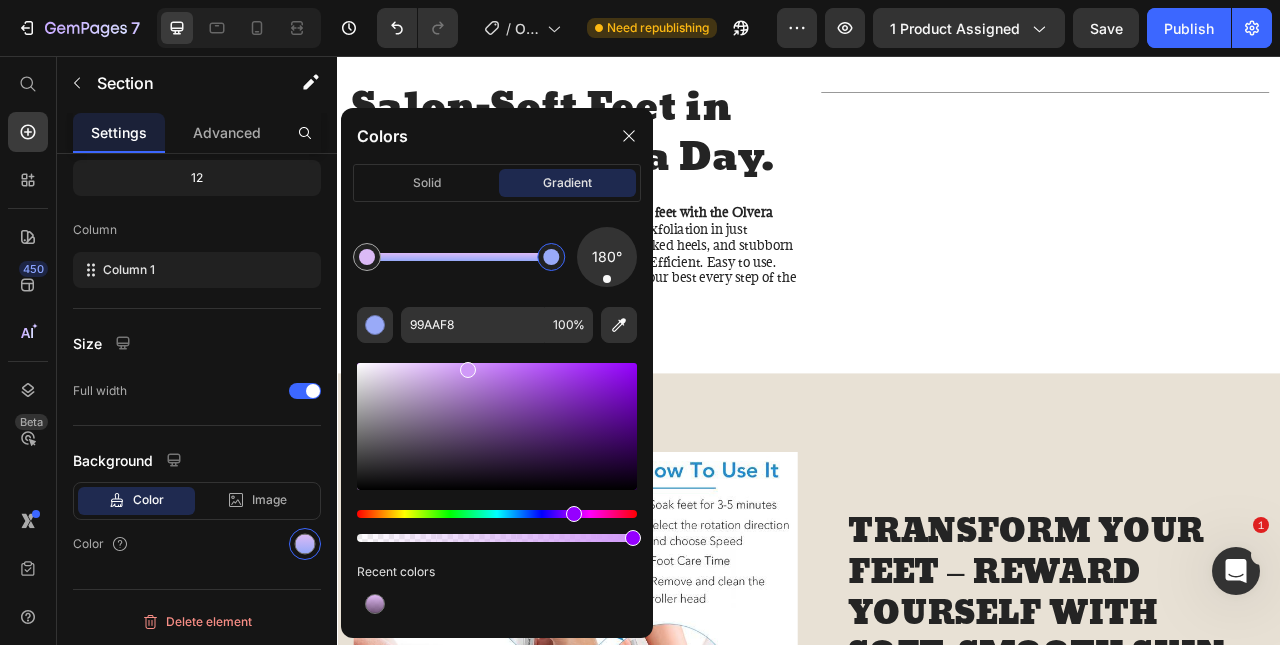 type on "D099F8" 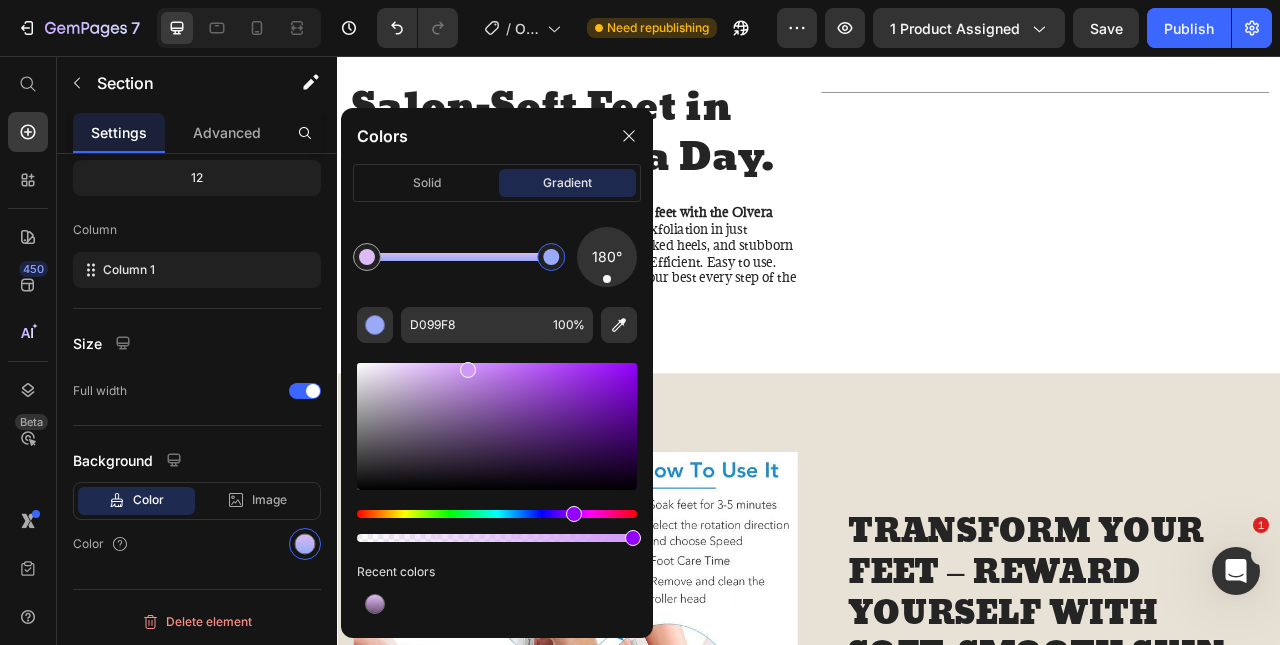 drag, startPoint x: 364, startPoint y: 514, endPoint x: 572, endPoint y: 523, distance: 208.19463 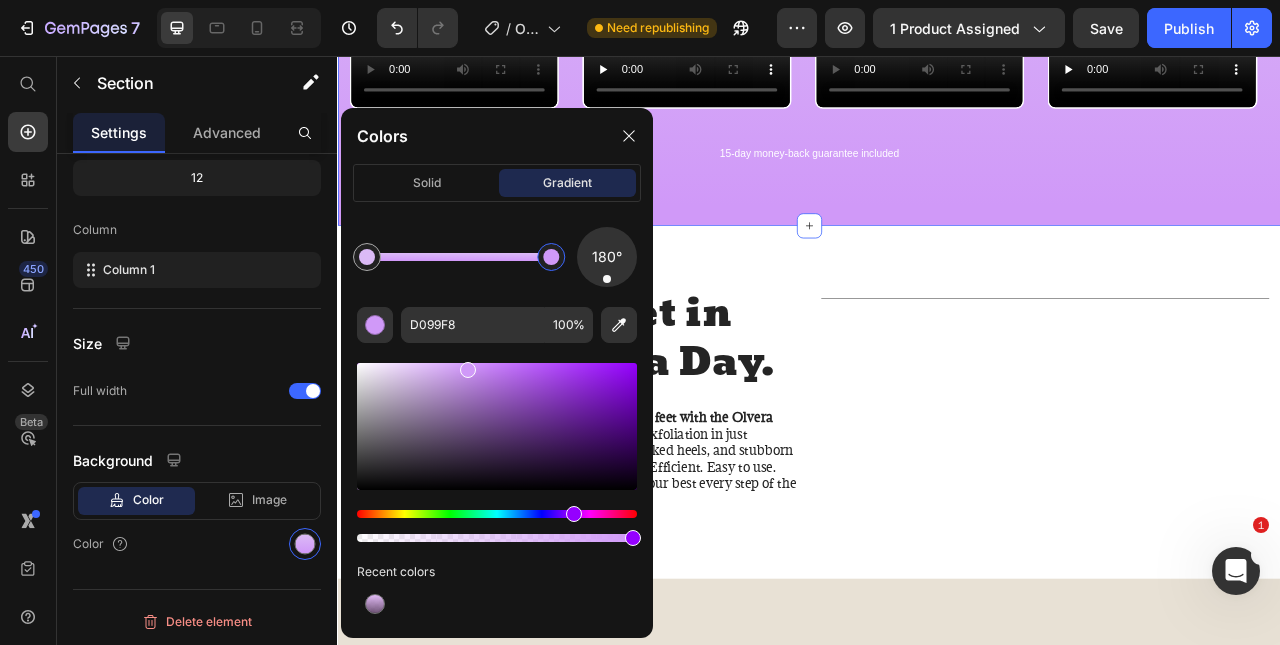 scroll, scrollTop: 1528, scrollLeft: 0, axis: vertical 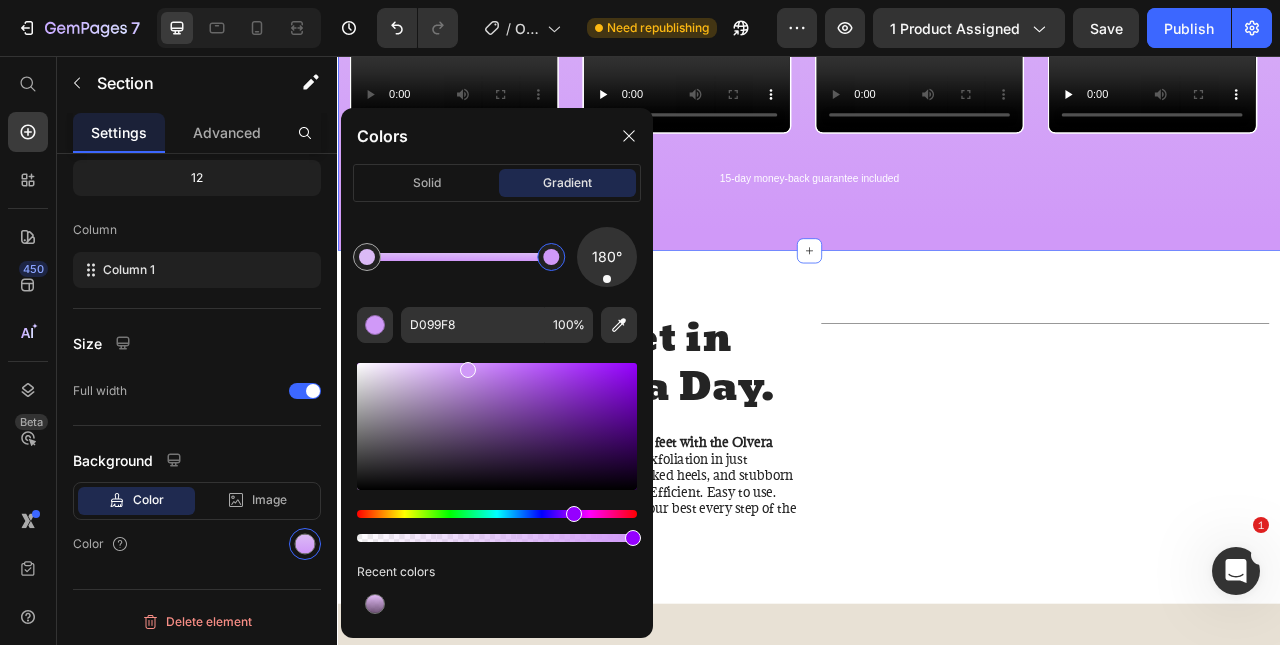 click at bounding box center [629, 136] 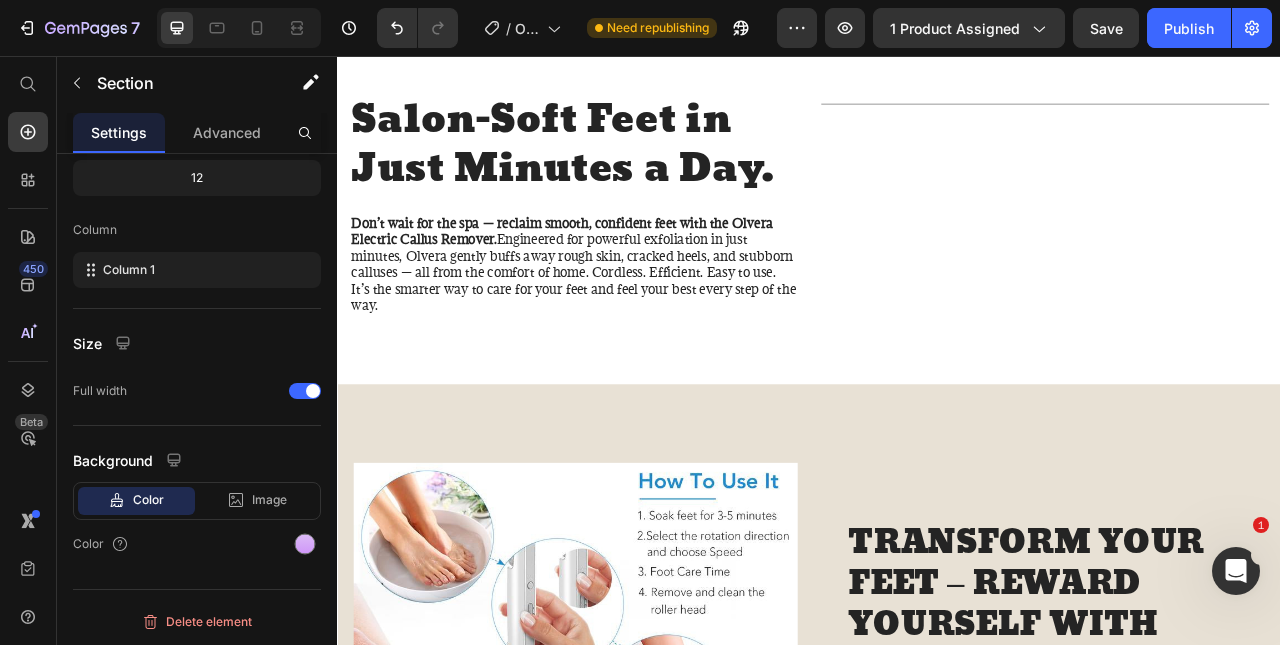 scroll, scrollTop: 1123, scrollLeft: 0, axis: vertical 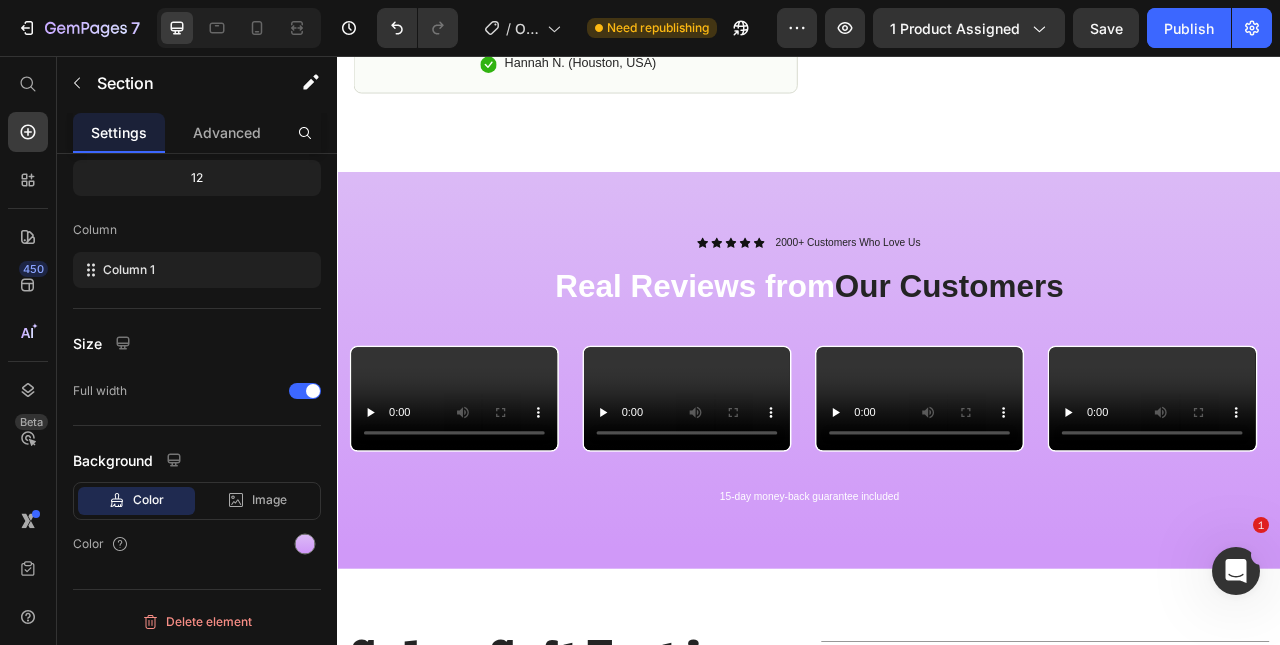 click on "Icon Icon Icon Icon Icon Icon List 2000+ Customers Who Love Us Text Block Row Real Reviews from  Our Customers Heading Row Video Video Video Video Carousel 15-day money-back guarantee included  Text Block Row Section 2" at bounding box center (937, 455) 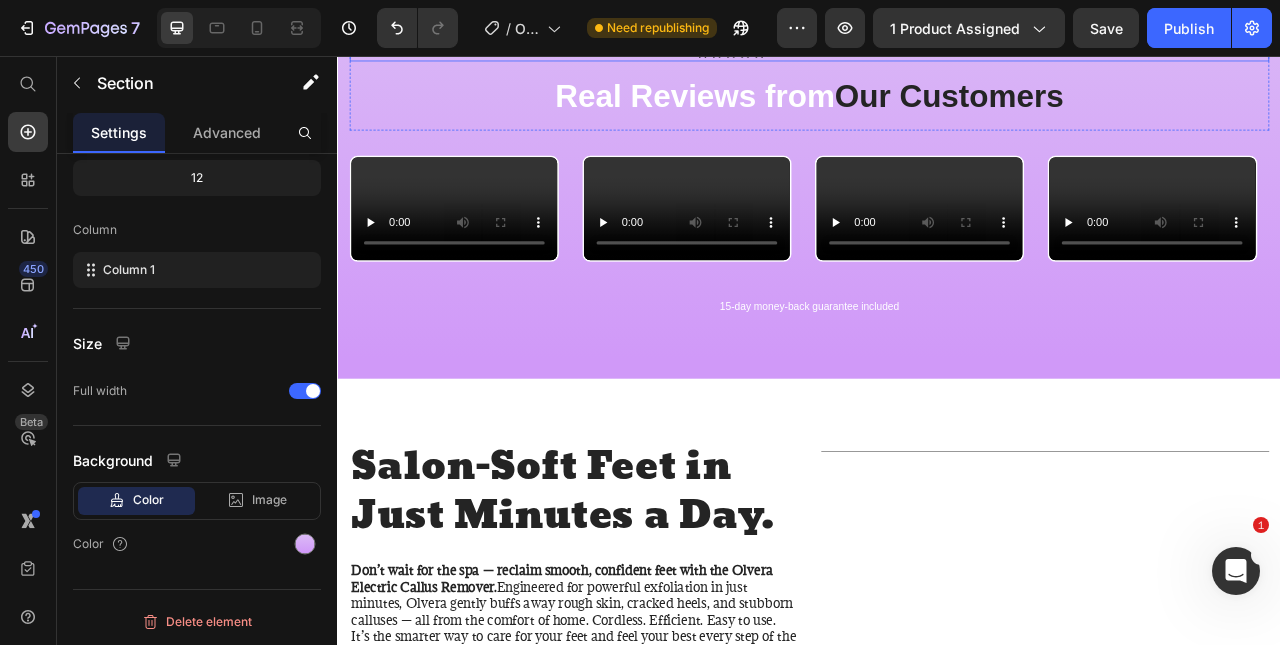 scroll, scrollTop: 1523, scrollLeft: 0, axis: vertical 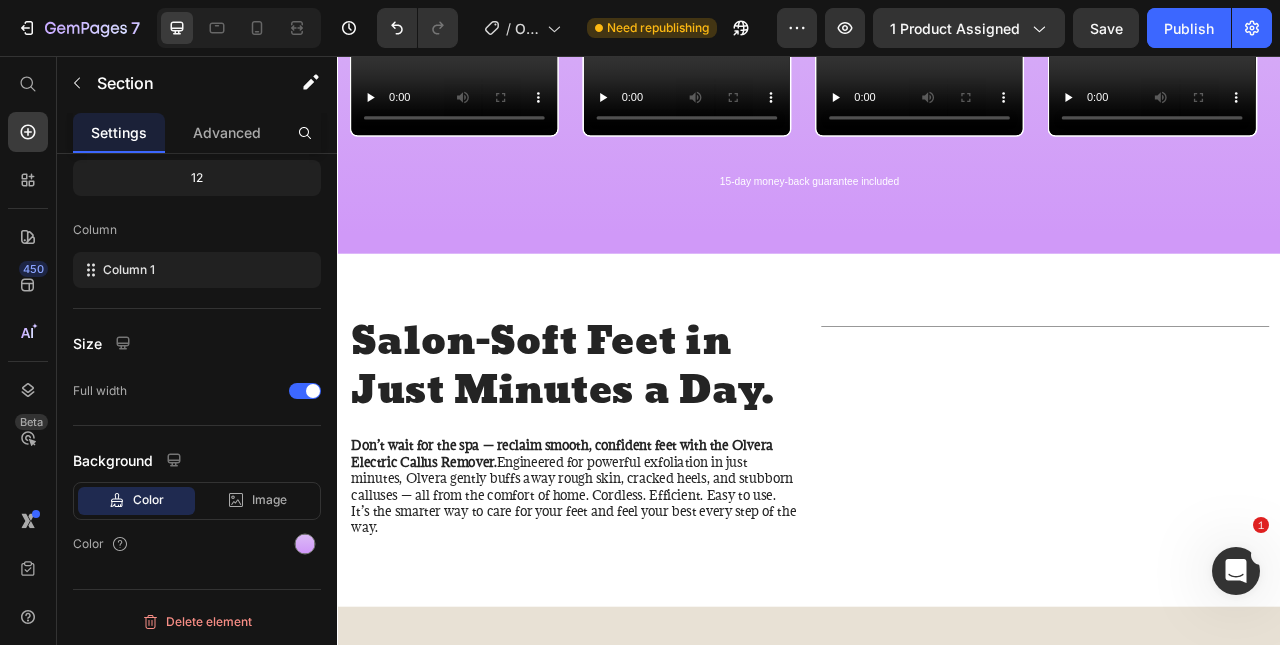drag, startPoint x: 212, startPoint y: 539, endPoint x: 230, endPoint y: 541, distance: 18.110771 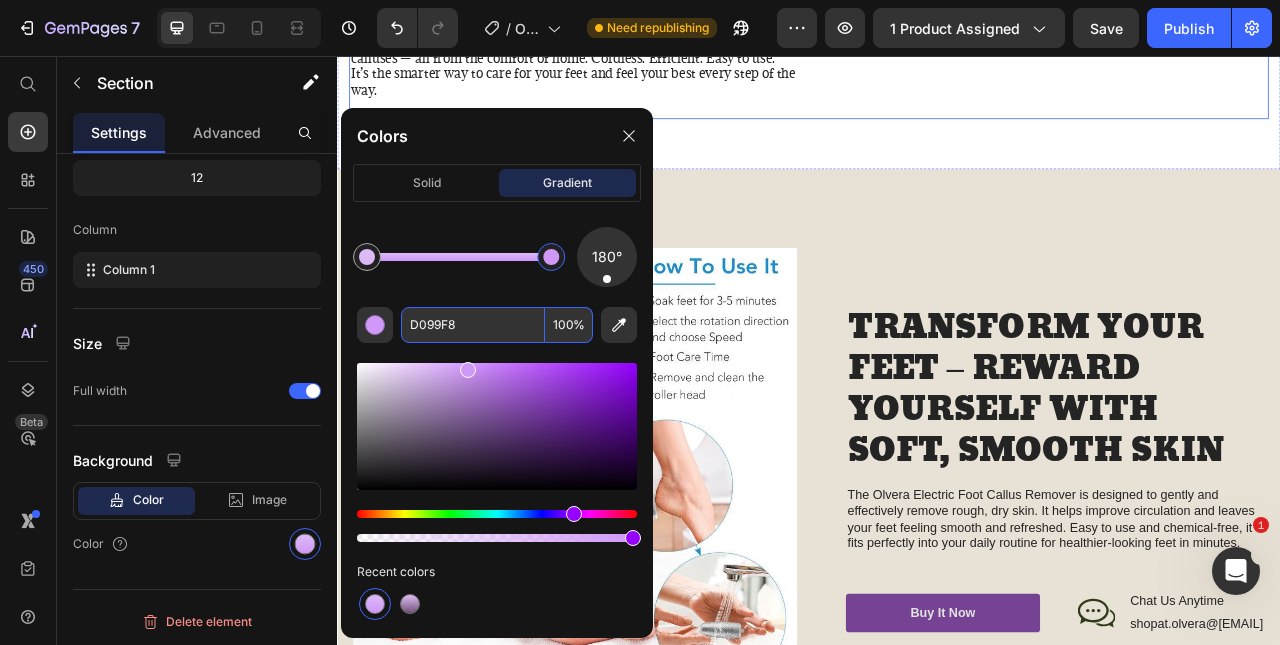 scroll, scrollTop: 2323, scrollLeft: 0, axis: vertical 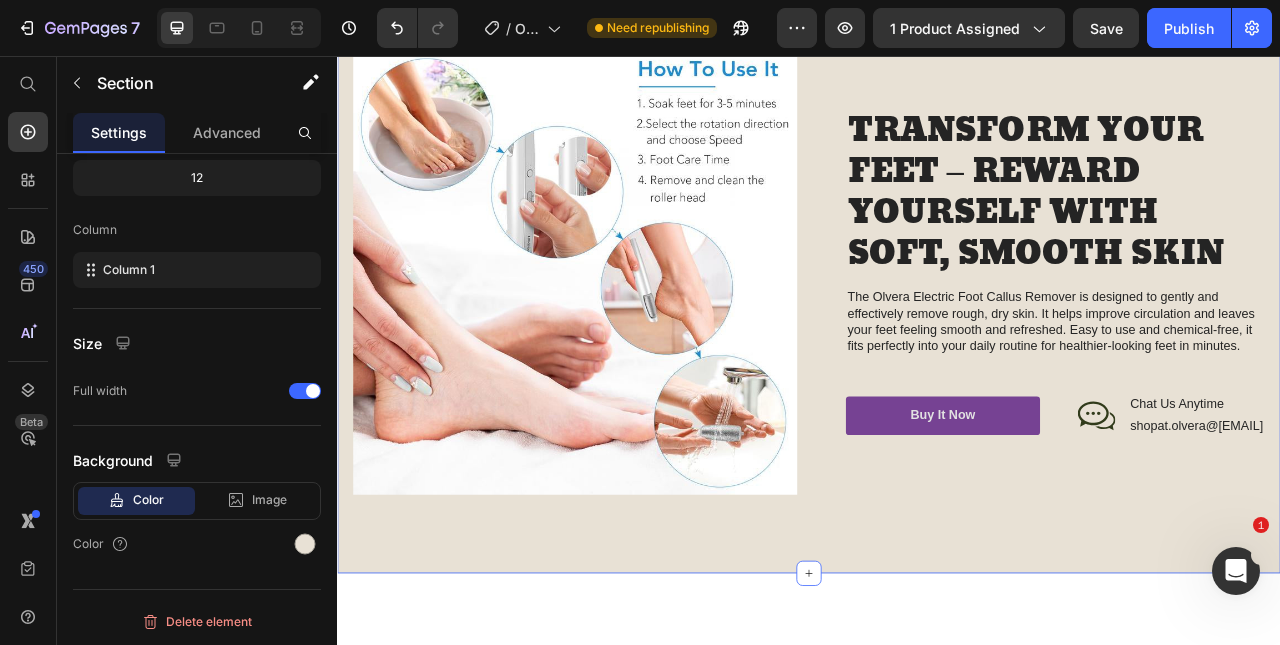 click on "Image TRANSFORM YOUR FEET – REWARD YOURSELF WITH SOFT, SMOOTH SKIN Heading The Olvera Electric Foot Callus Remover is designed to gently and effectively remove rough, dry skin. It helps improve circulation and leaves your feet feeling smooth and refreshed. Easy to use and chemical-free, it fits perfectly into your daily routine for healthier-looking feet in minutes. Text Block buy it now Button
Icon Chat Us Anytime Text Block shopat.olvera@gmail.com Text Block Row Row Row Row Section 4" at bounding box center (937, 331) 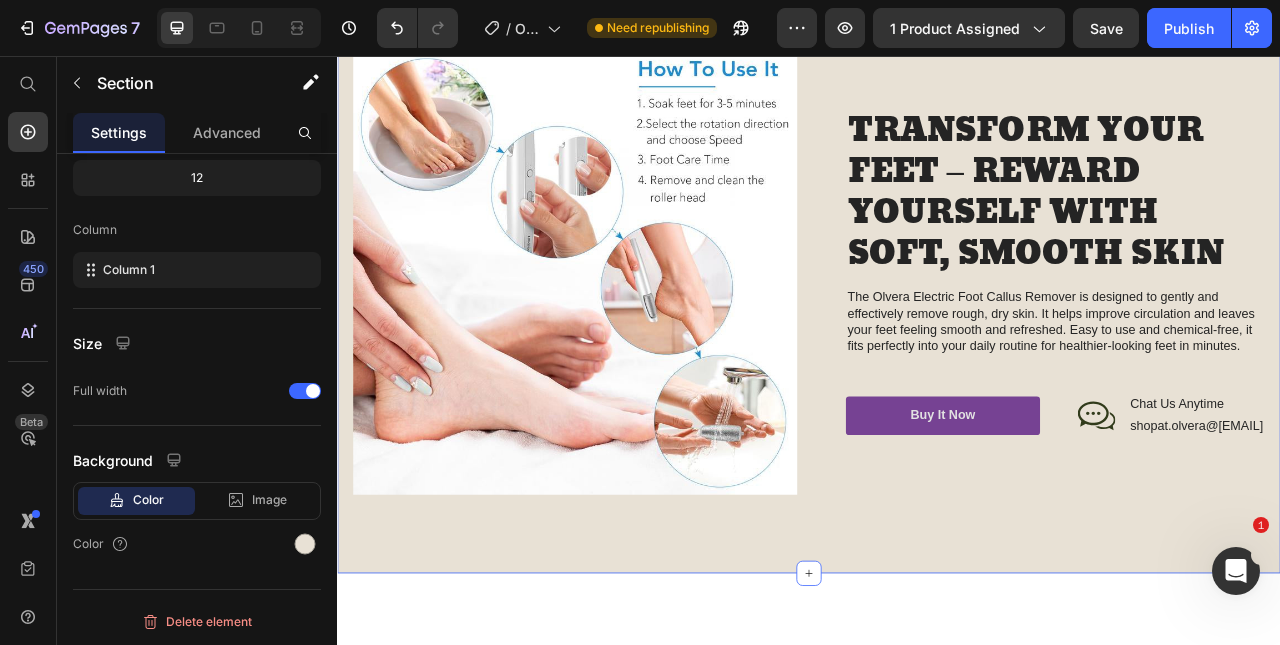 click at bounding box center [305, 544] 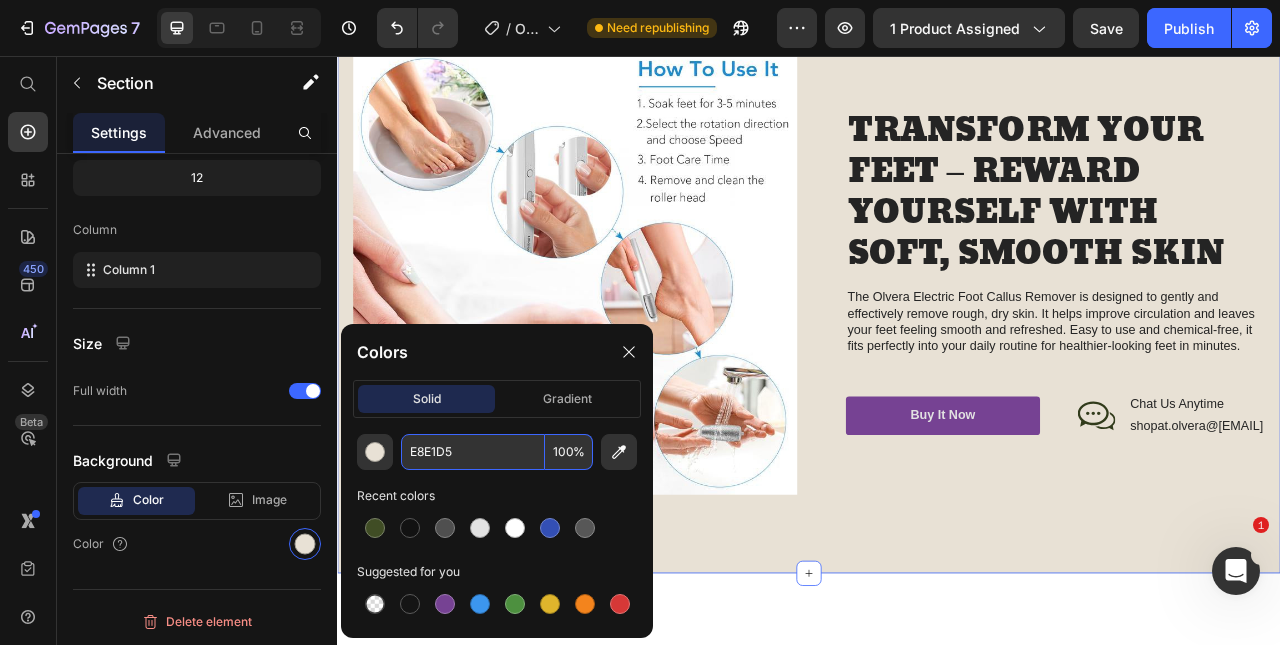 click on "E8E1D5" at bounding box center [473, 452] 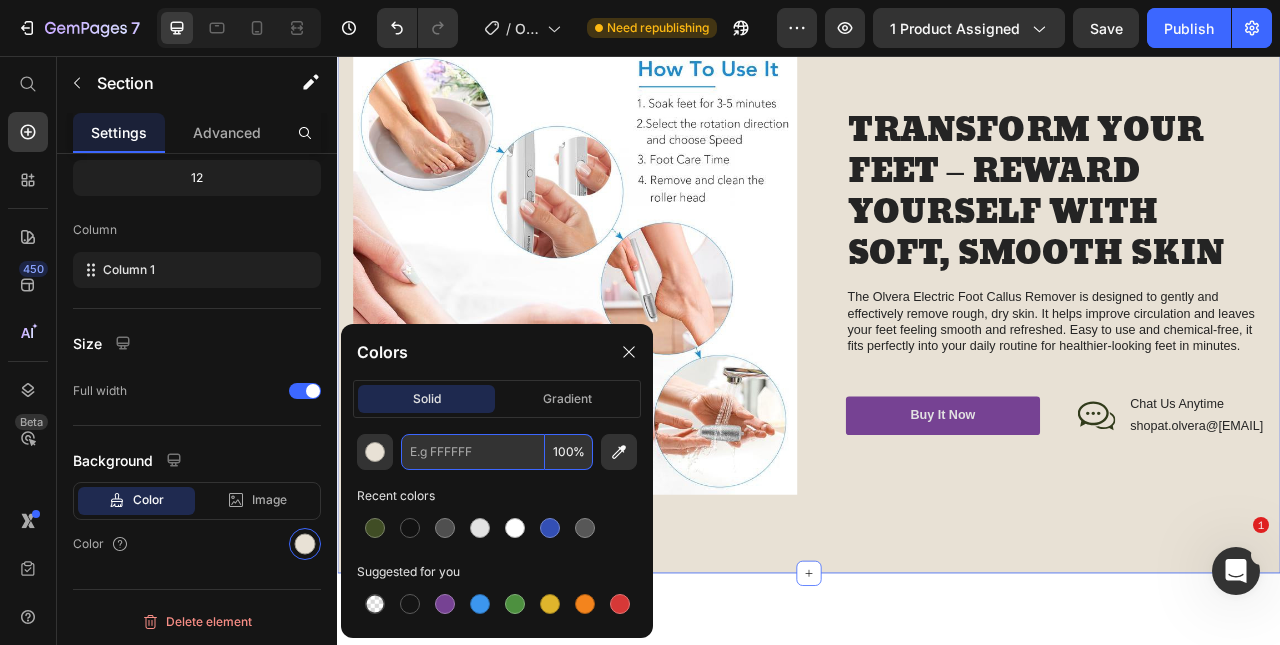 paste on "D099F8" 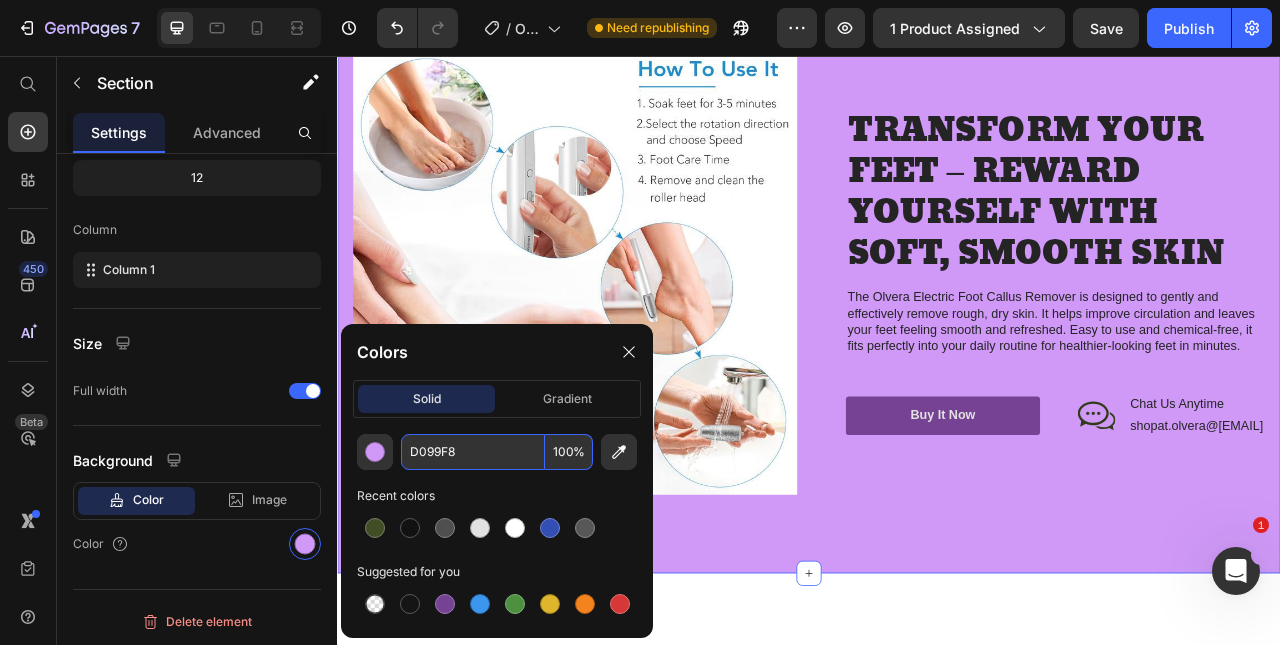 click on "Title Line" at bounding box center (1237, -268) 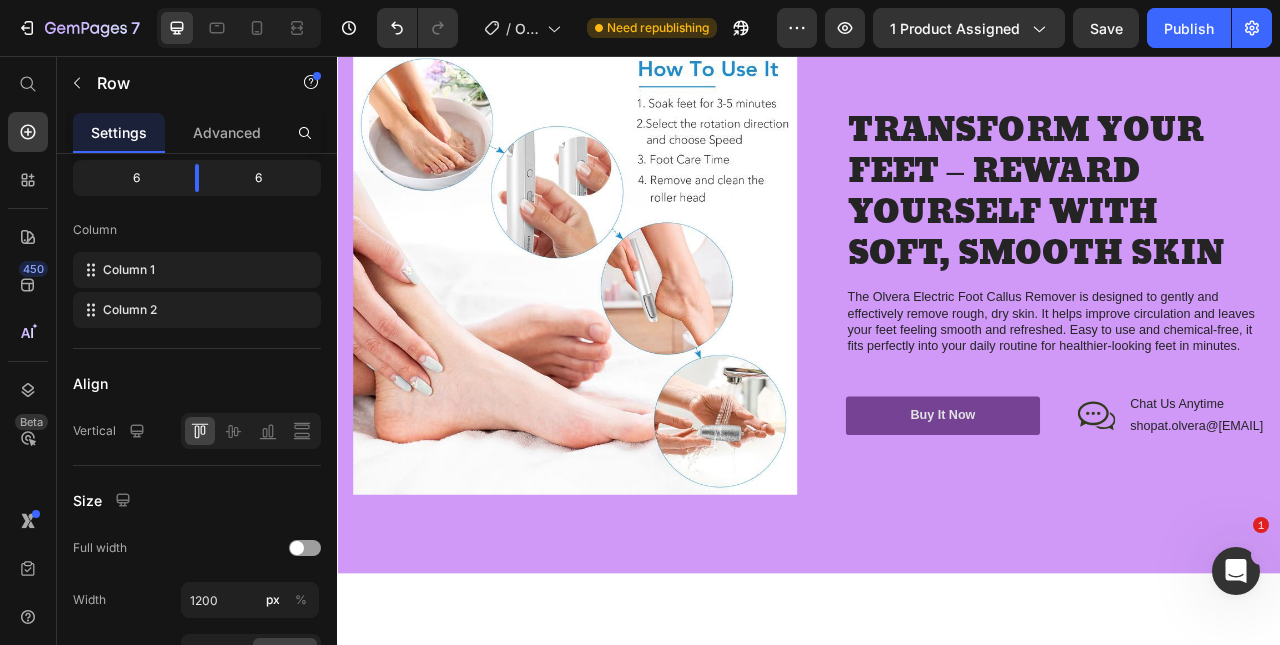 scroll, scrollTop: 0, scrollLeft: 0, axis: both 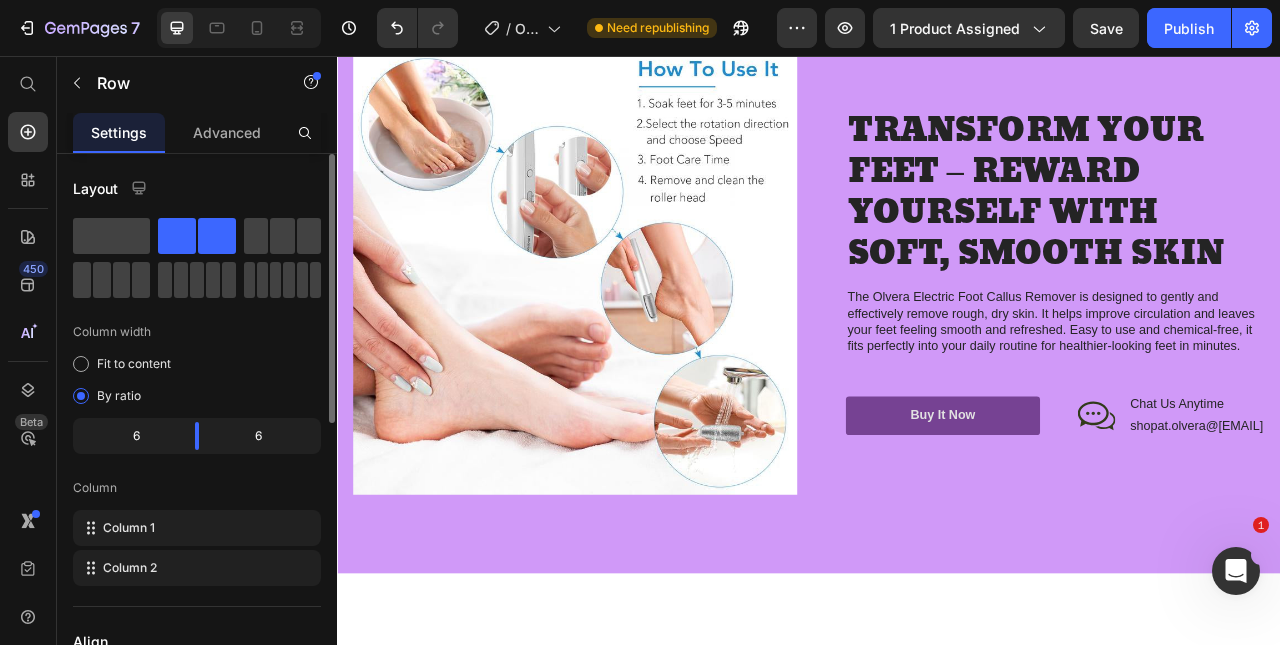click on "Salon-Soft Feet in Just Minutes a Day. Heading Don’t wait for the spa — reclaim smooth, confident feet with the Olvera Electric Callus Remover.  Engineered for powerful exfoliation in just minutes, Olvera gently buffs away rough skin, cracked heels, and stubborn calluses — all from the comfort of home. Cordless. Efficient. Easy to use. It’s the smarter way to care for your feet and feel your best every step of the way. Text Block                Title Line Row   16 Section 3" at bounding box center (937, -276) 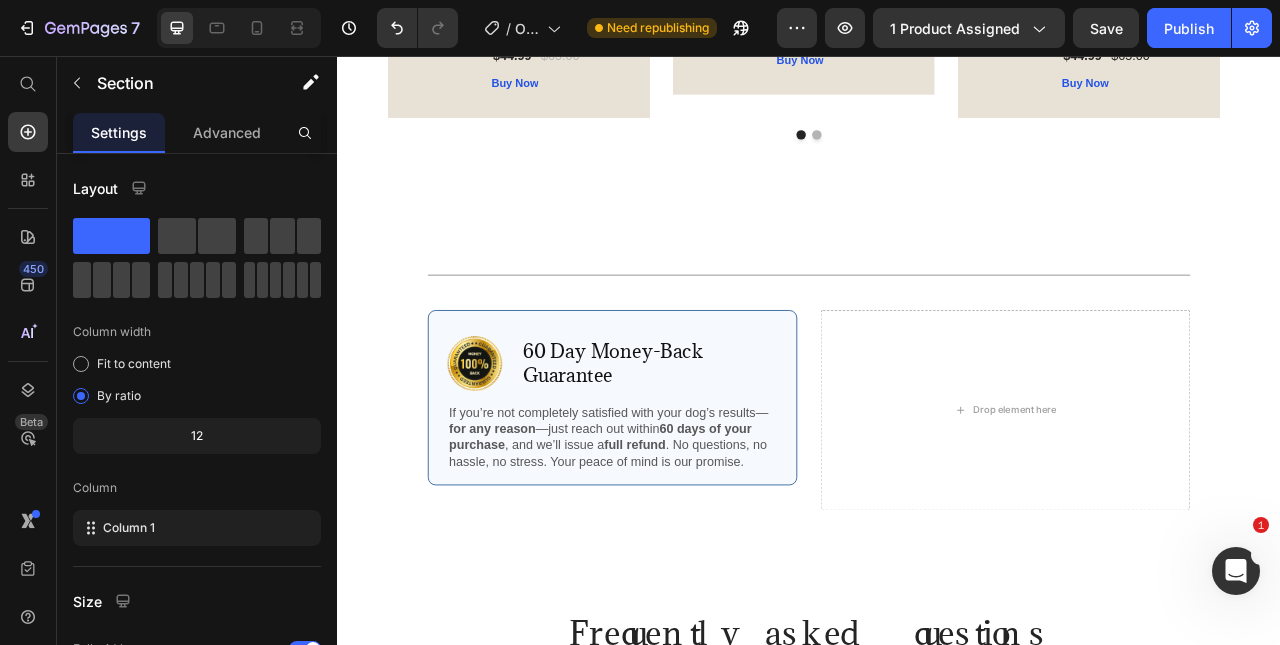 scroll, scrollTop: 5323, scrollLeft: 0, axis: vertical 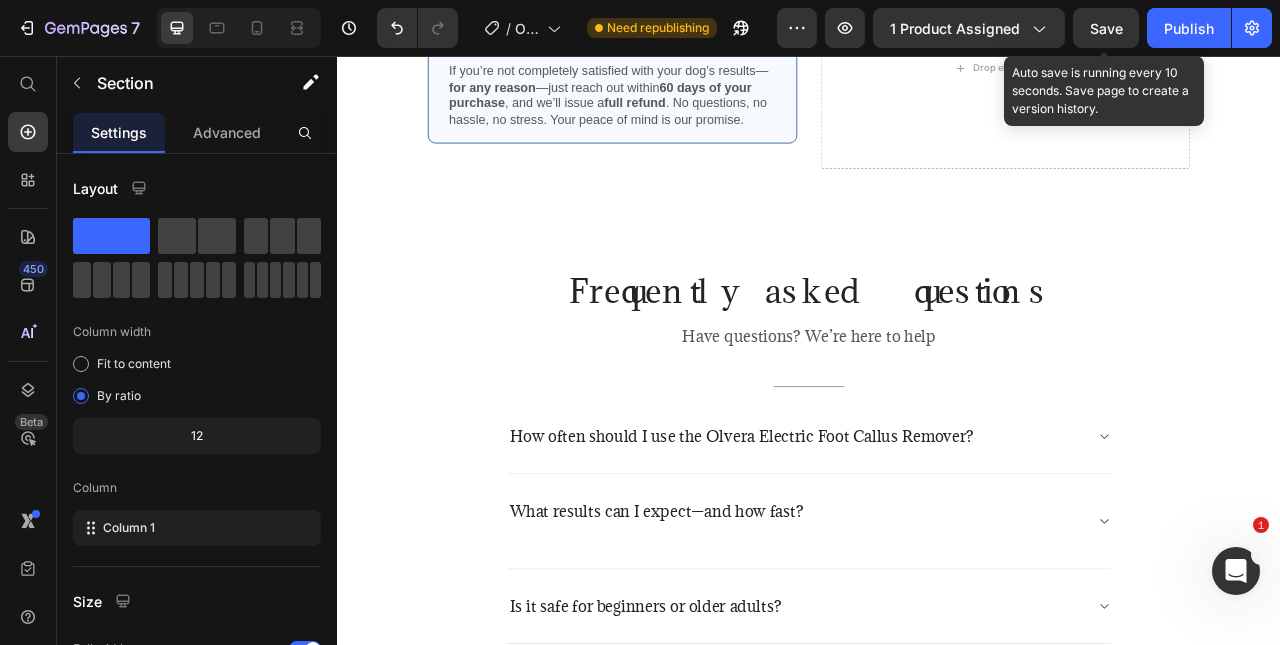 click on "Save" at bounding box center (1106, 28) 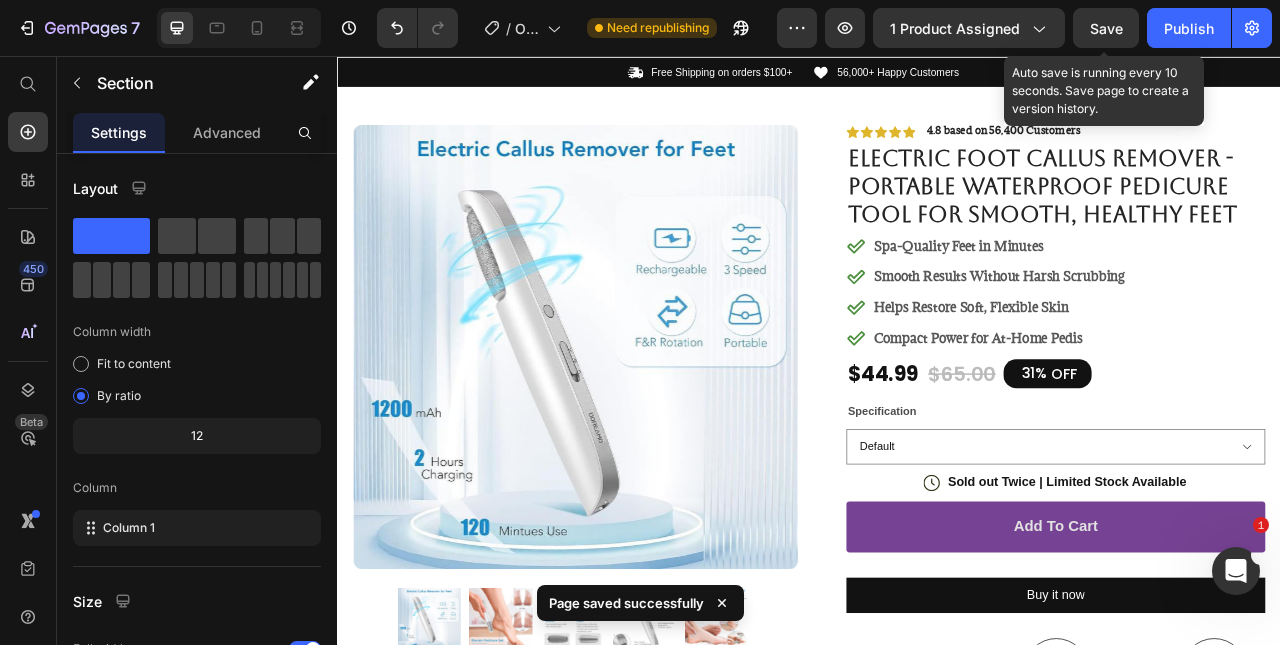 scroll, scrollTop: 0, scrollLeft: 0, axis: both 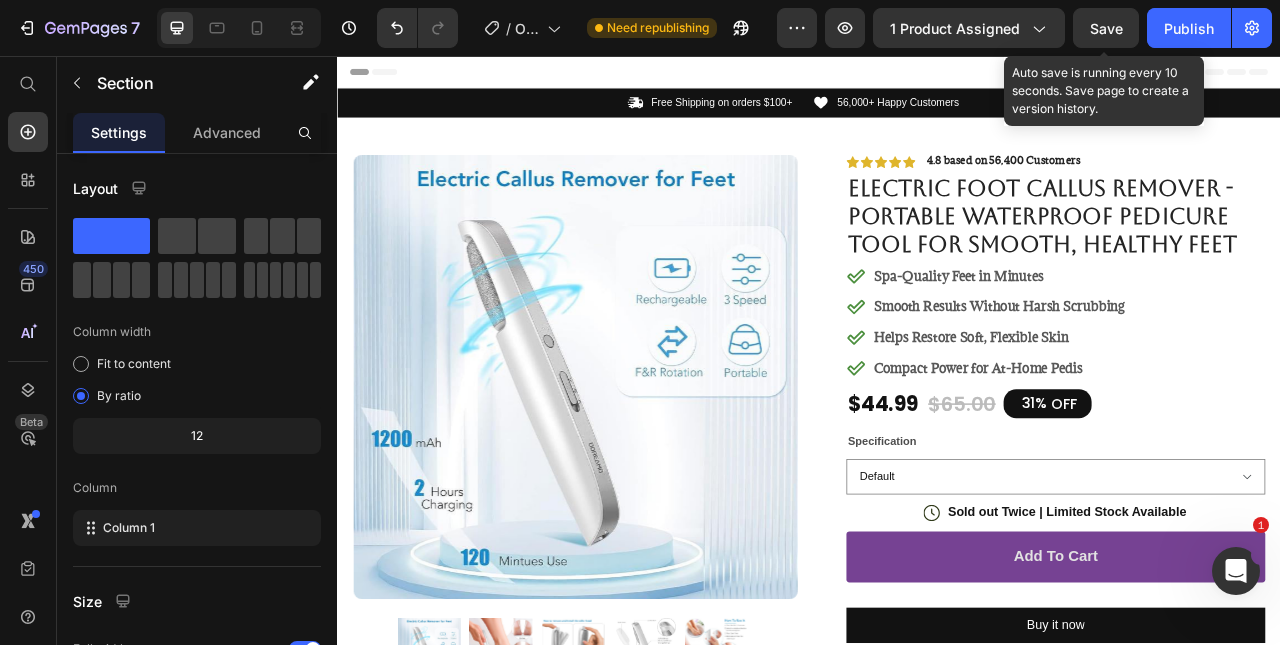 click on "Publish" at bounding box center [1189, 28] 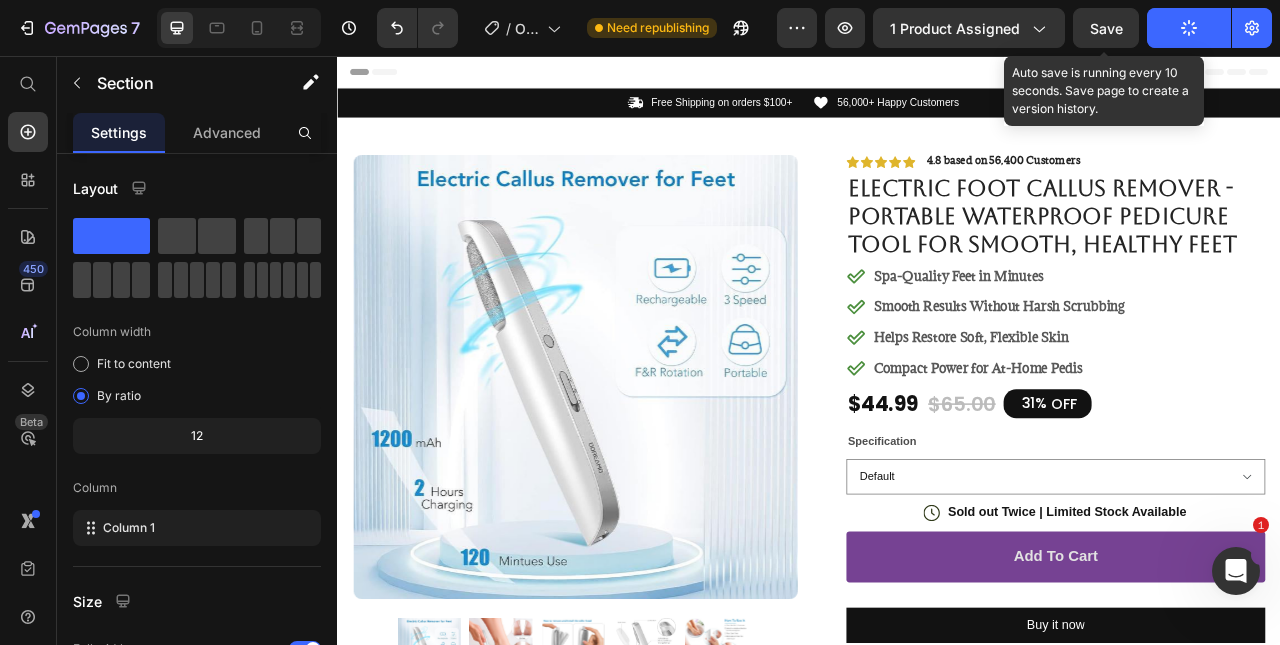 click on "Save" 